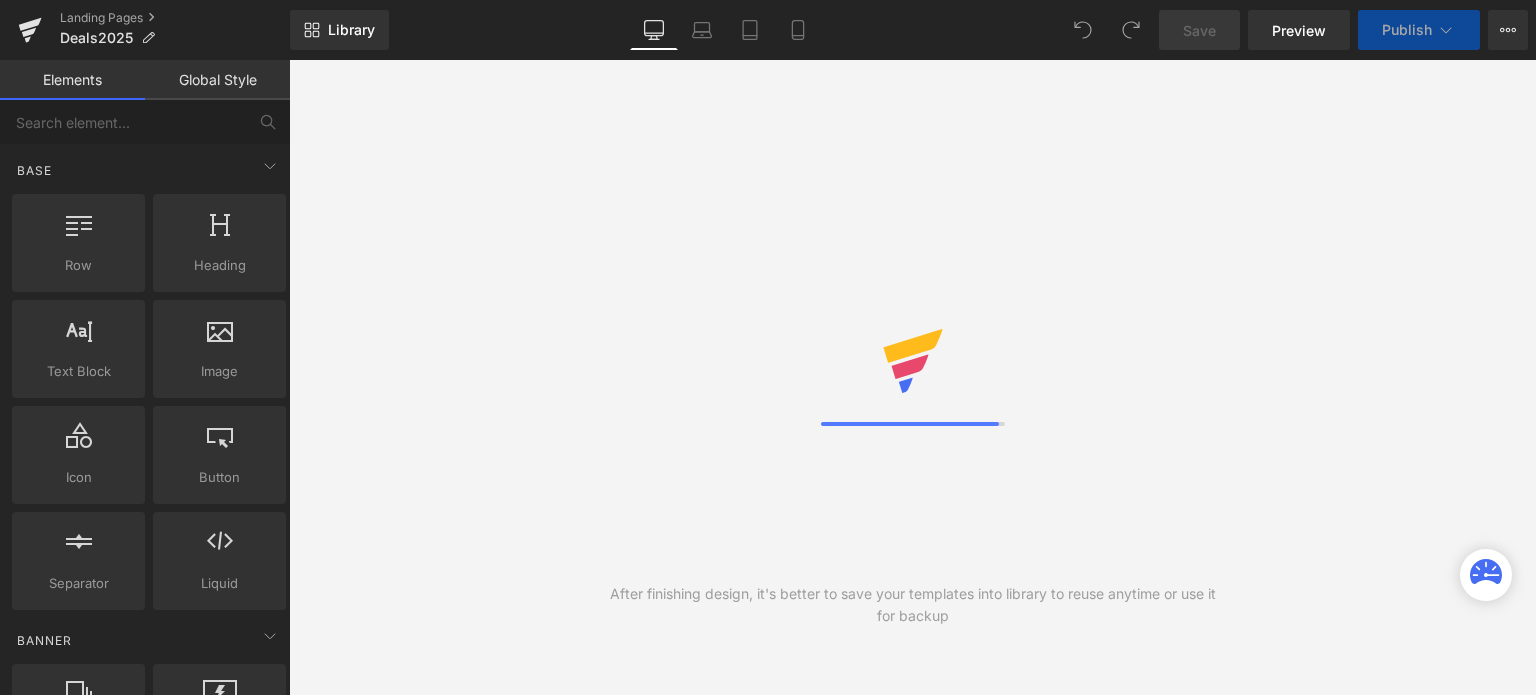 scroll, scrollTop: 0, scrollLeft: 0, axis: both 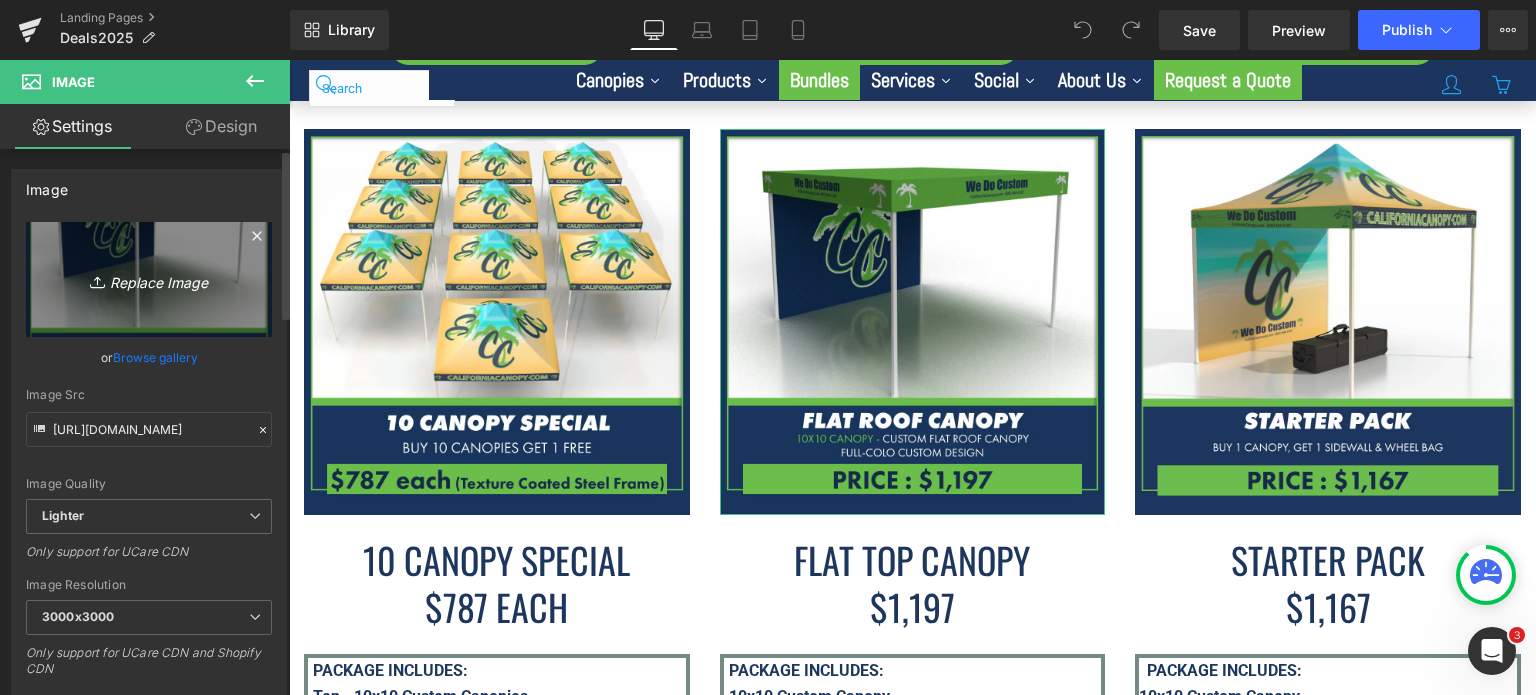 click on "Replace Image" at bounding box center [149, 279] 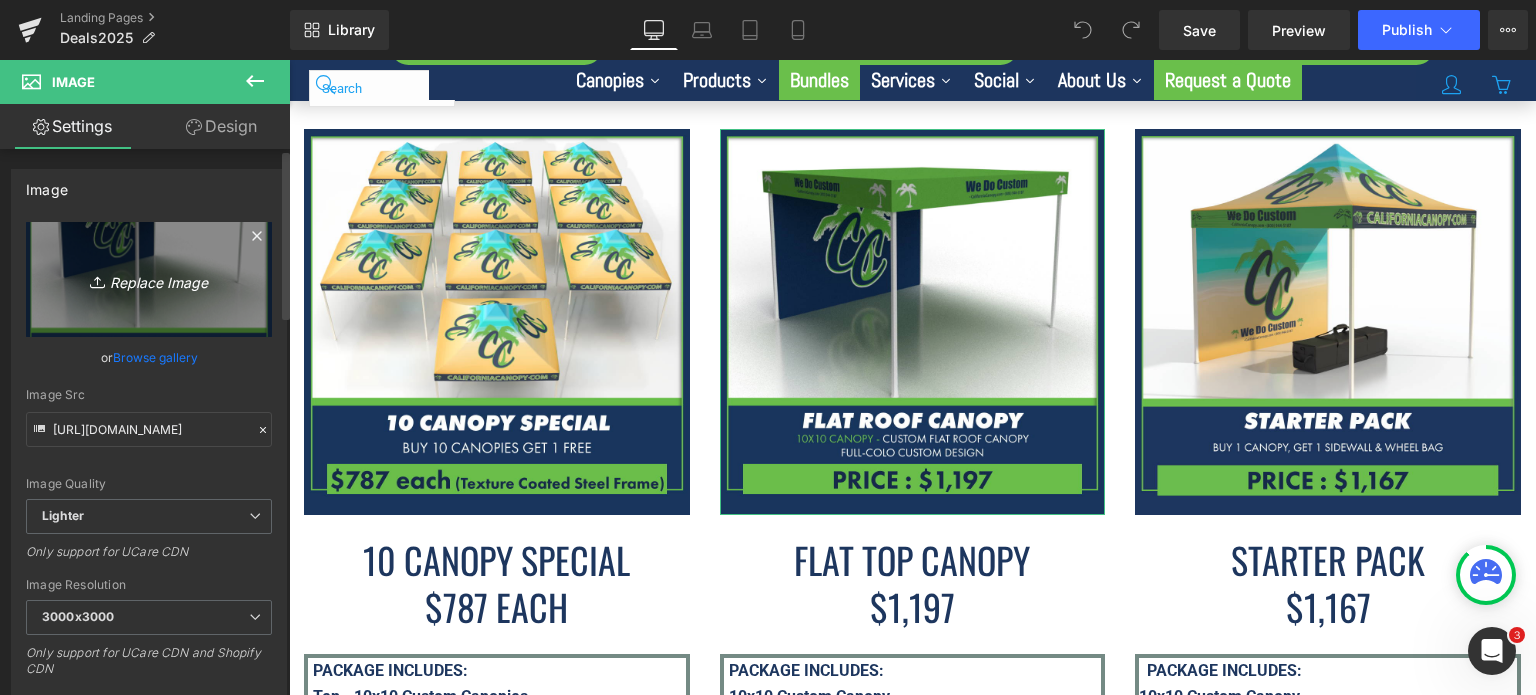 type on "C:\fakepath\Starter-Pack-(Flat-Roof-Canopy)---CC---Deals2025-Page.png" 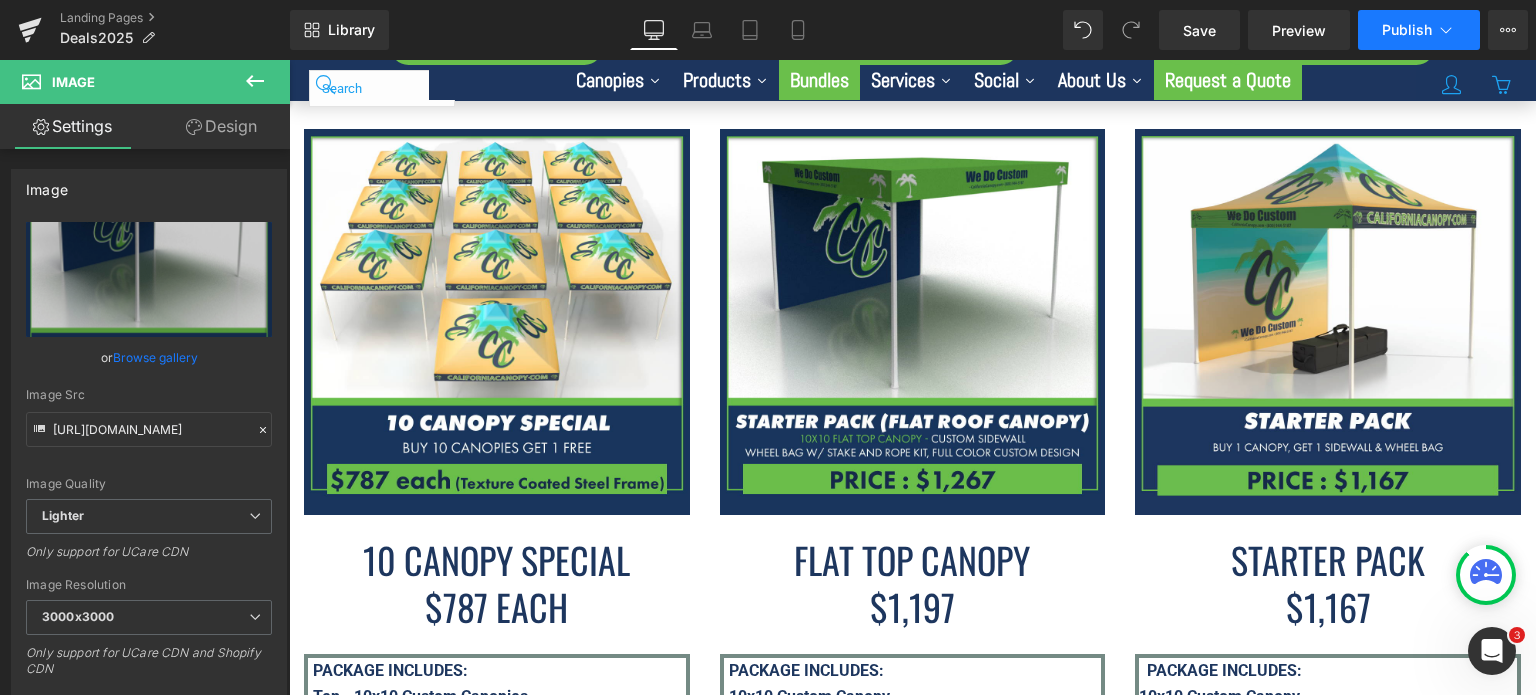click on "Publish" at bounding box center [1419, 30] 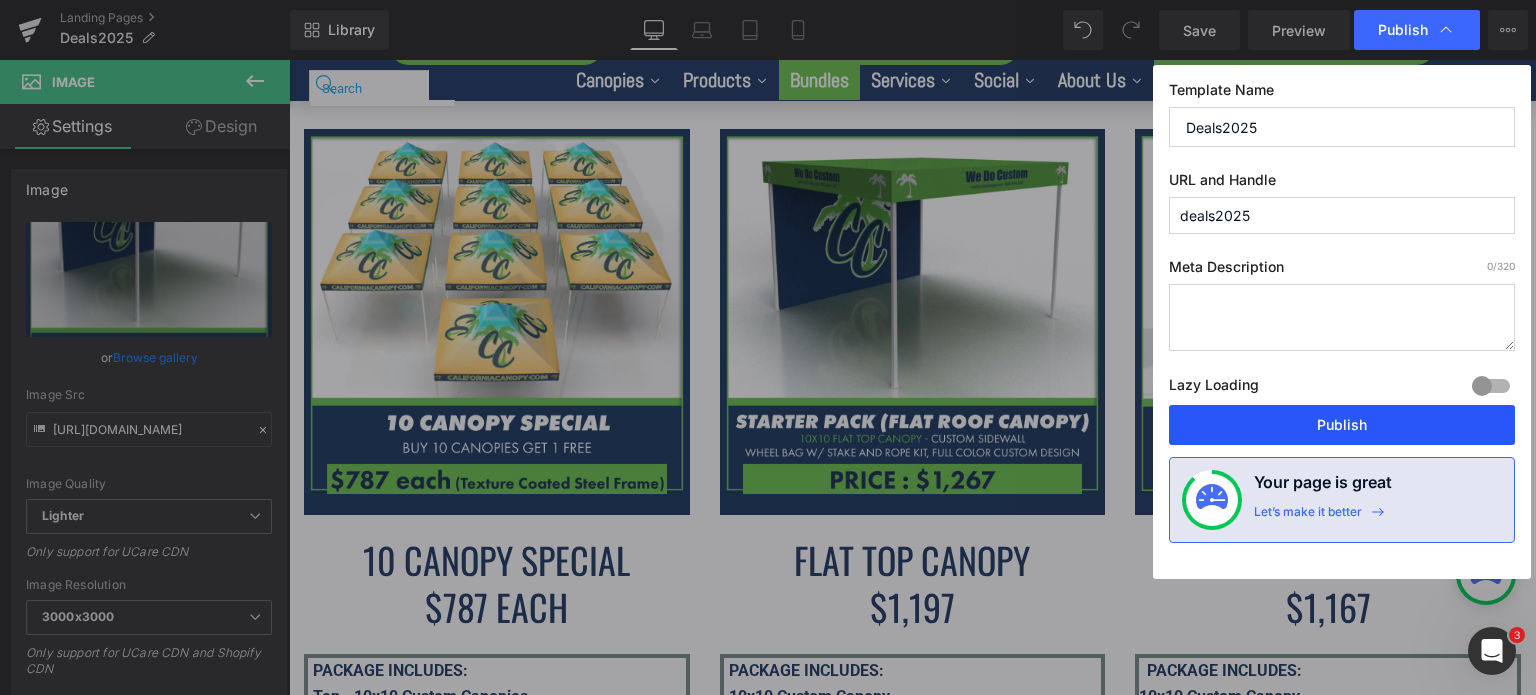 drag, startPoint x: 1316, startPoint y: 435, endPoint x: 1035, endPoint y: 378, distance: 286.72287 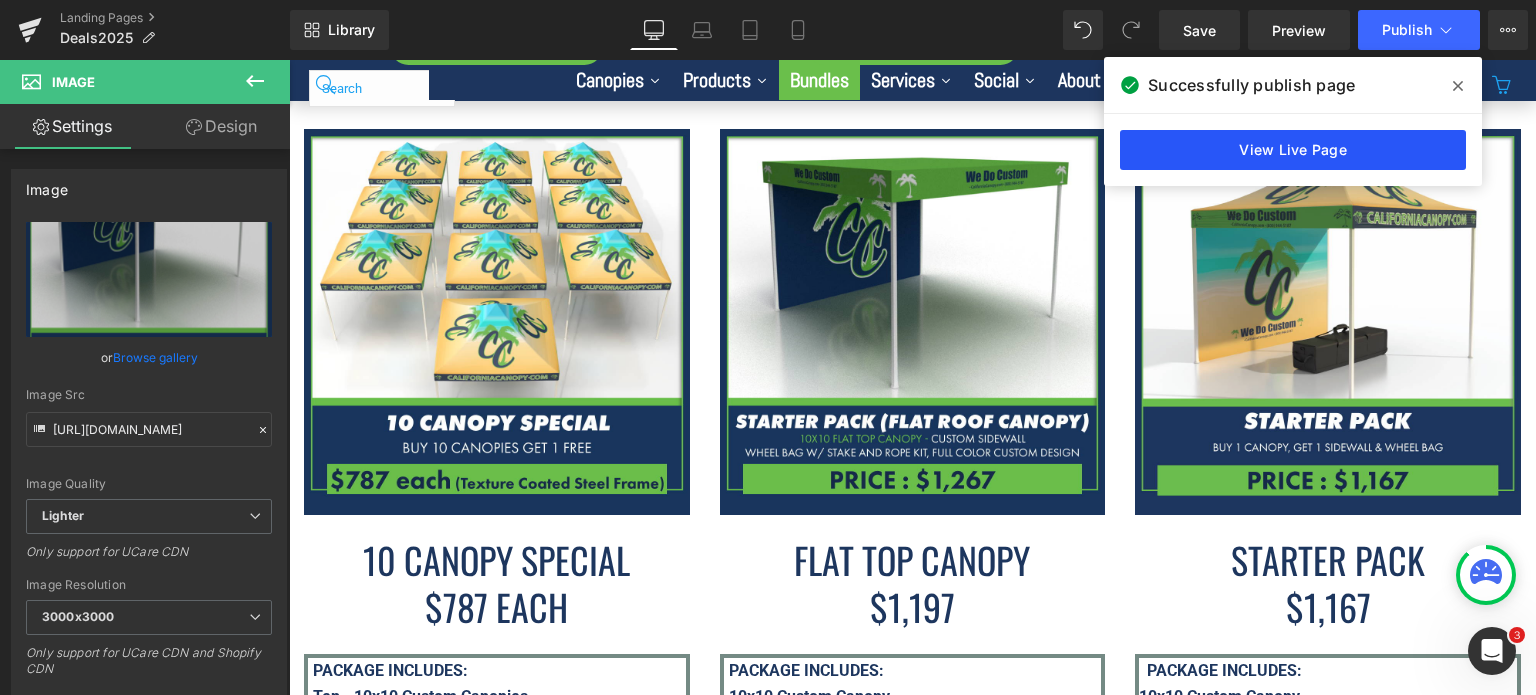 click on "View Live Page" at bounding box center [1293, 150] 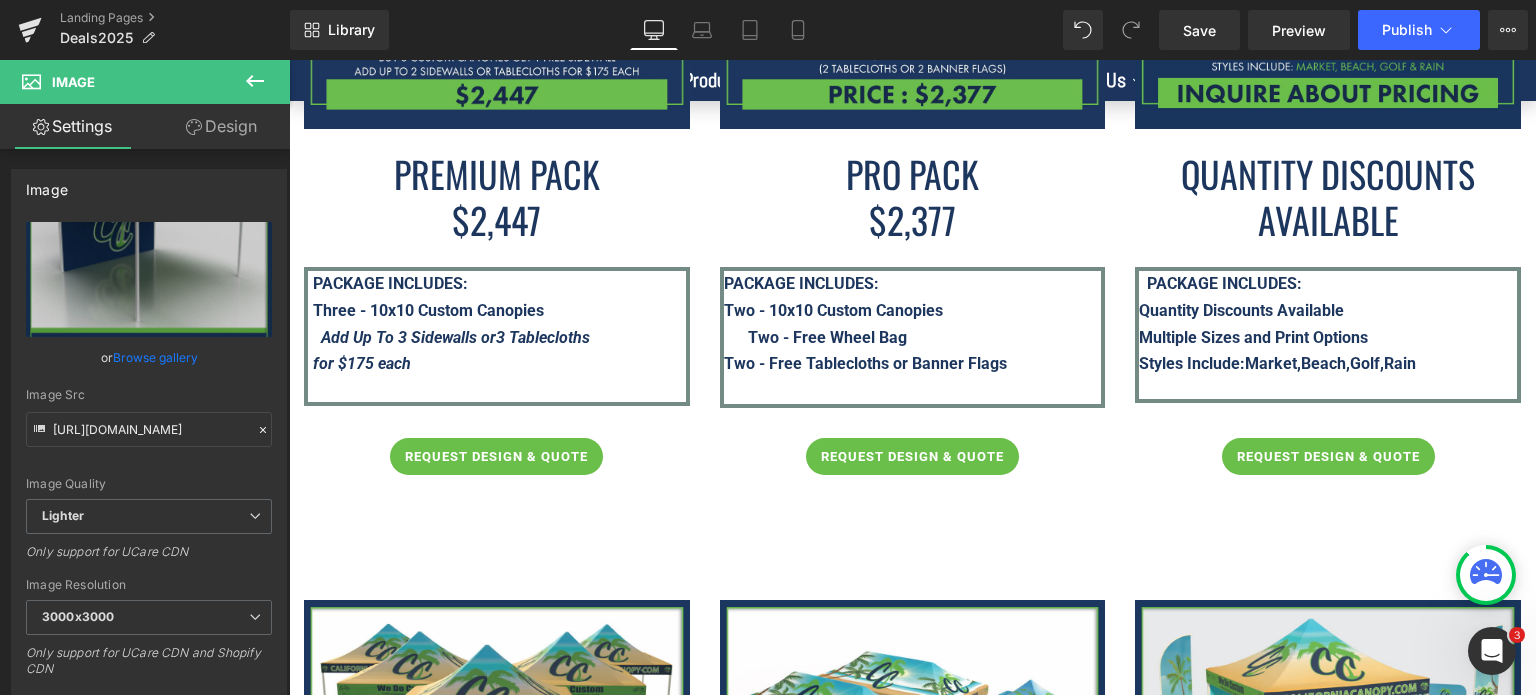 scroll, scrollTop: 3500, scrollLeft: 0, axis: vertical 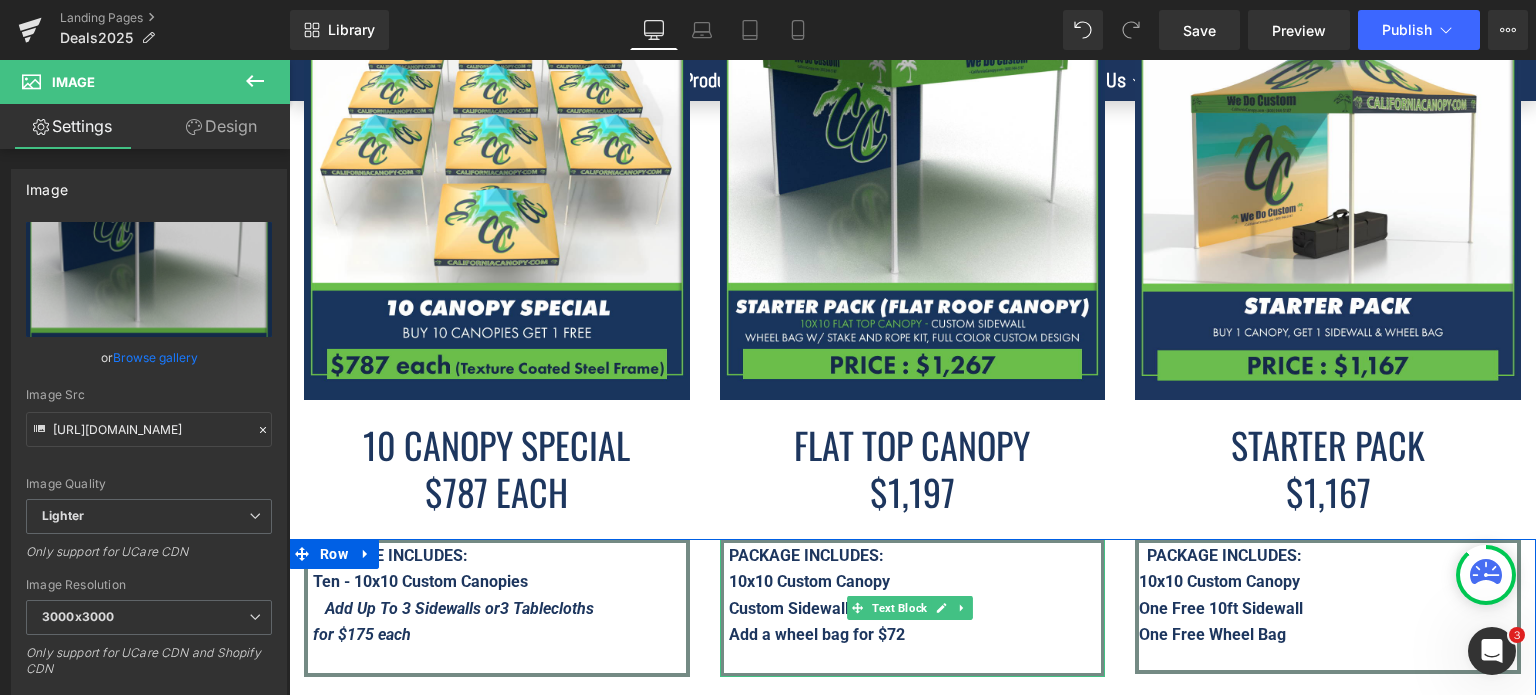 click on "Custom Sidewall" at bounding box center [789, 608] 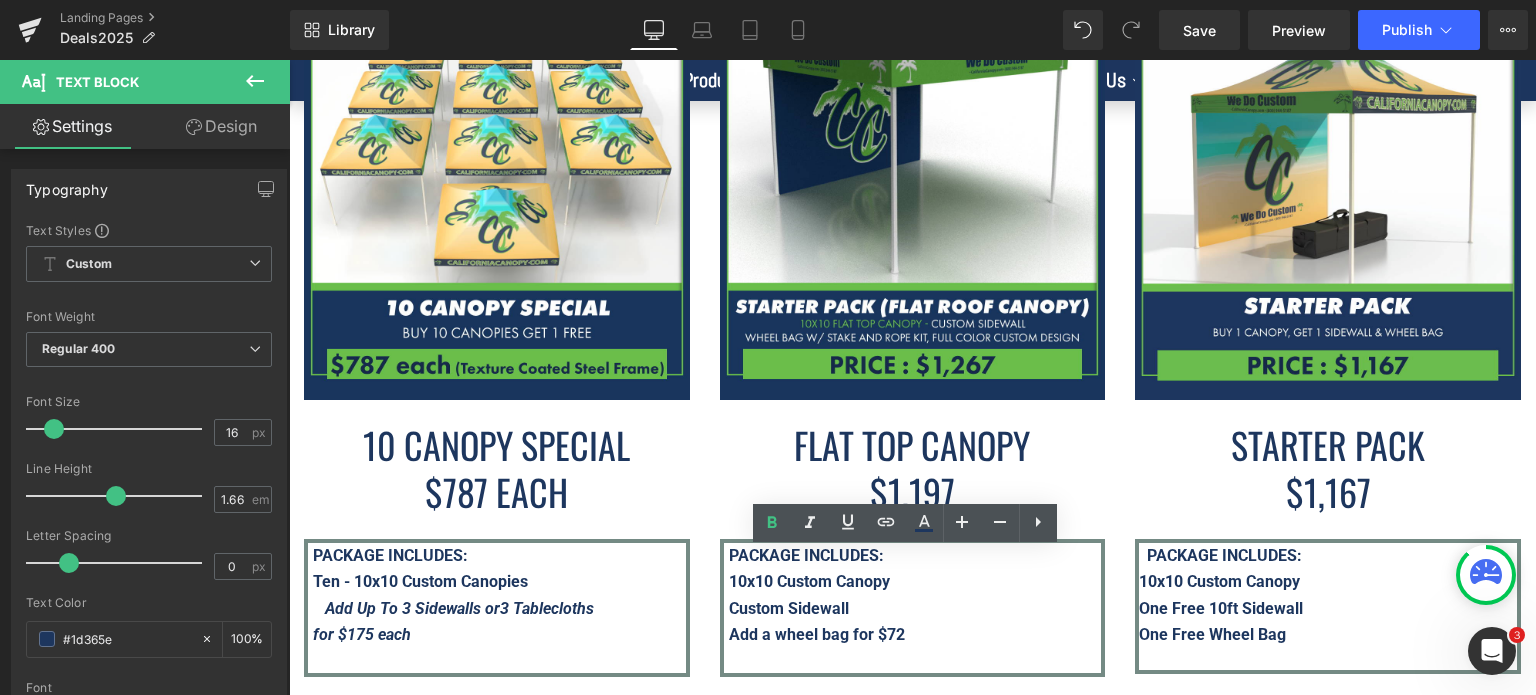 click on "Rendering Content" at bounding box center (768, 616) 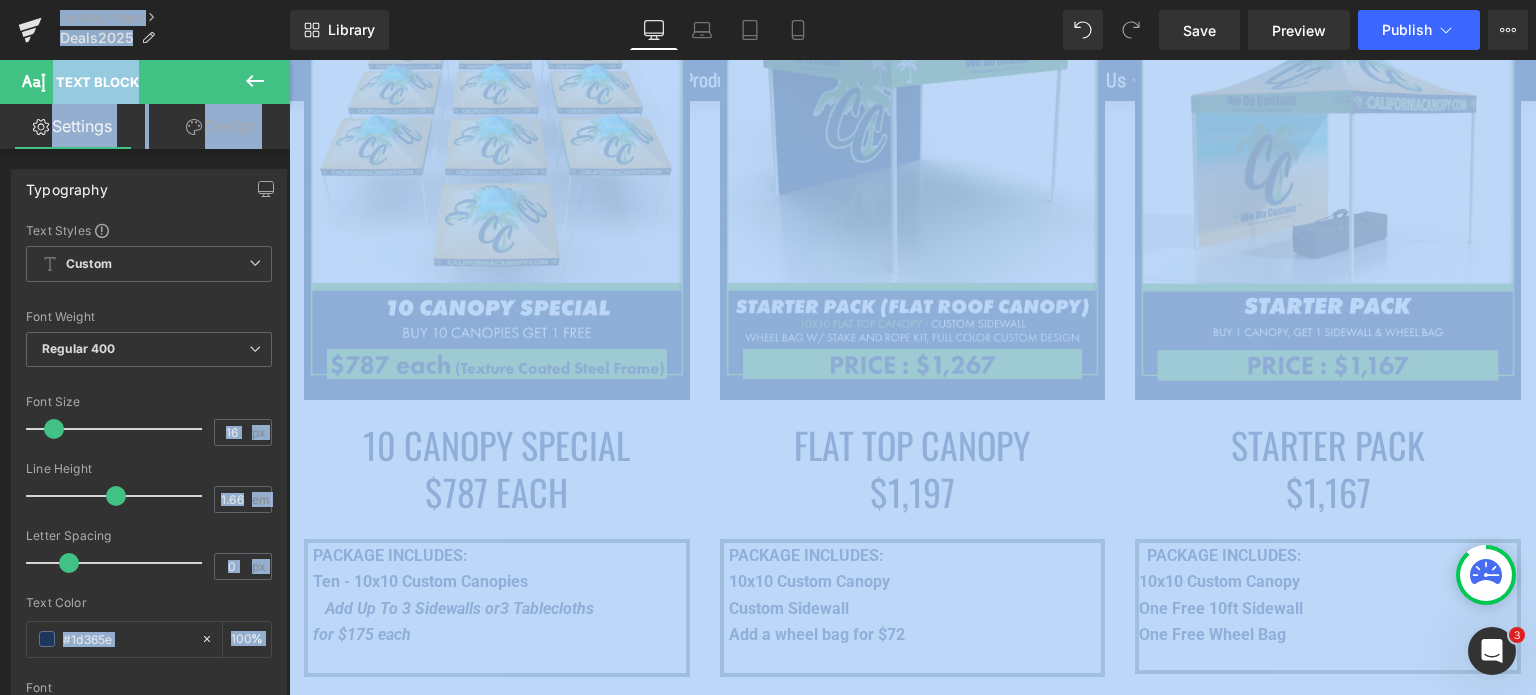 click on "Rendering Content" at bounding box center (768, 616) 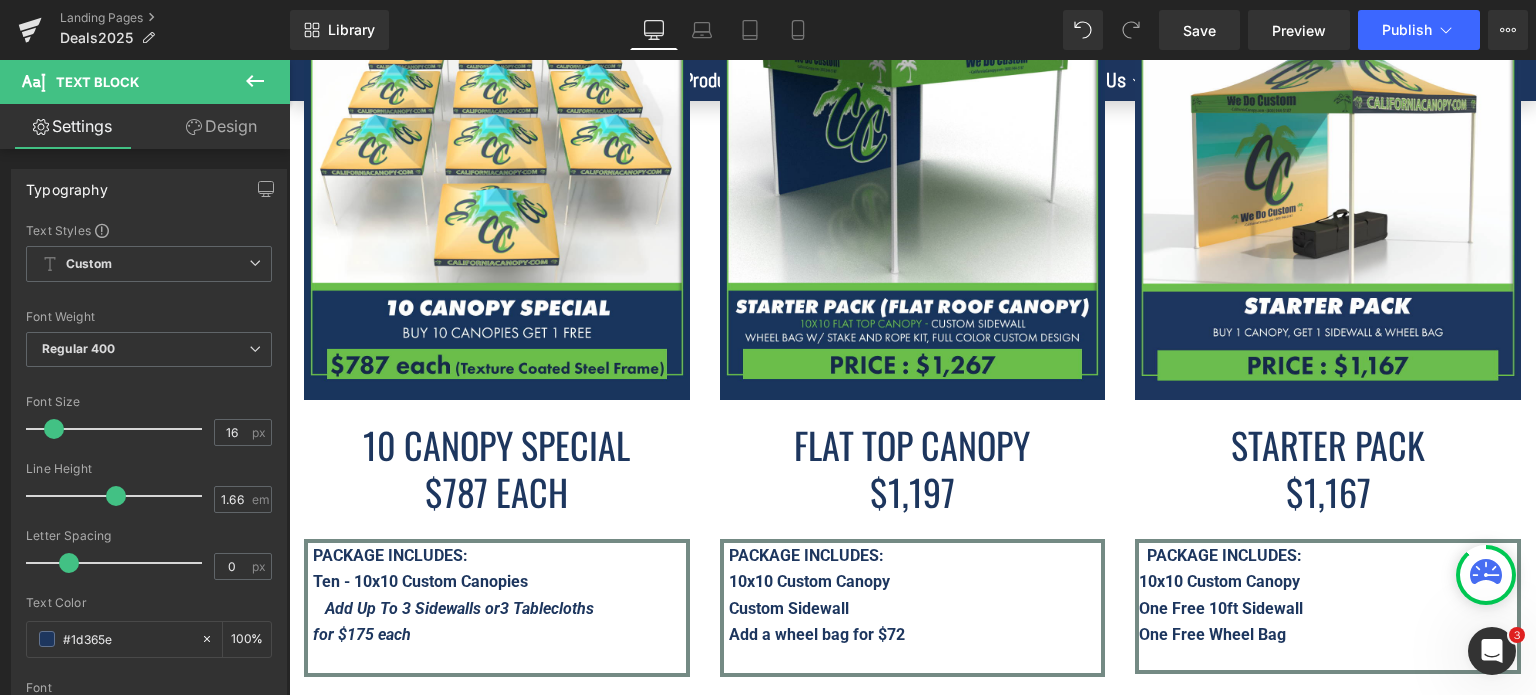 click on "Rendering Content" at bounding box center [768, 616] 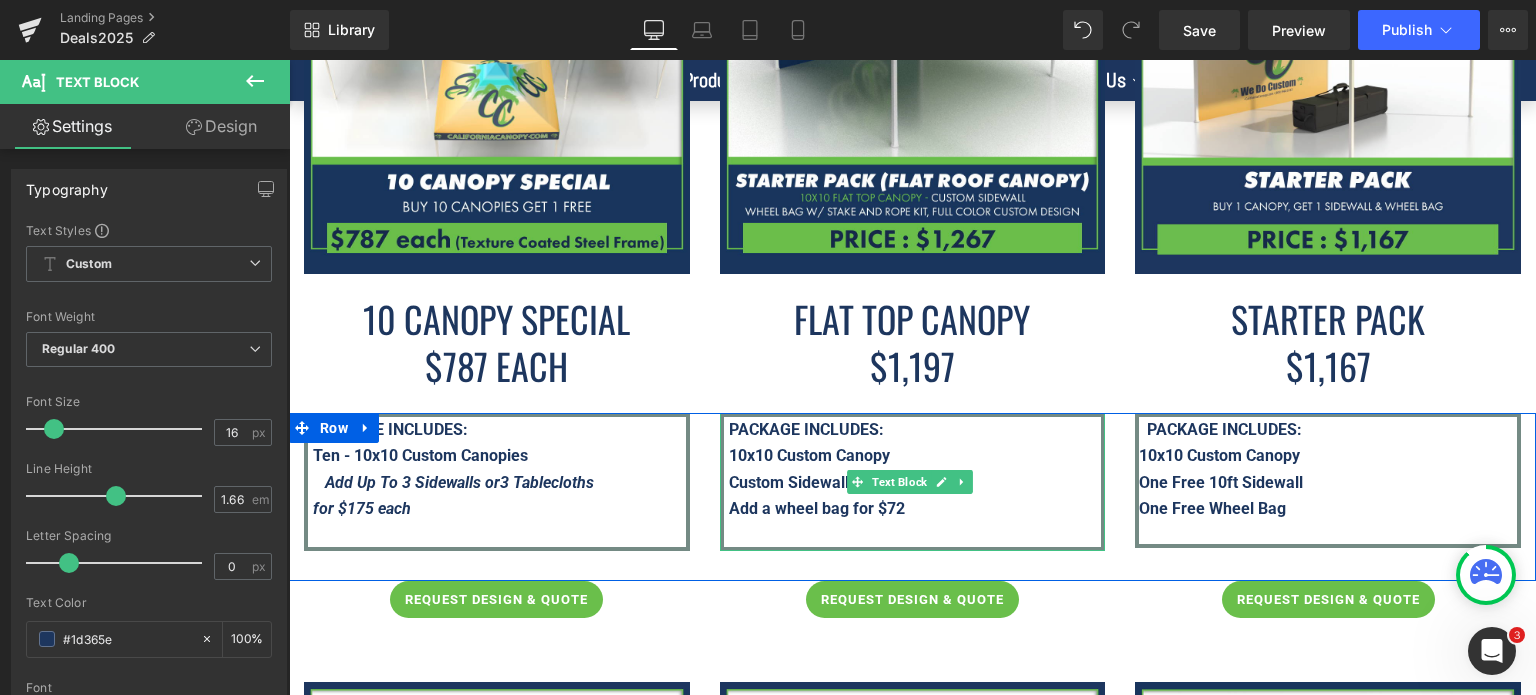 scroll, scrollTop: 2815, scrollLeft: 0, axis: vertical 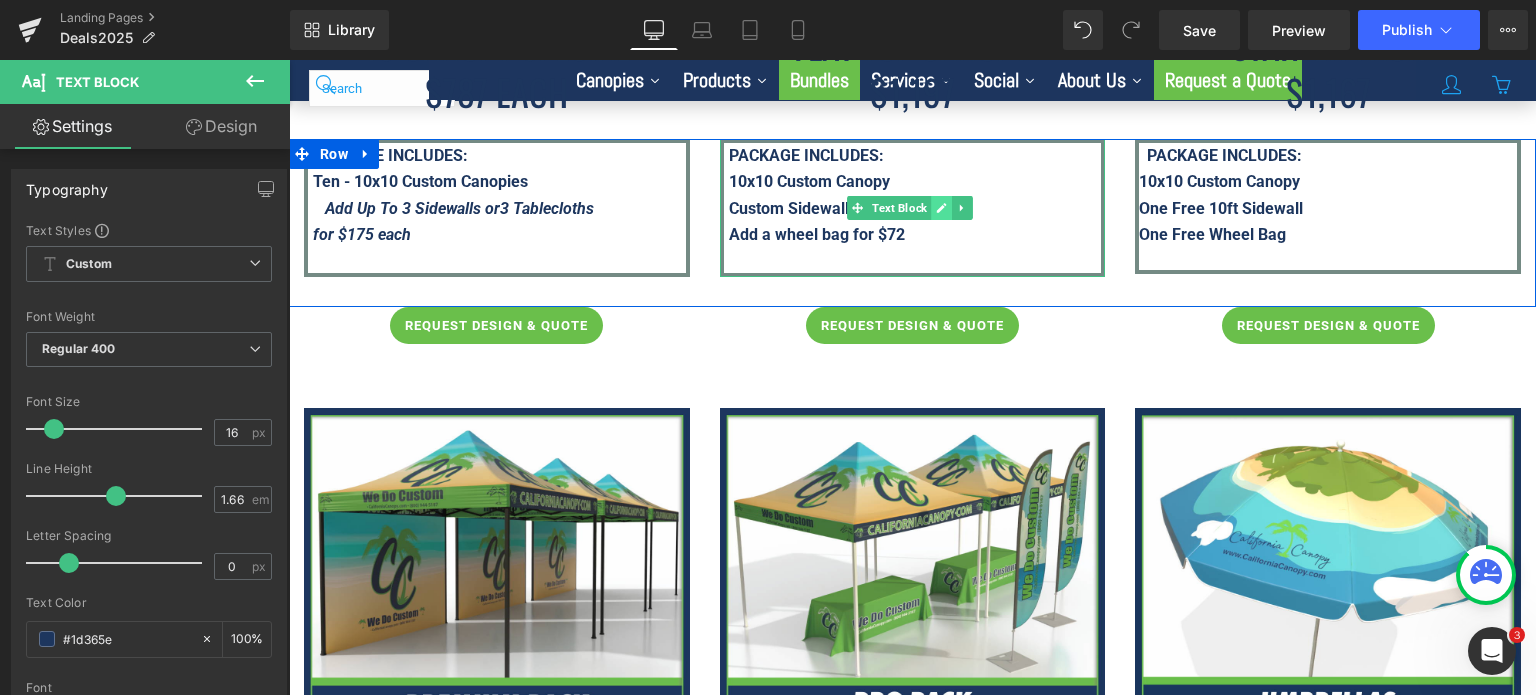 click 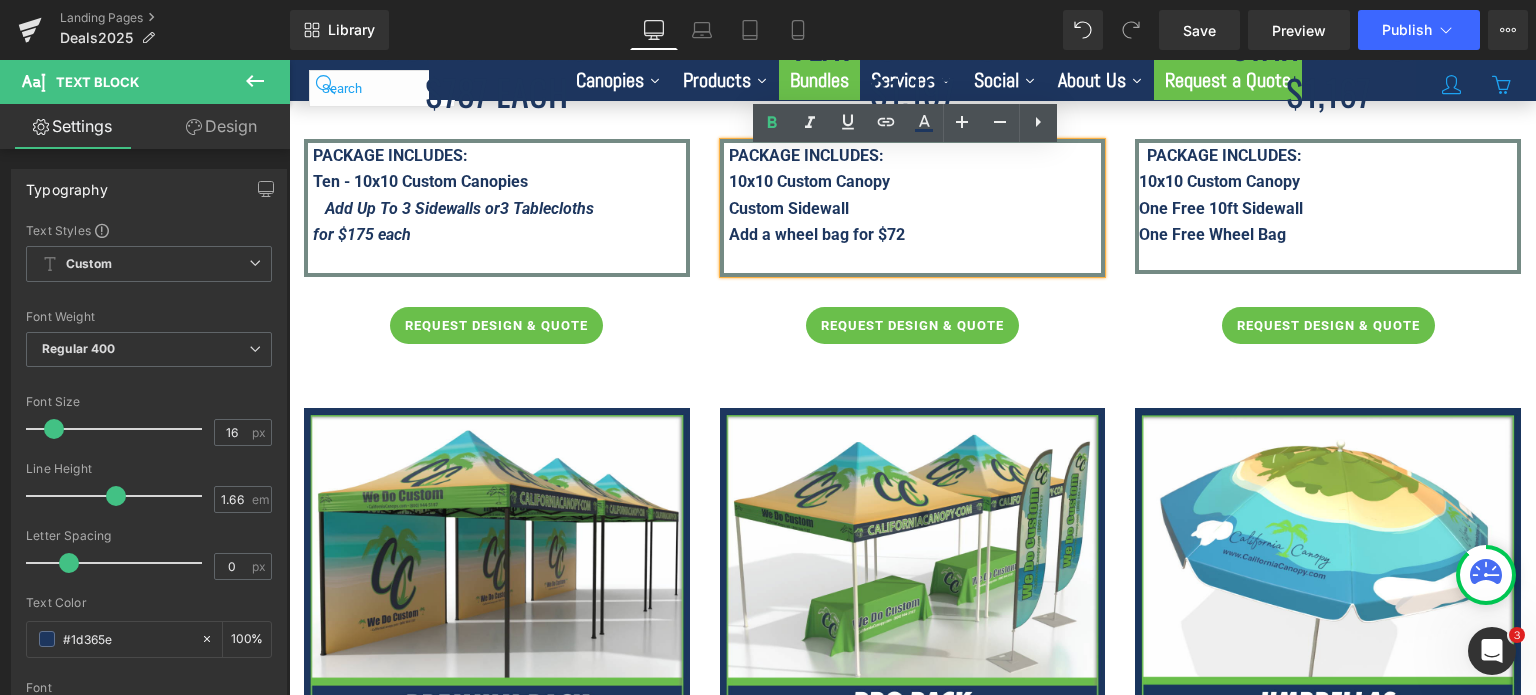 click on "Add a wheel bag for $72" at bounding box center (817, 234) 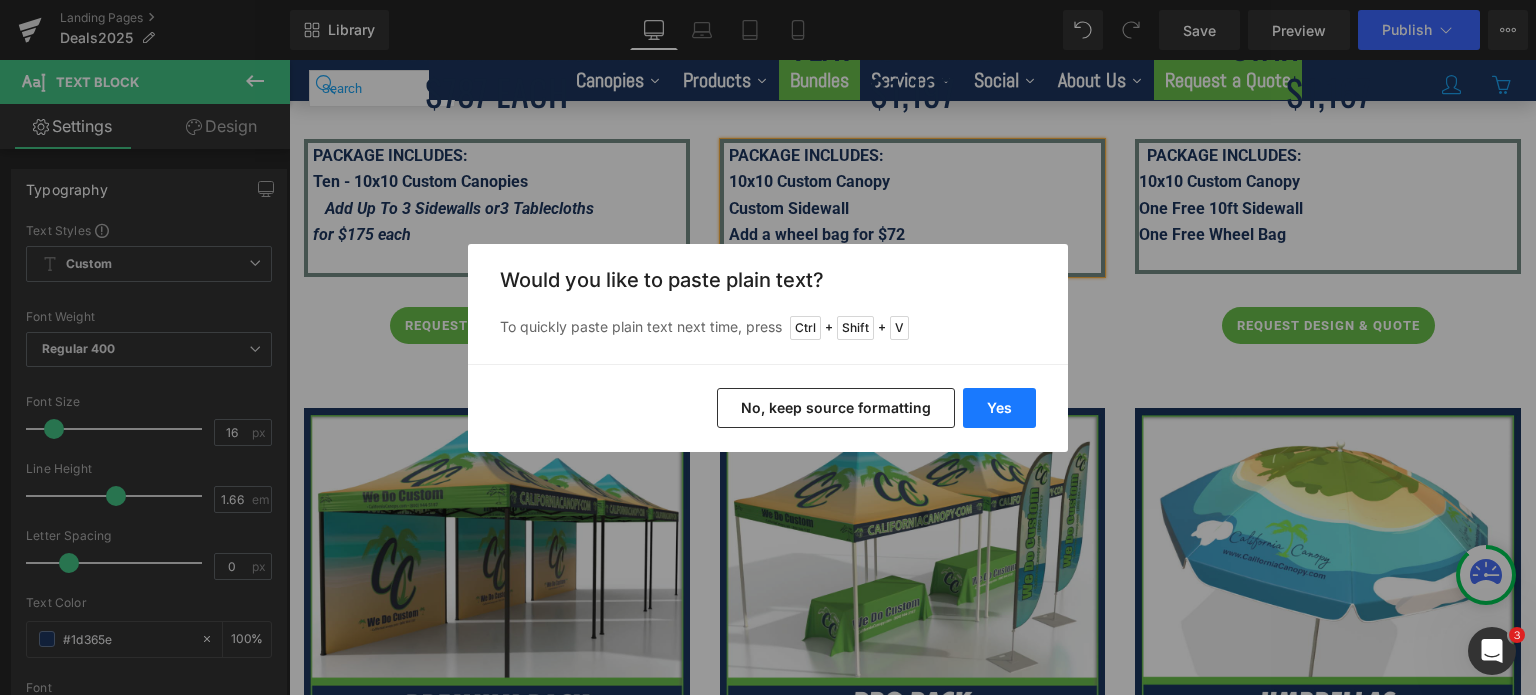 click on "Yes" at bounding box center (999, 408) 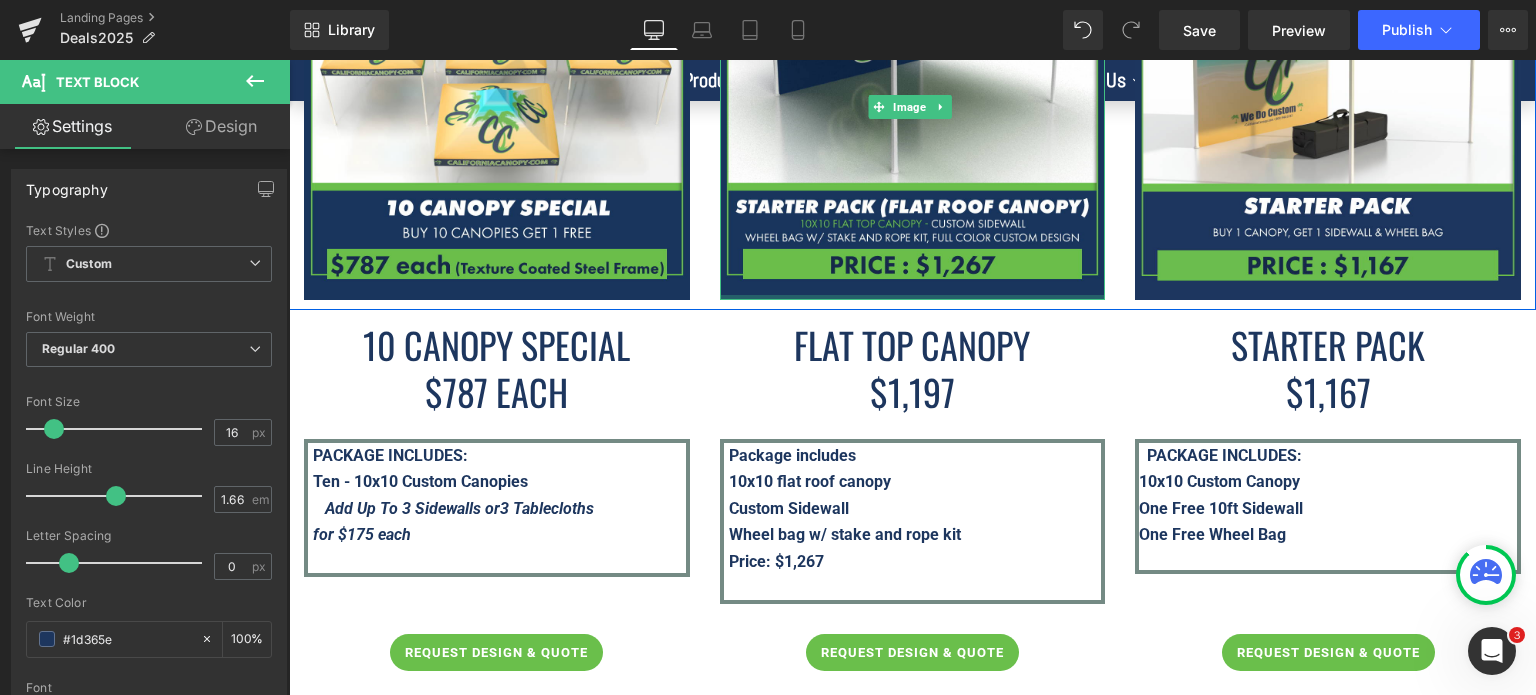 scroll, scrollTop: 2615, scrollLeft: 0, axis: vertical 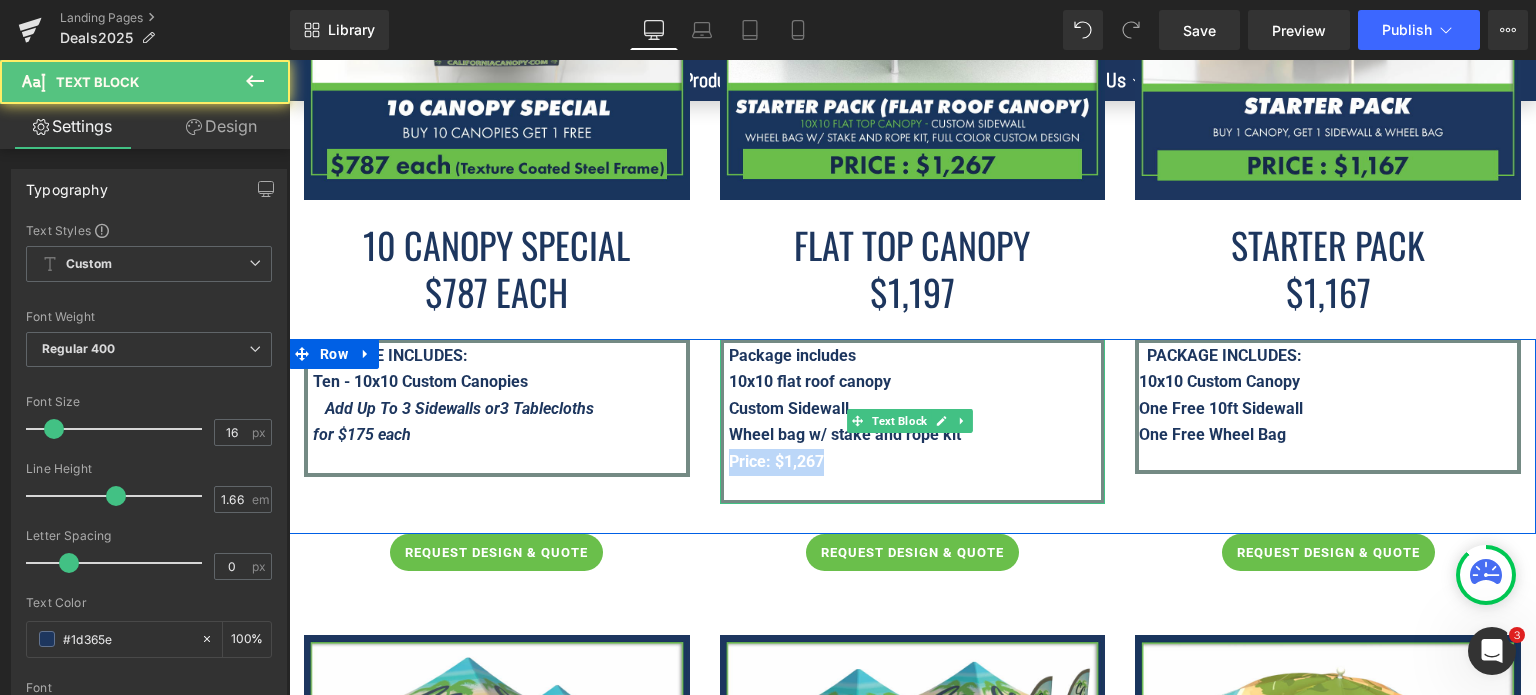 drag, startPoint x: 824, startPoint y: 476, endPoint x: 719, endPoint y: 474, distance: 105.01904 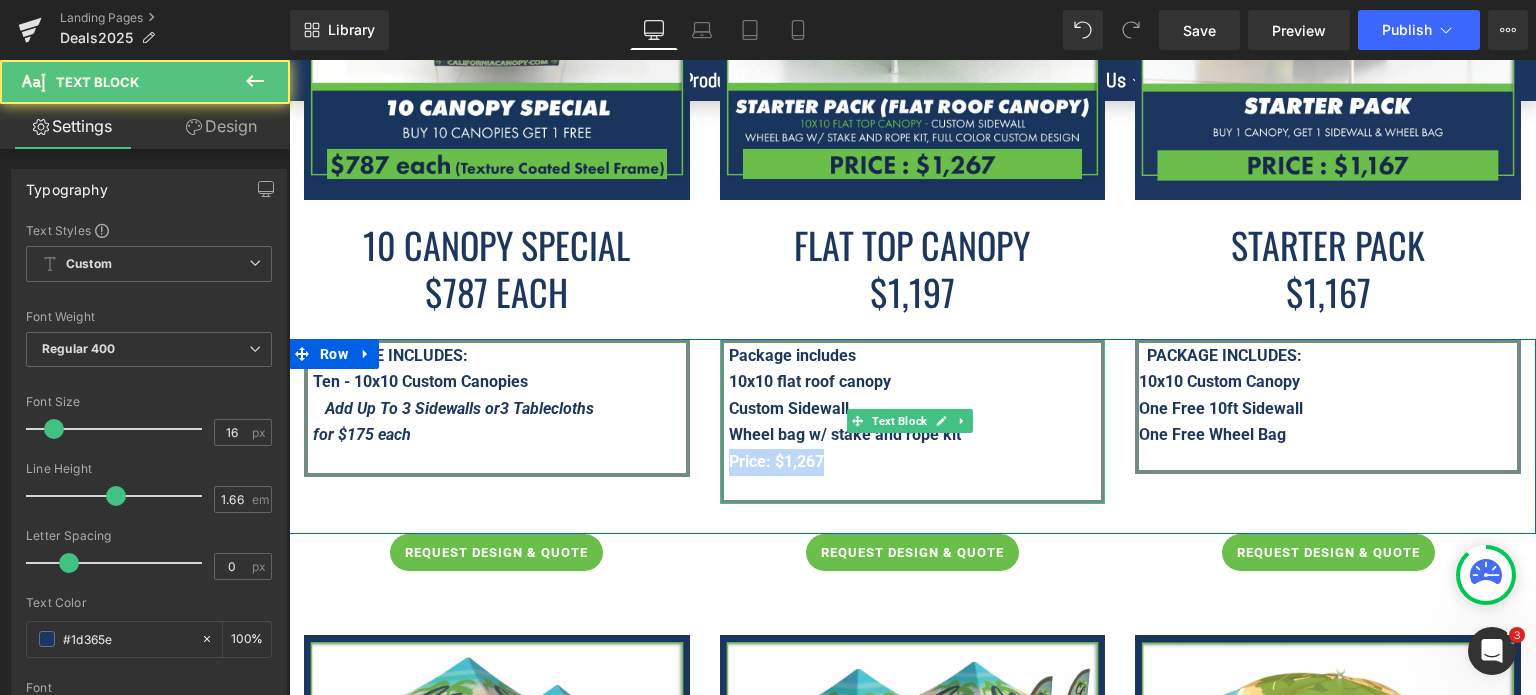 click on "Package includes  10x10 flat roof canopy Custom Sidewall Wheel bag w/ stake and rope kit Price: $1,267 Text Block" at bounding box center [913, 421] 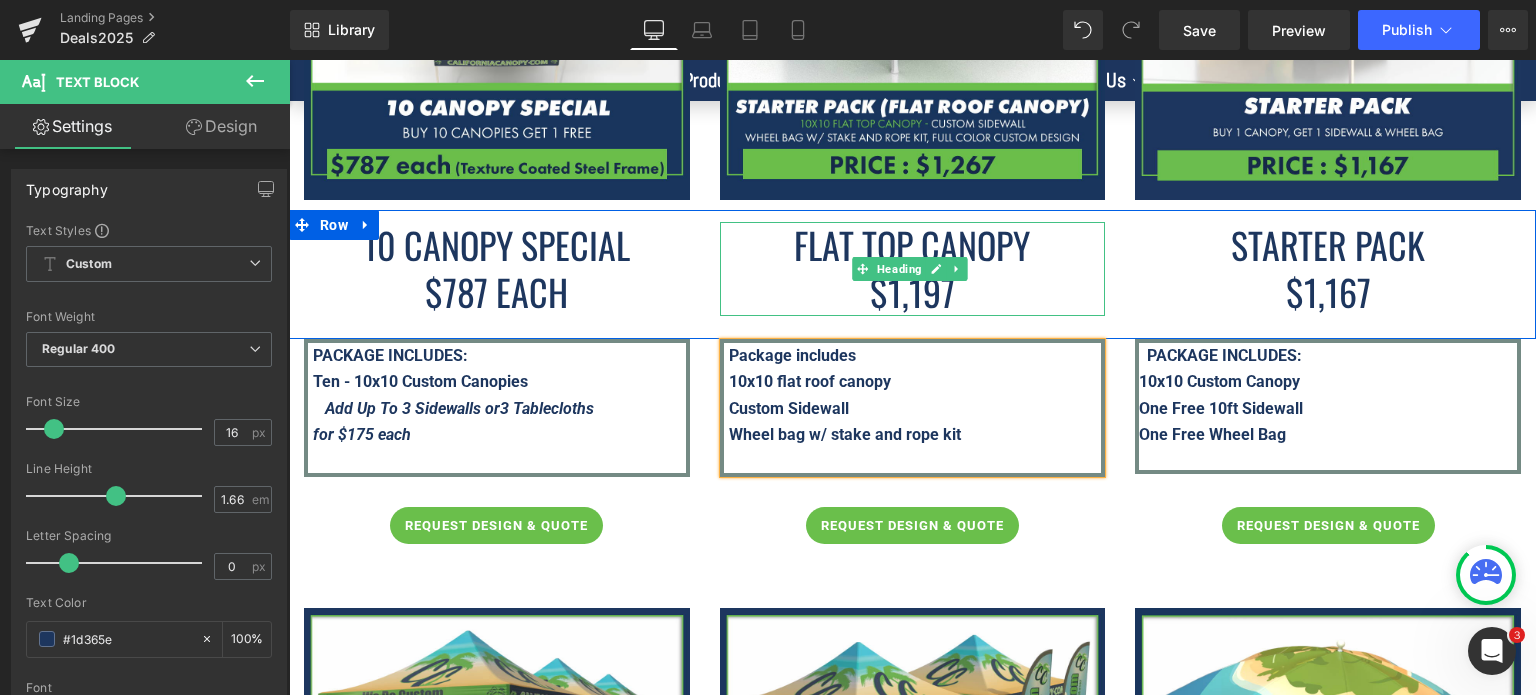 click on "$1,197" at bounding box center [912, 291] 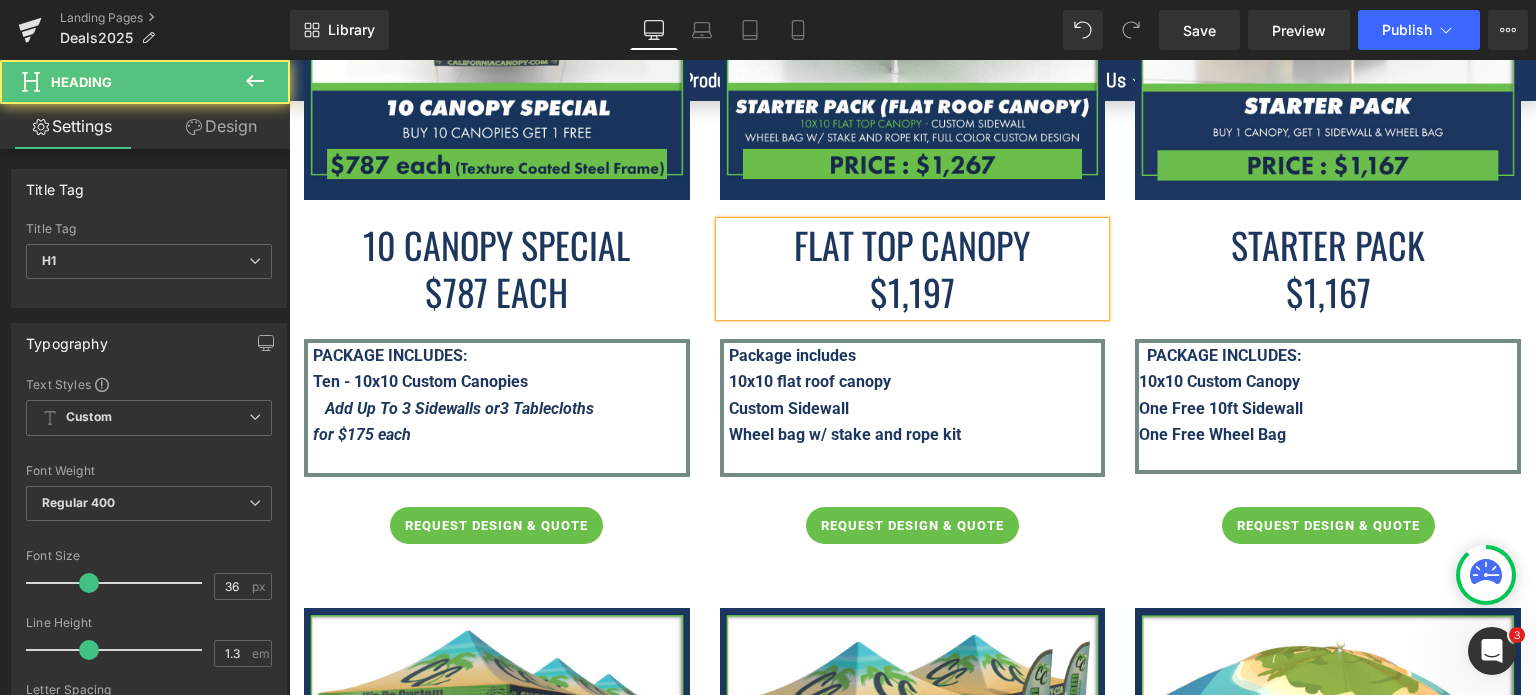 click on "$1,197" at bounding box center (912, 291) 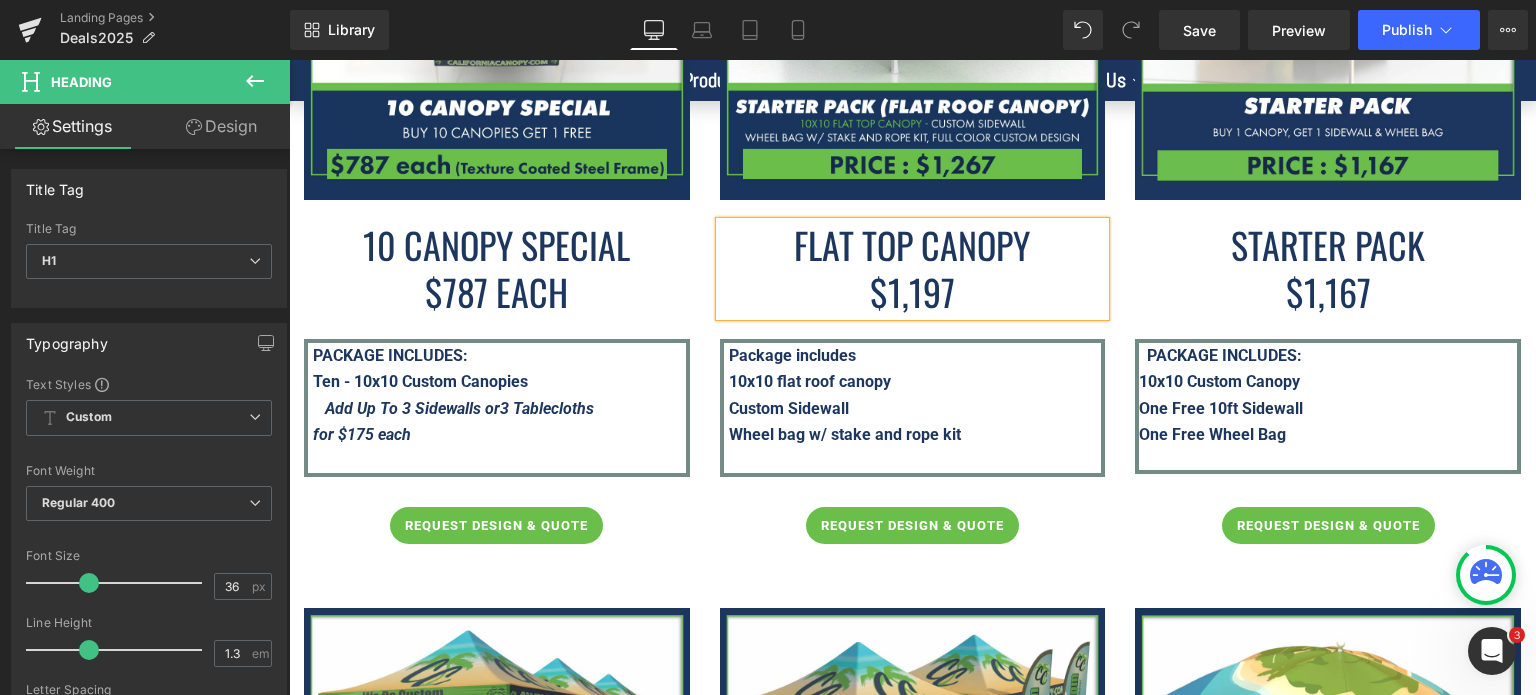 type 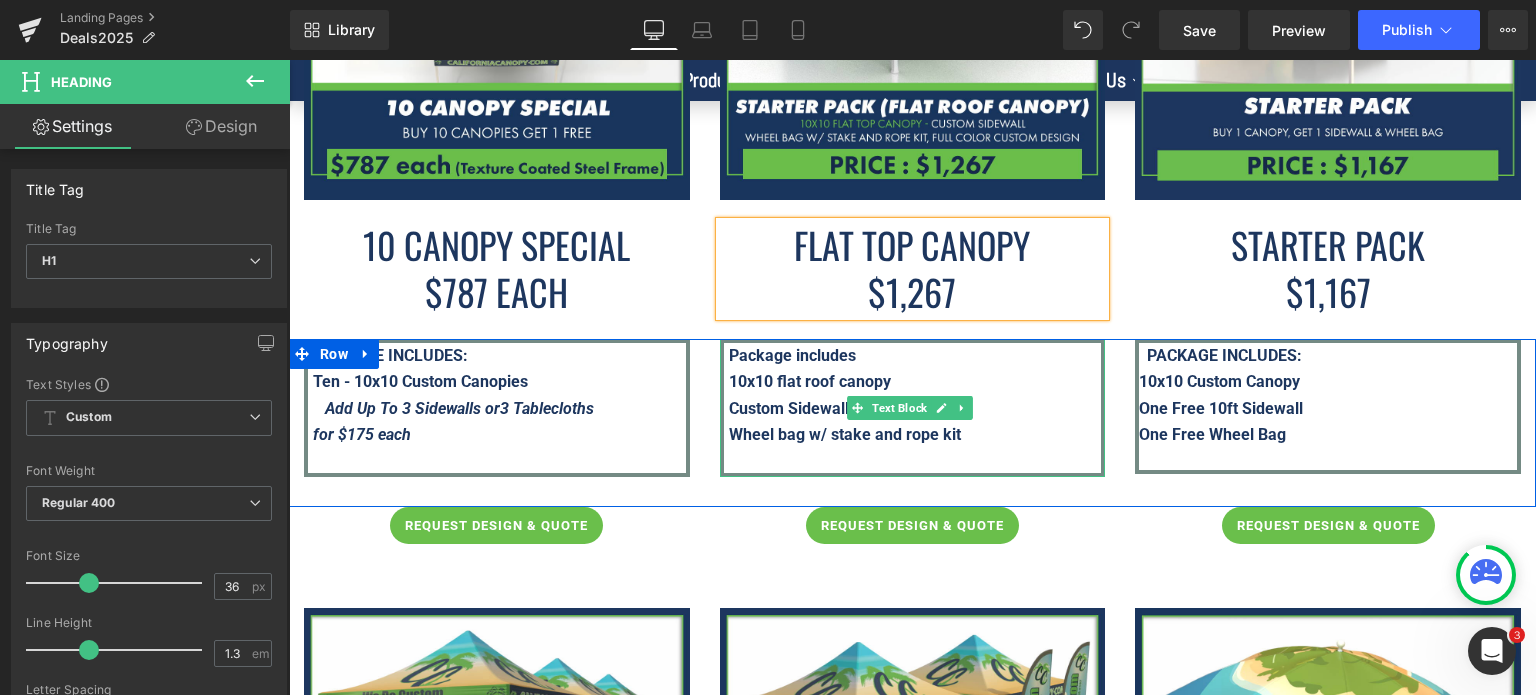 click on "Wheel bag w/ stake and rope kit" at bounding box center (908, 435) 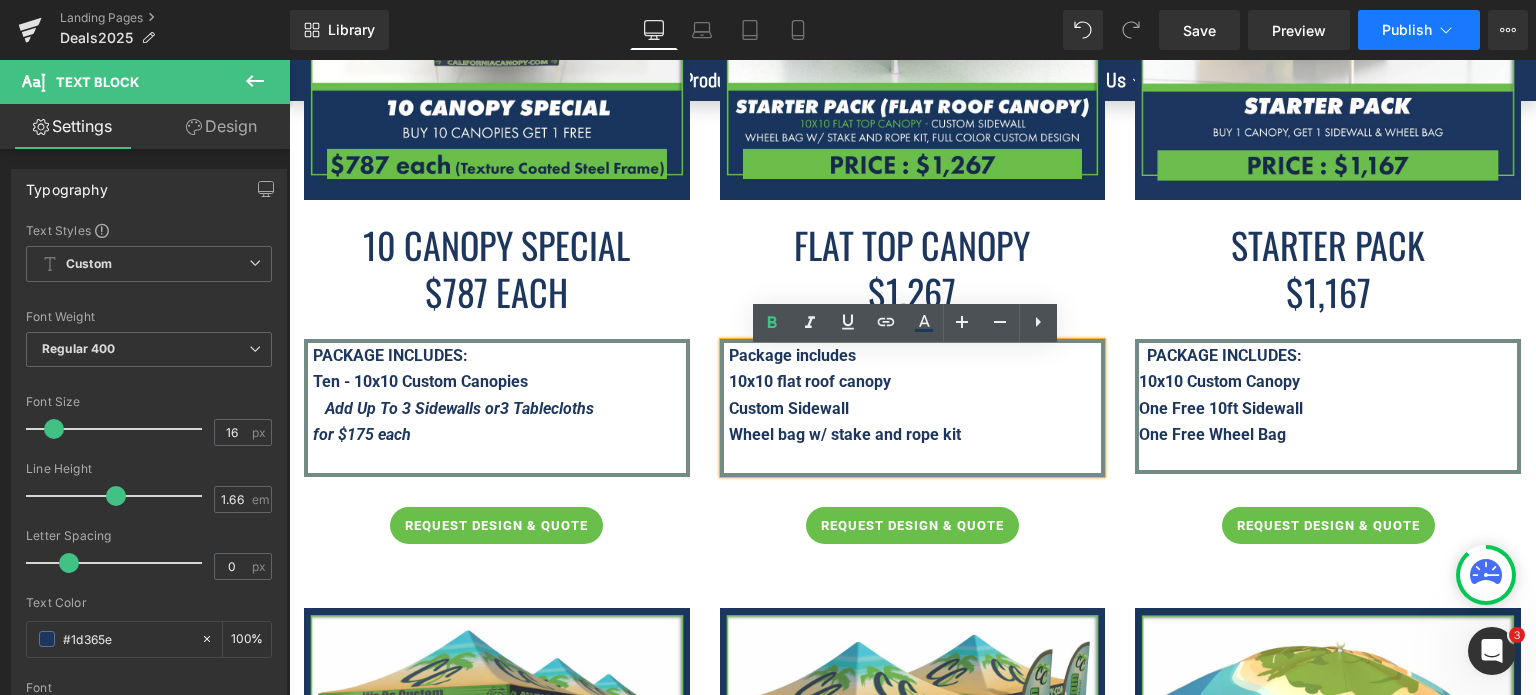 click on "Publish" at bounding box center [1407, 30] 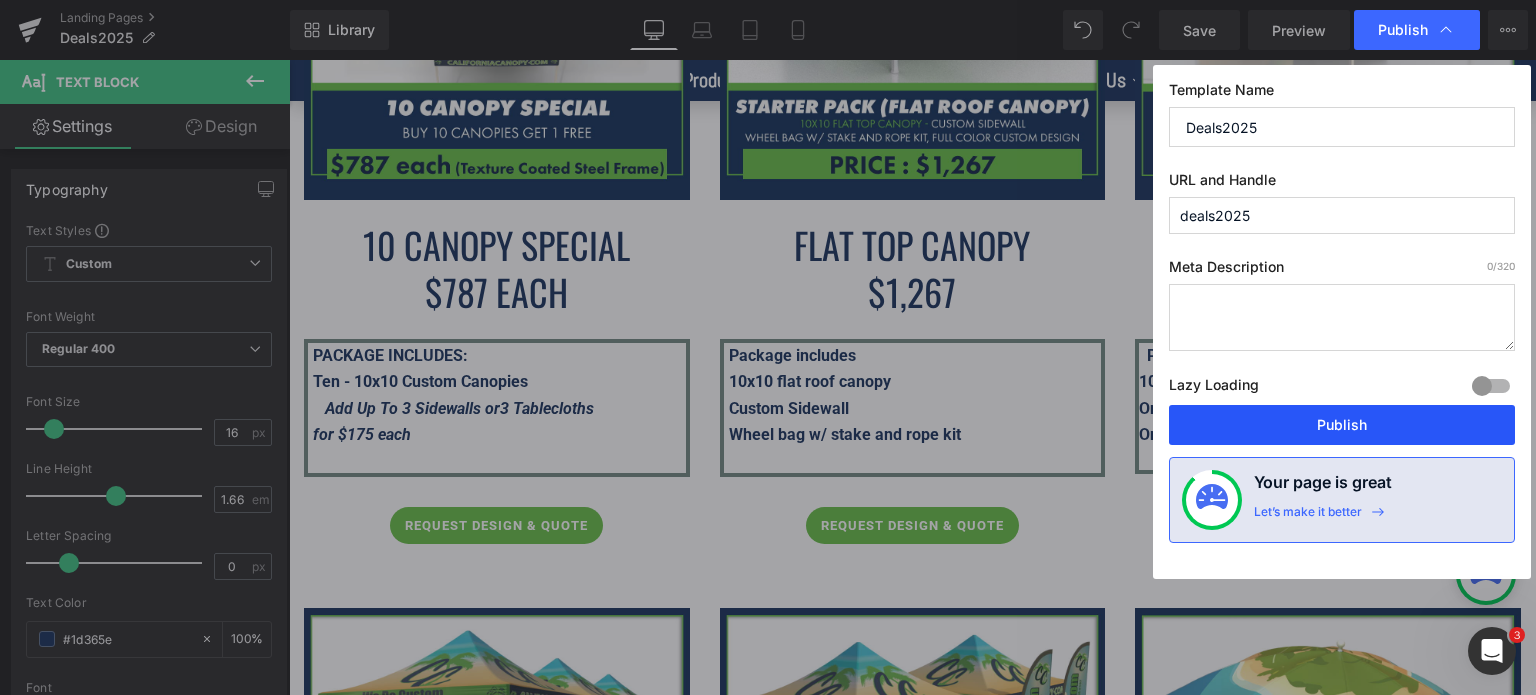 click on "Publish" at bounding box center (1342, 425) 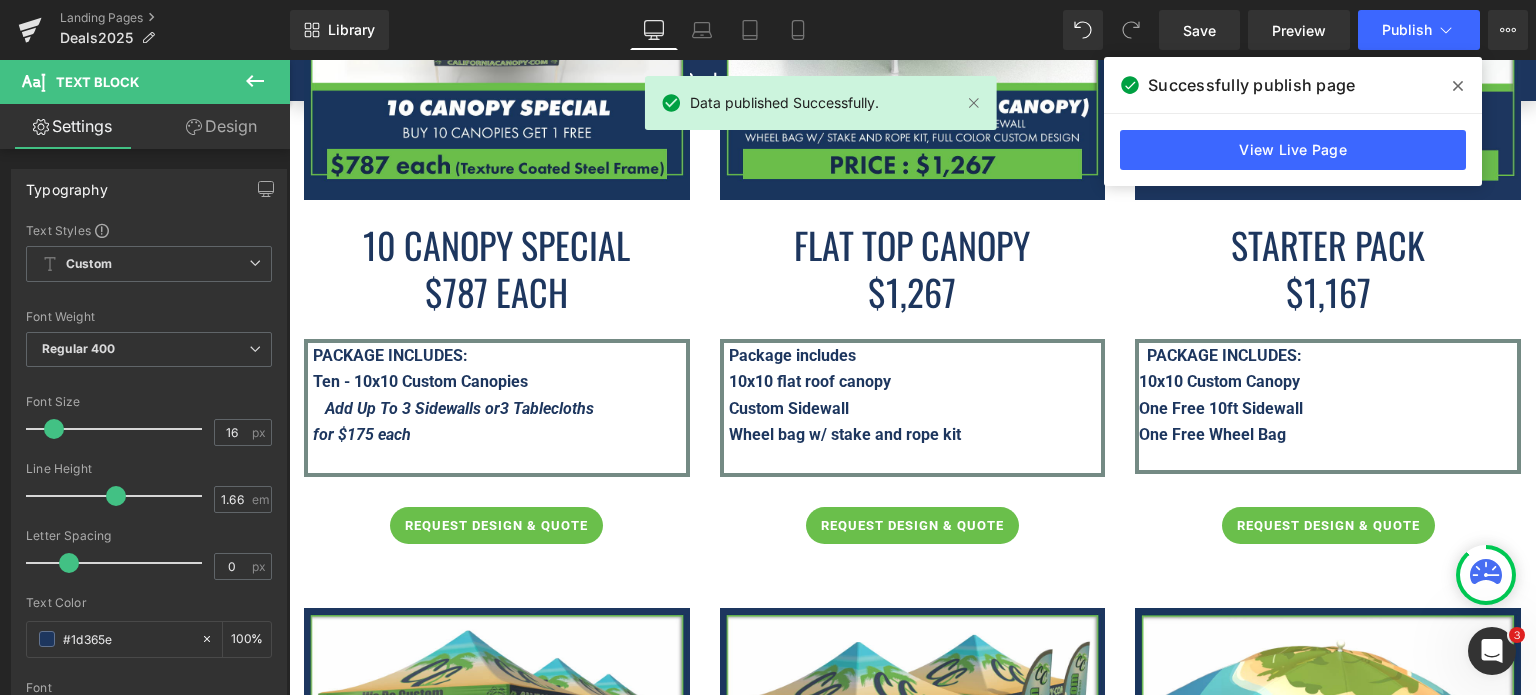 click 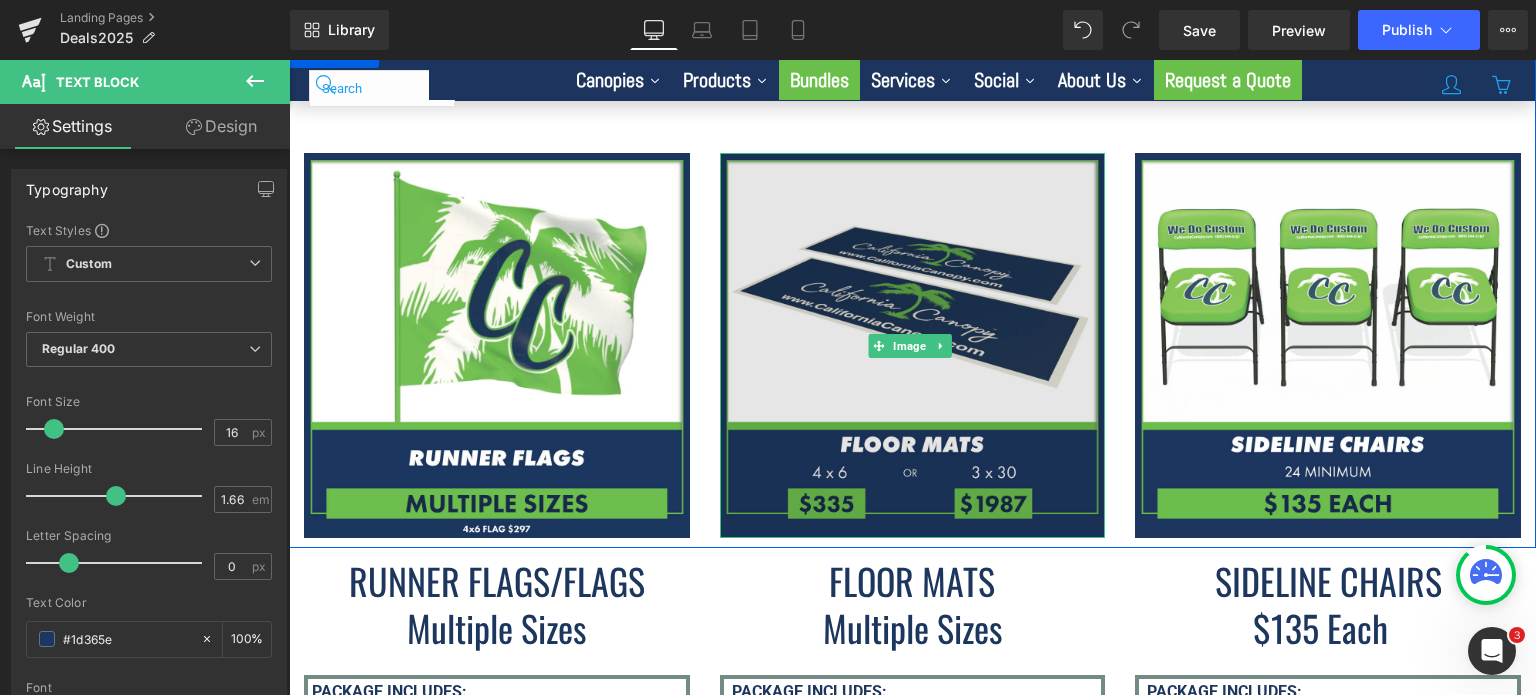 scroll, scrollTop: 5515, scrollLeft: 0, axis: vertical 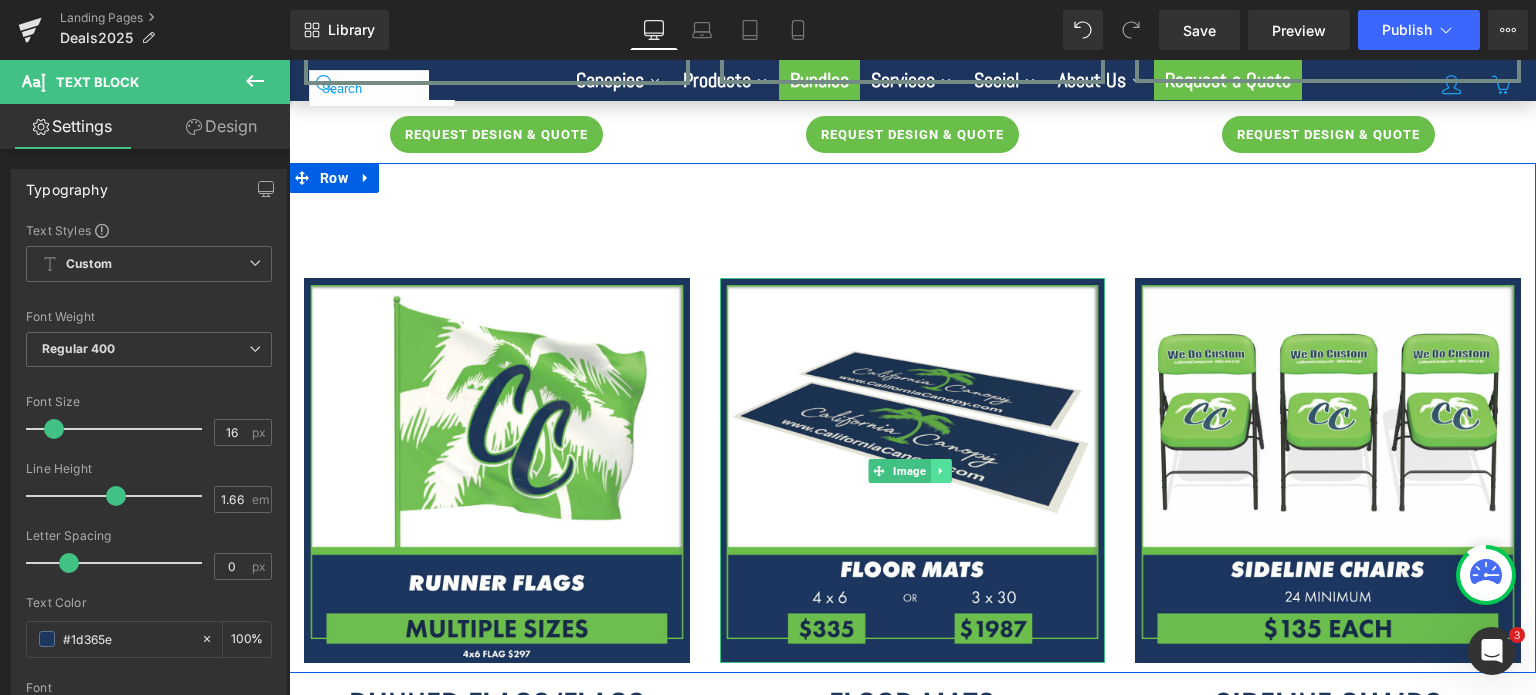 click at bounding box center [941, 471] 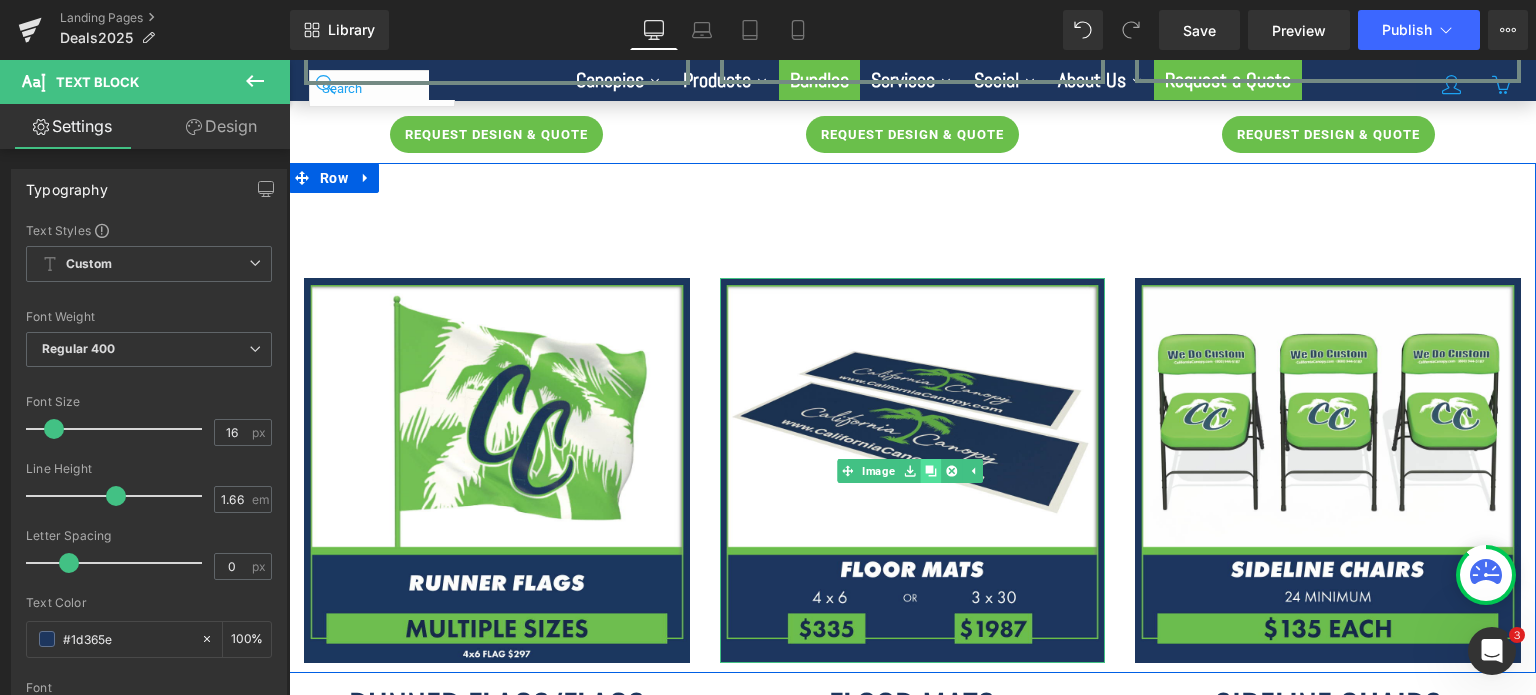 click 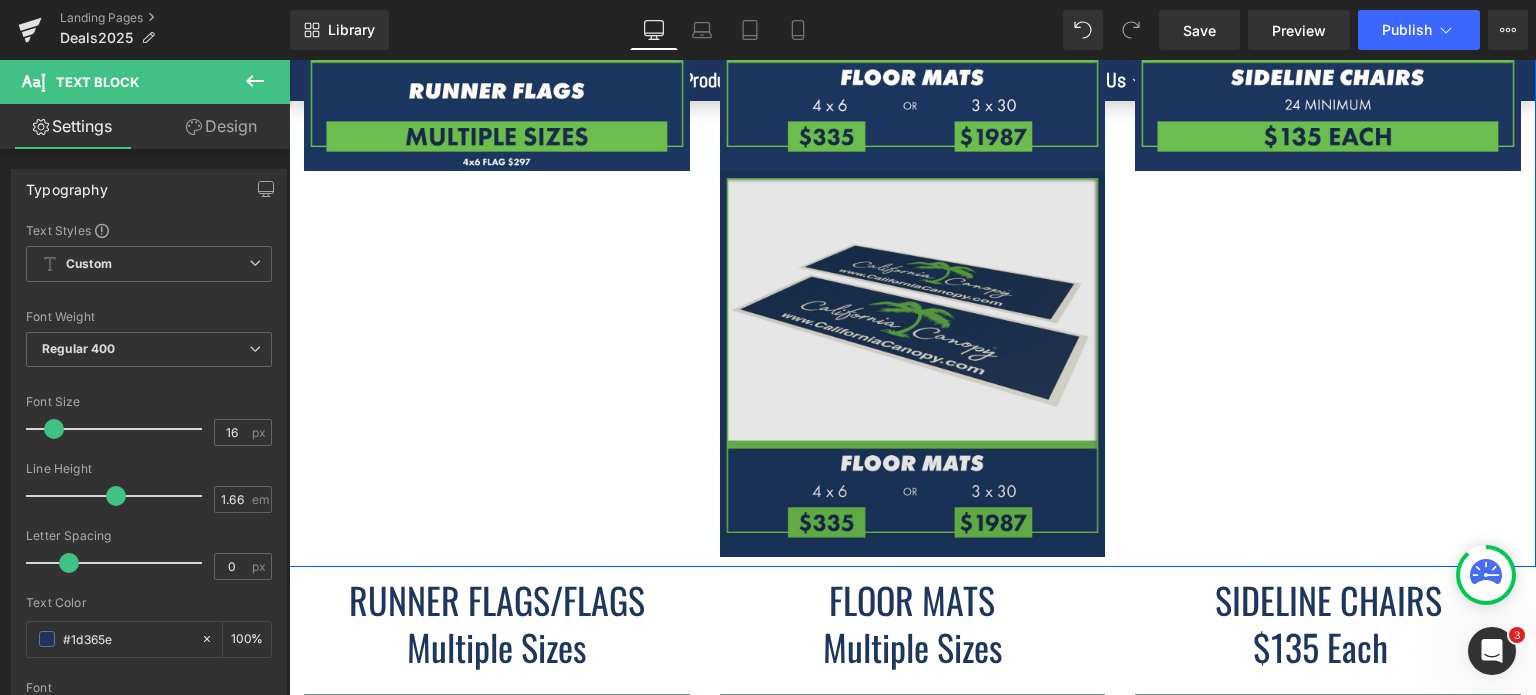 scroll, scrollTop: 6030, scrollLeft: 0, axis: vertical 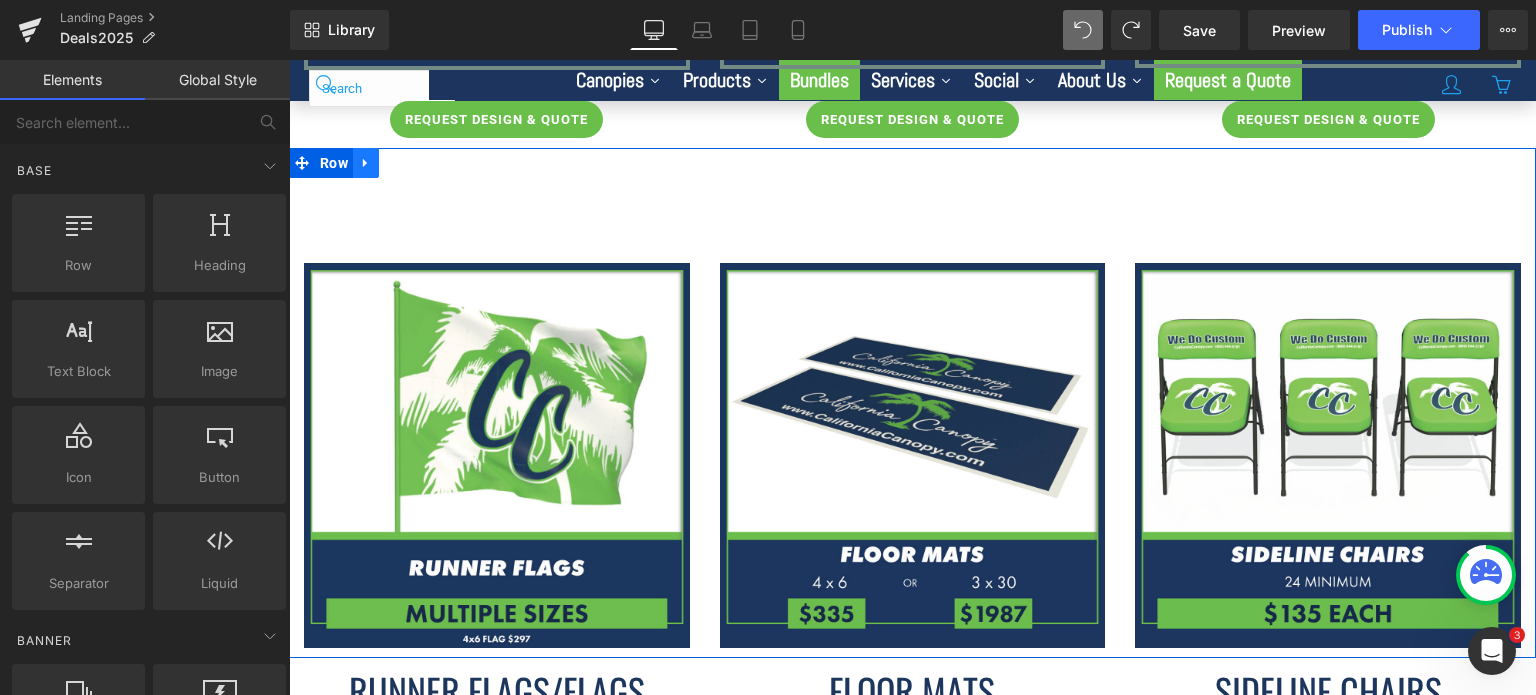 click 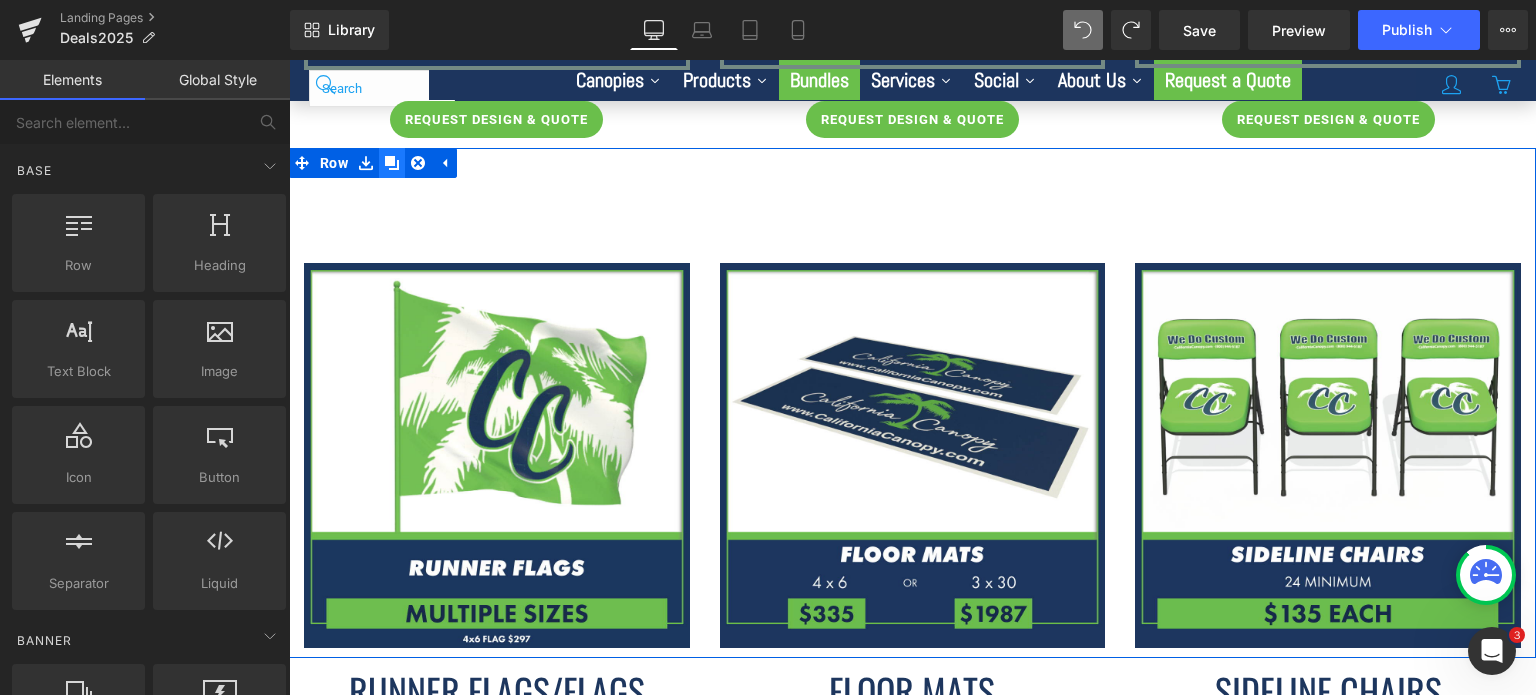 click 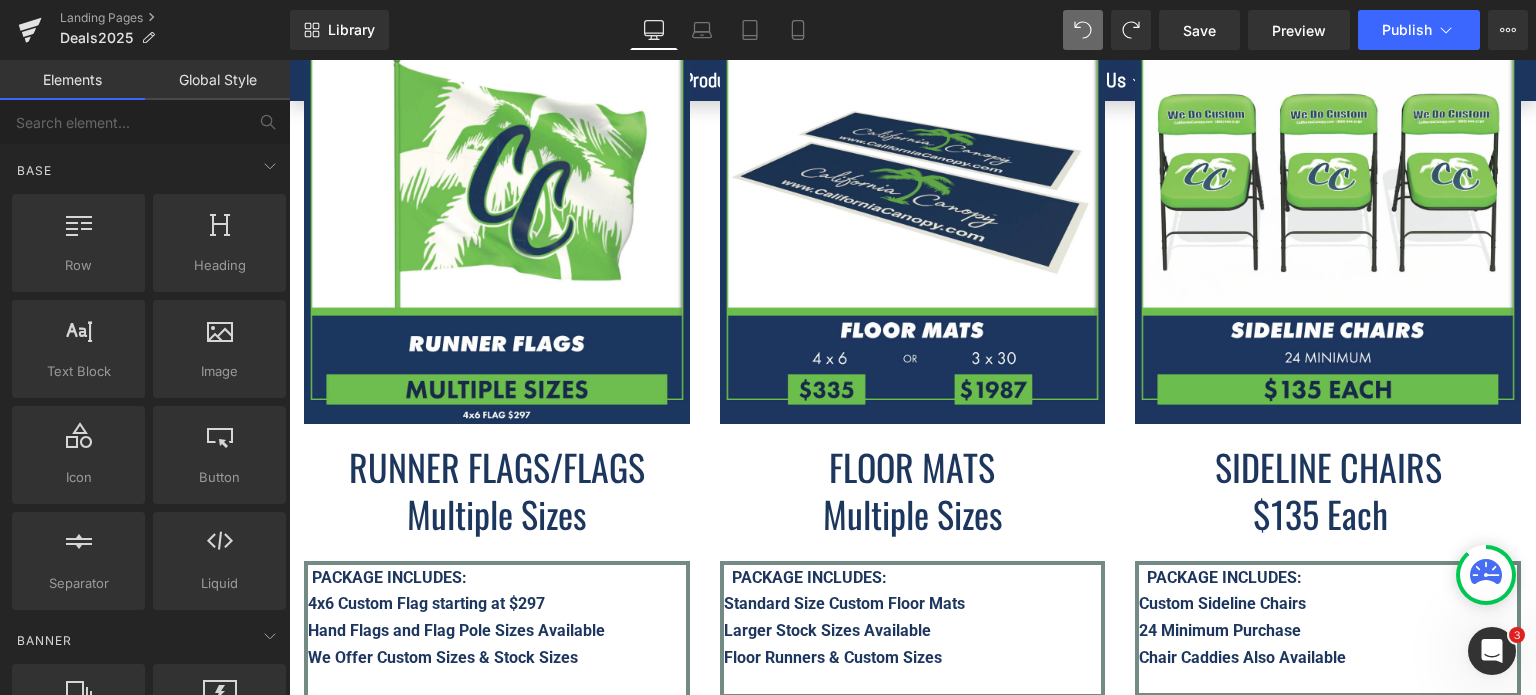 scroll, scrollTop: 6440, scrollLeft: 0, axis: vertical 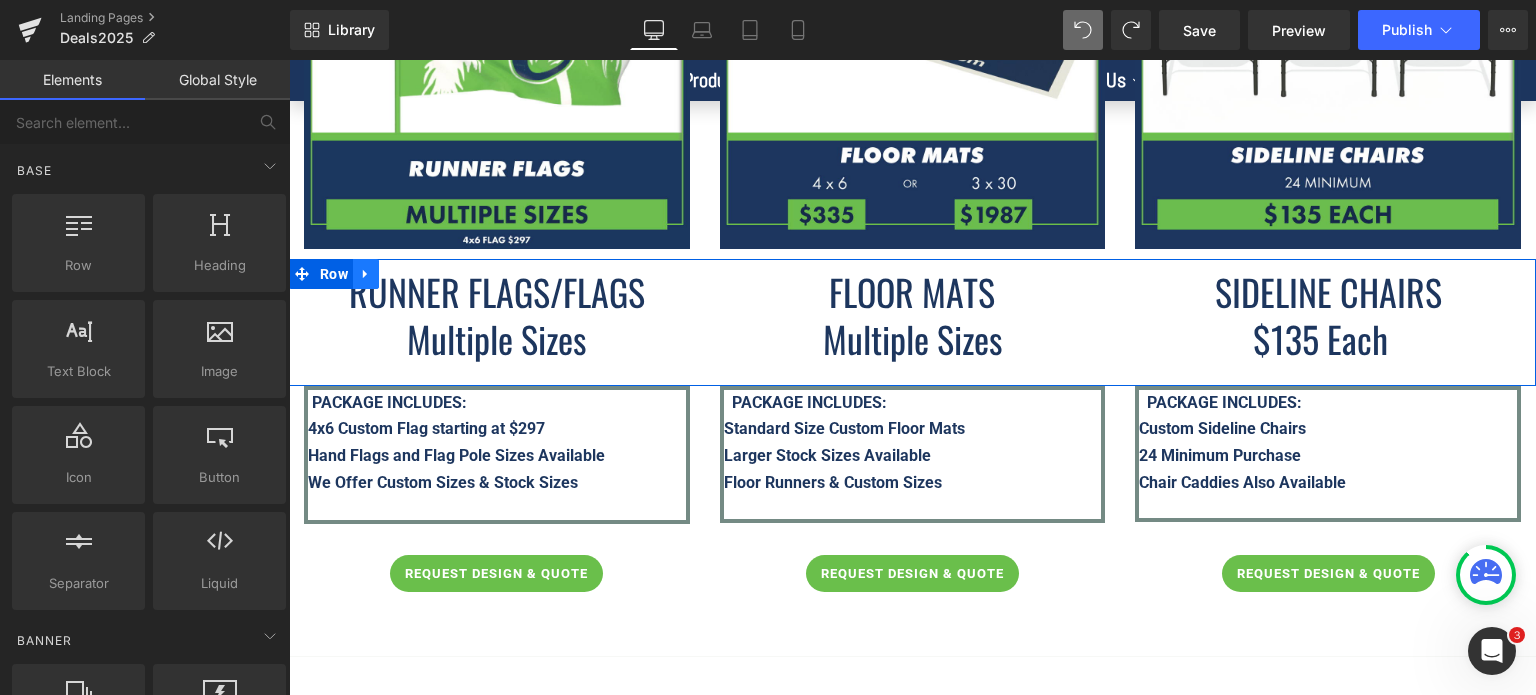 click 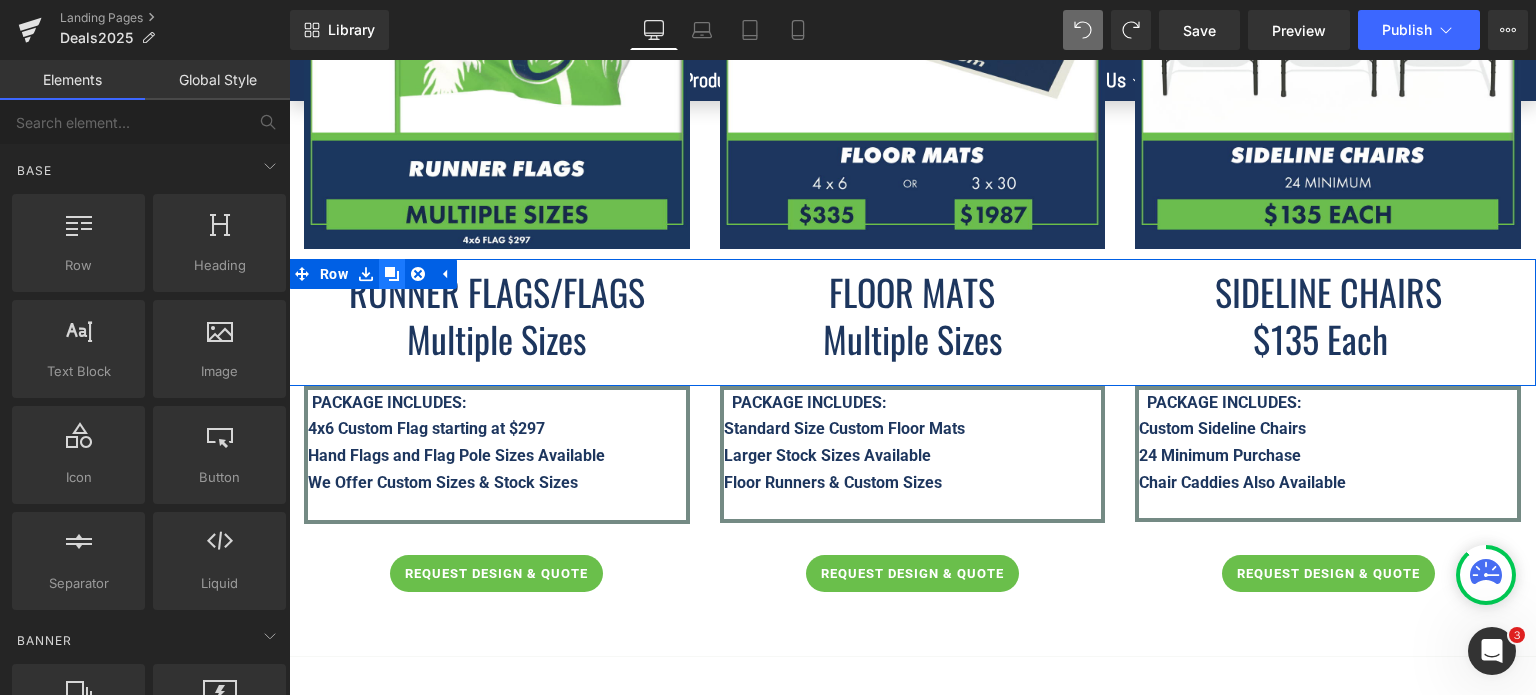 click at bounding box center (392, 274) 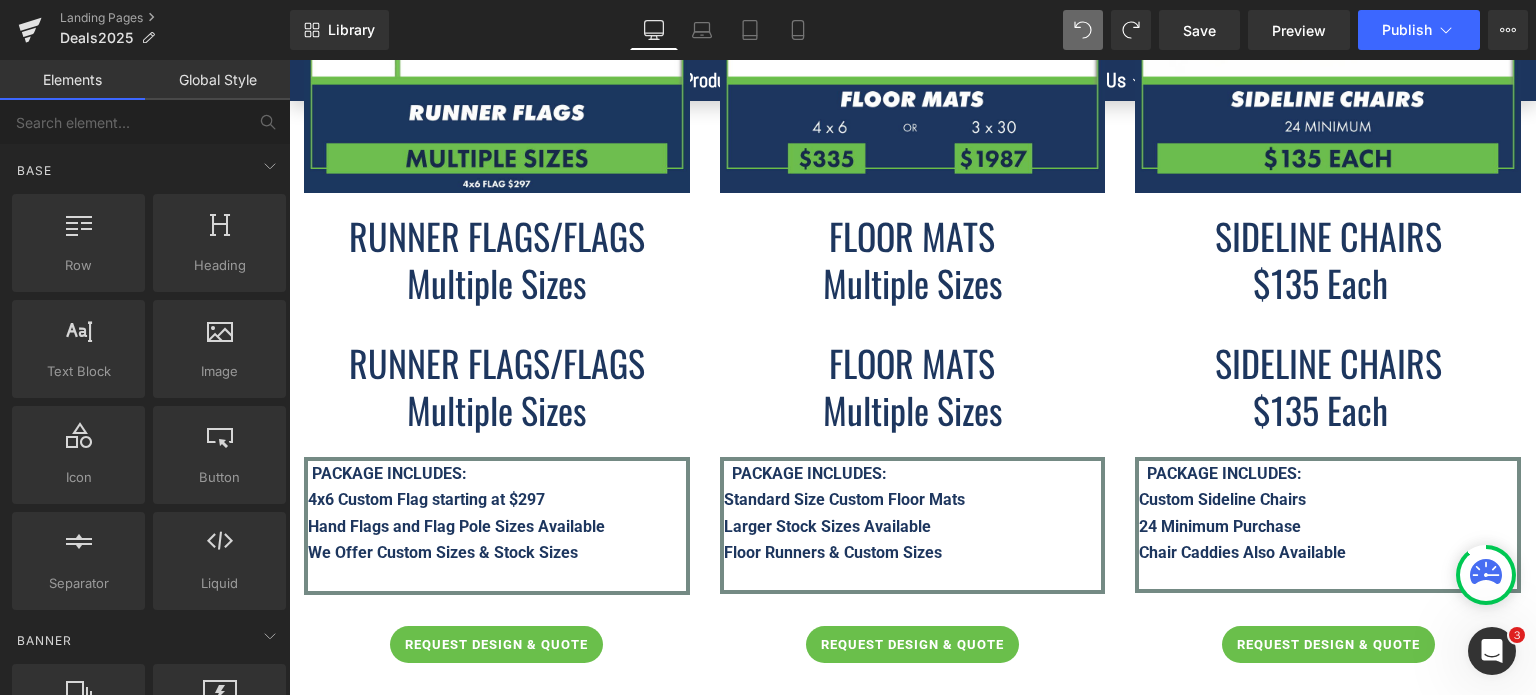scroll, scrollTop: 6540, scrollLeft: 0, axis: vertical 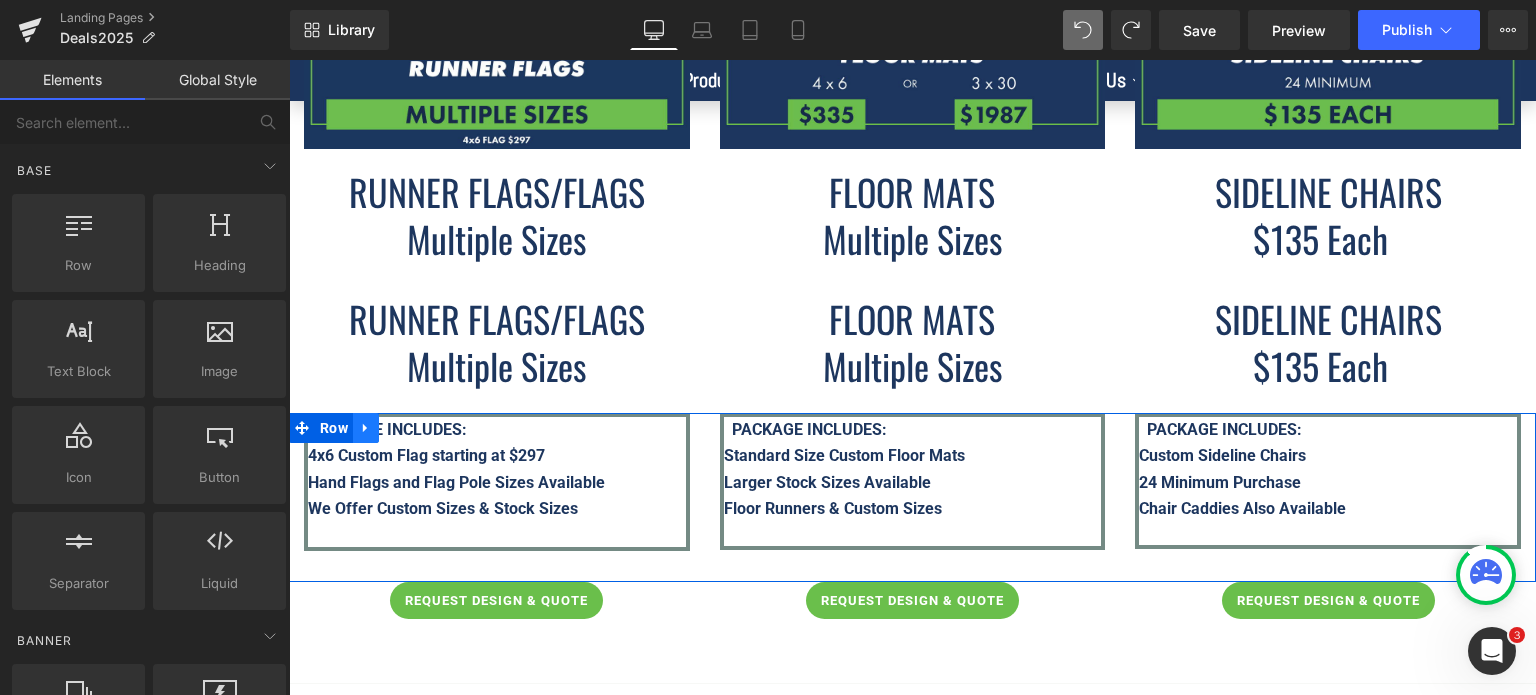 click 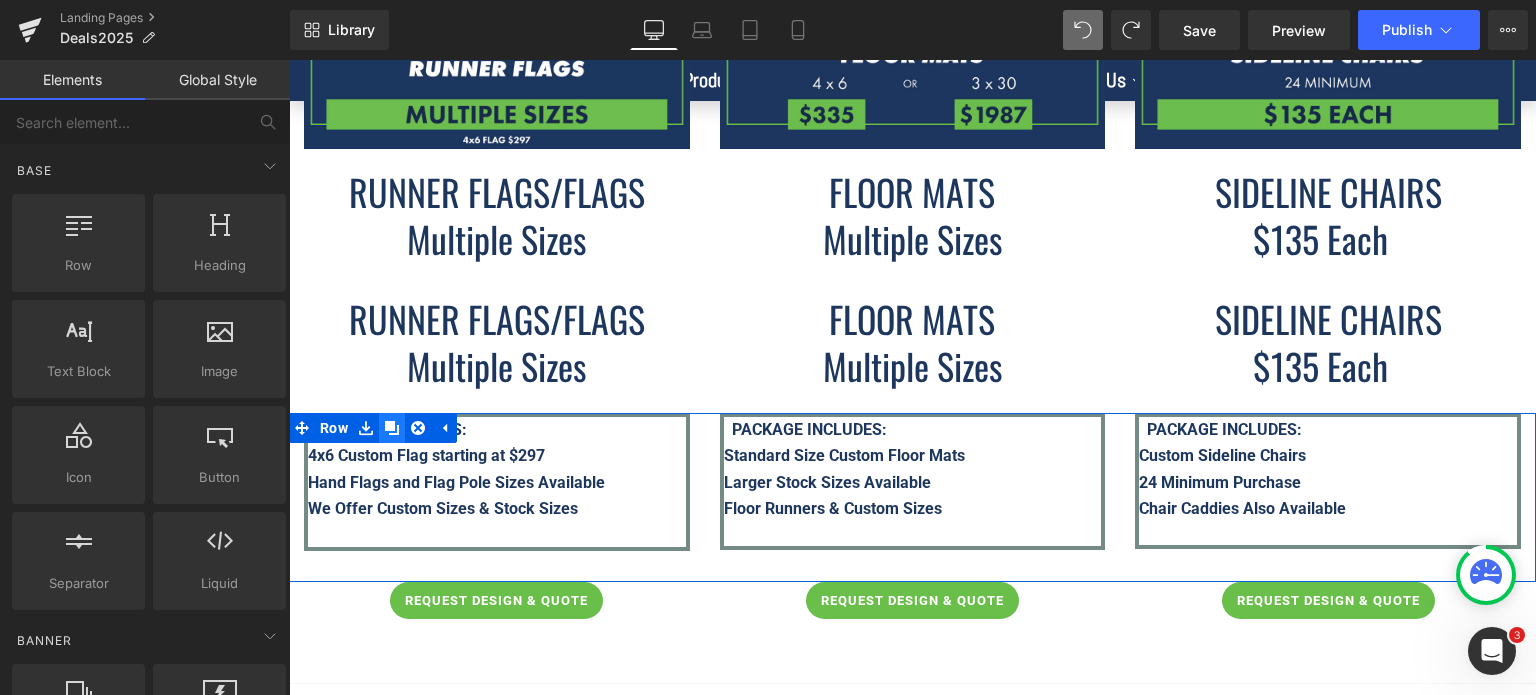 click 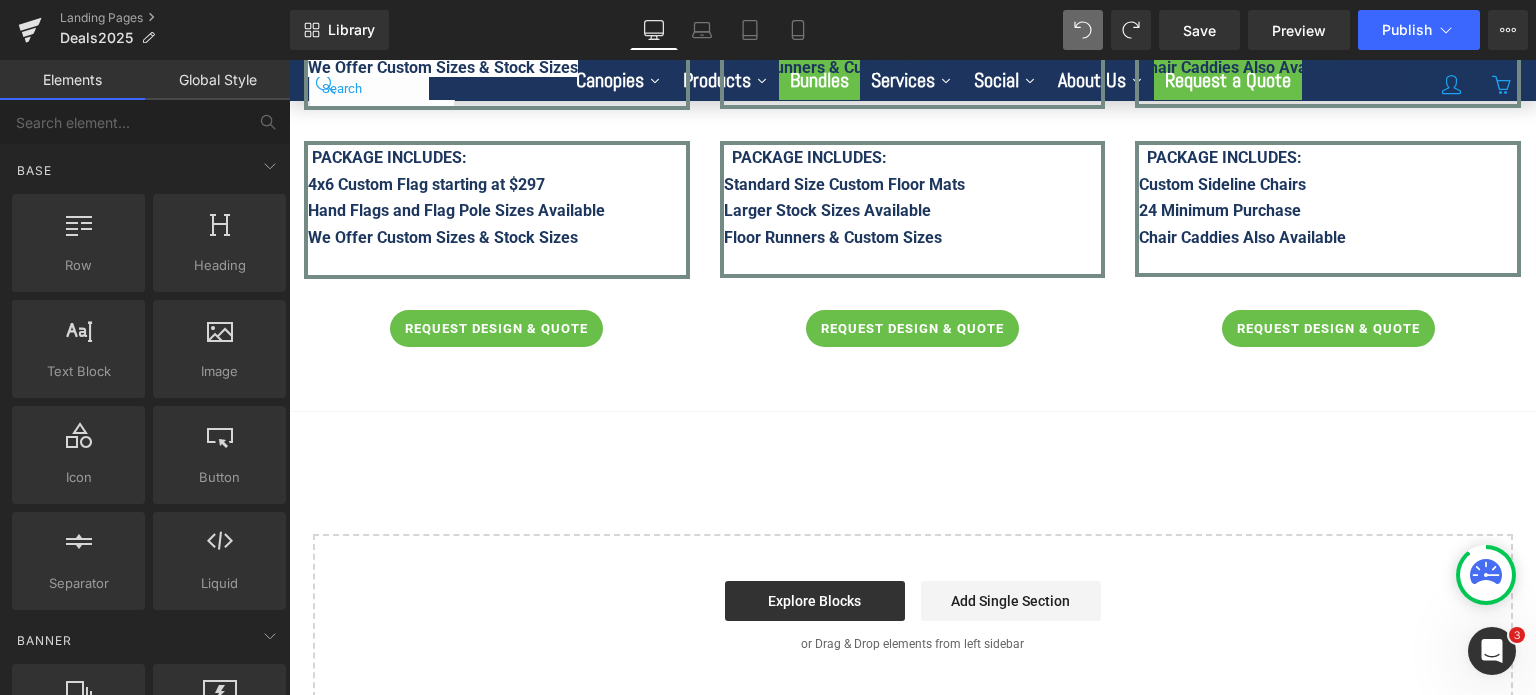 scroll, scrollTop: 7044, scrollLeft: 0, axis: vertical 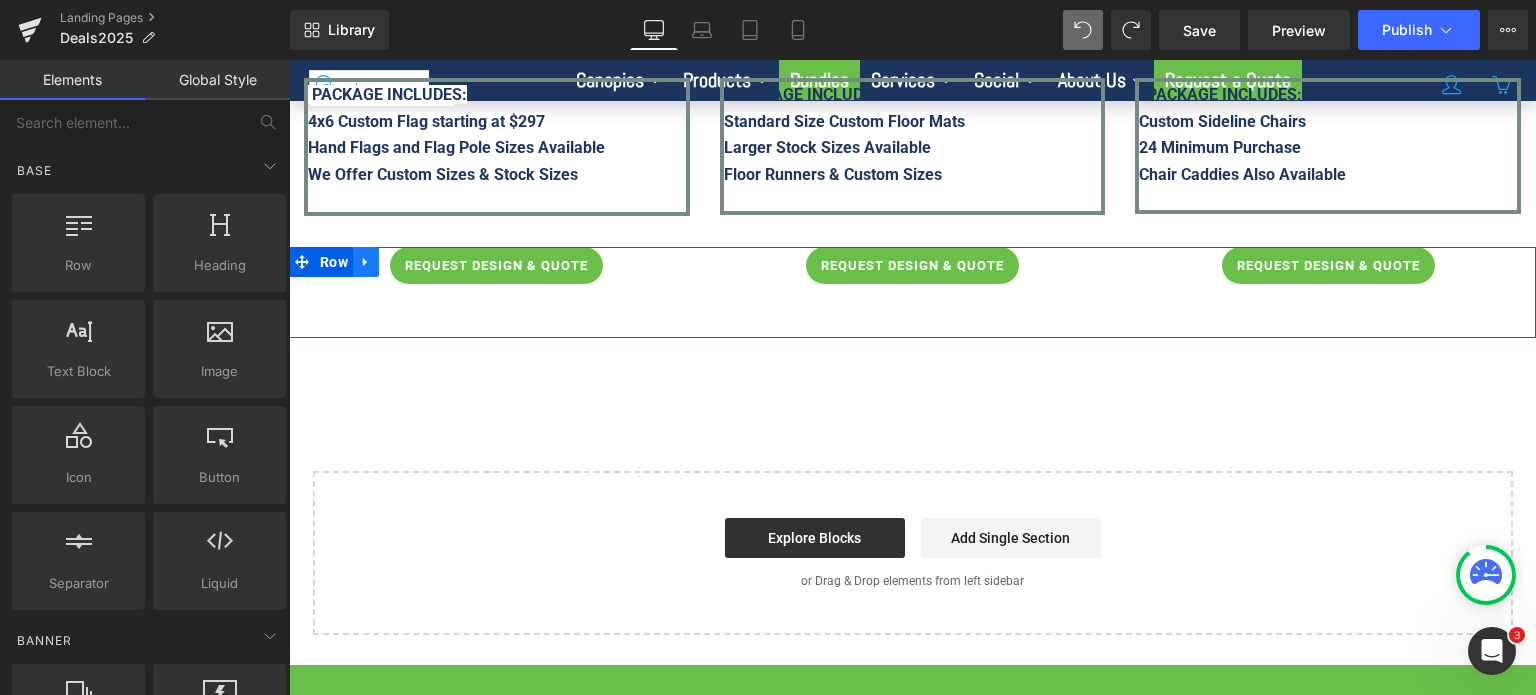 click 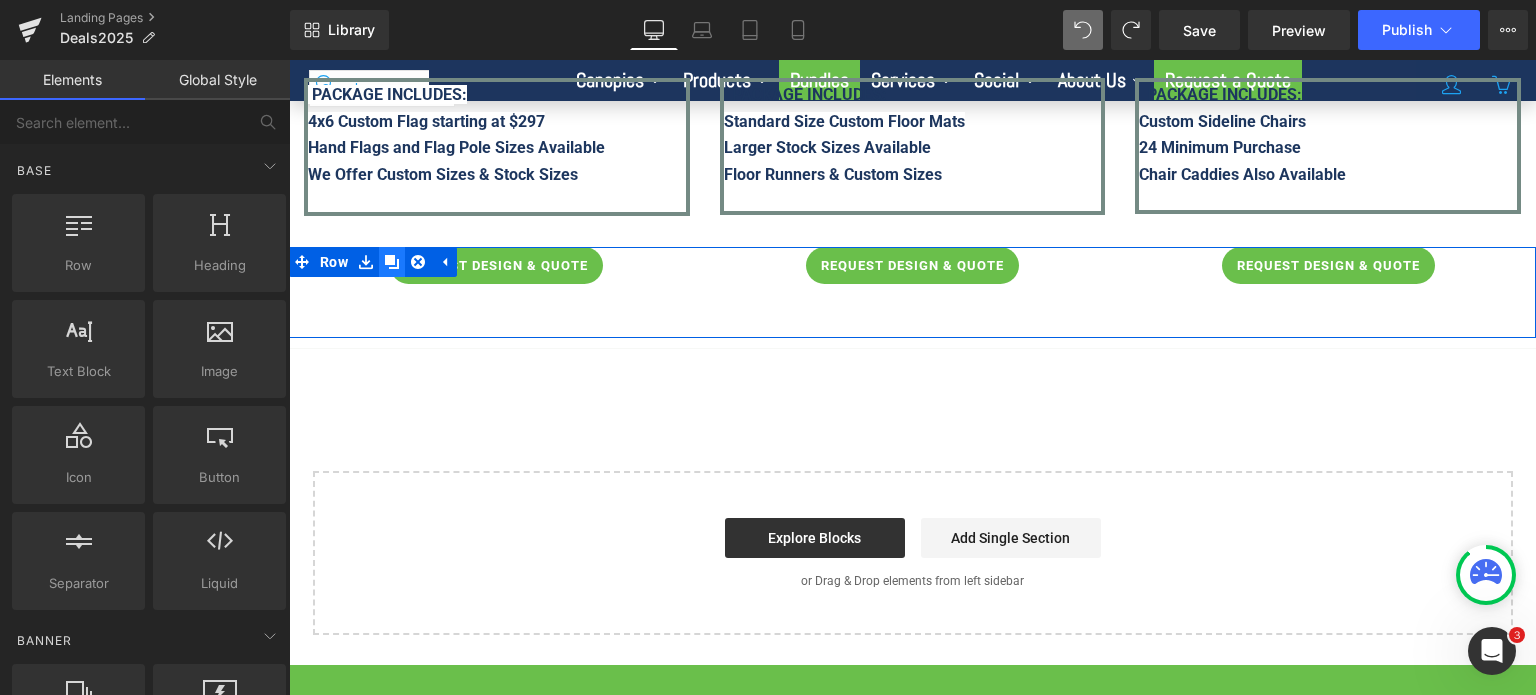 click 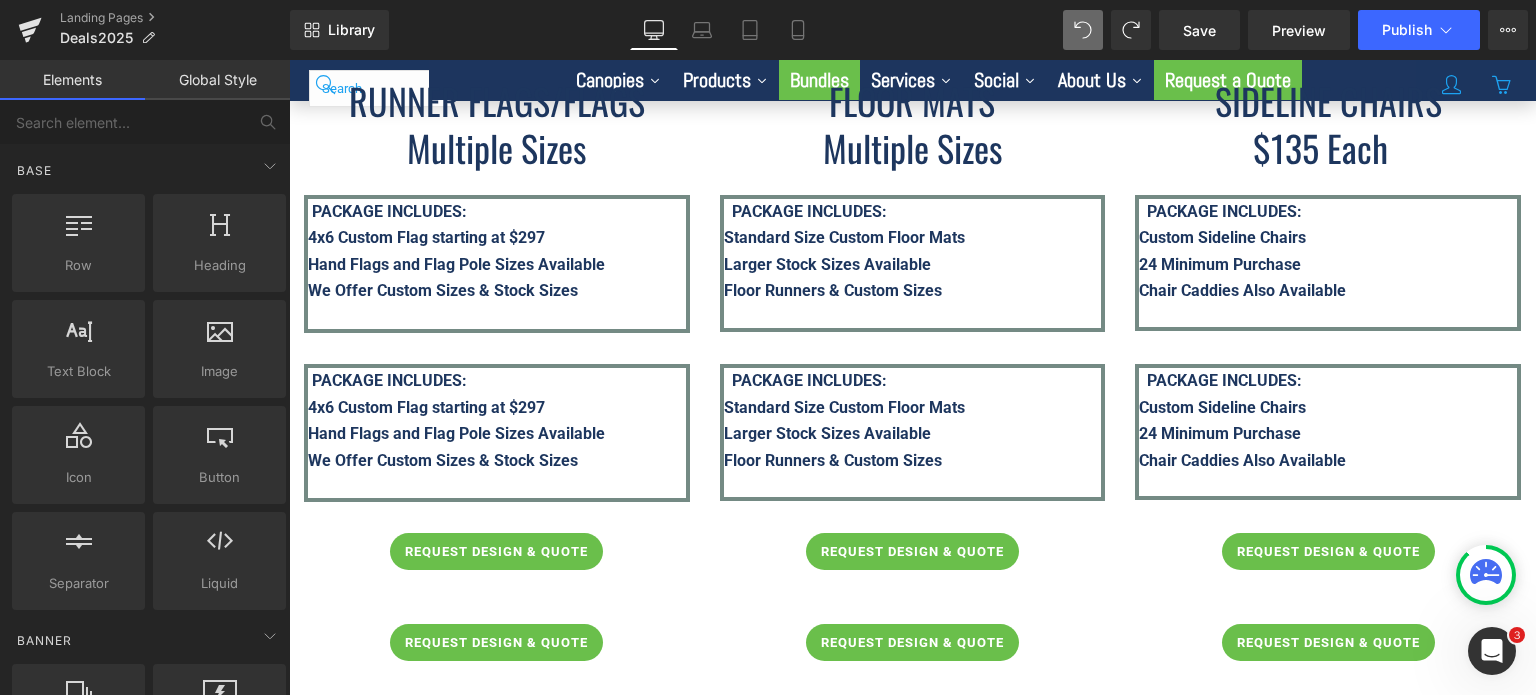 scroll, scrollTop: 6844, scrollLeft: 0, axis: vertical 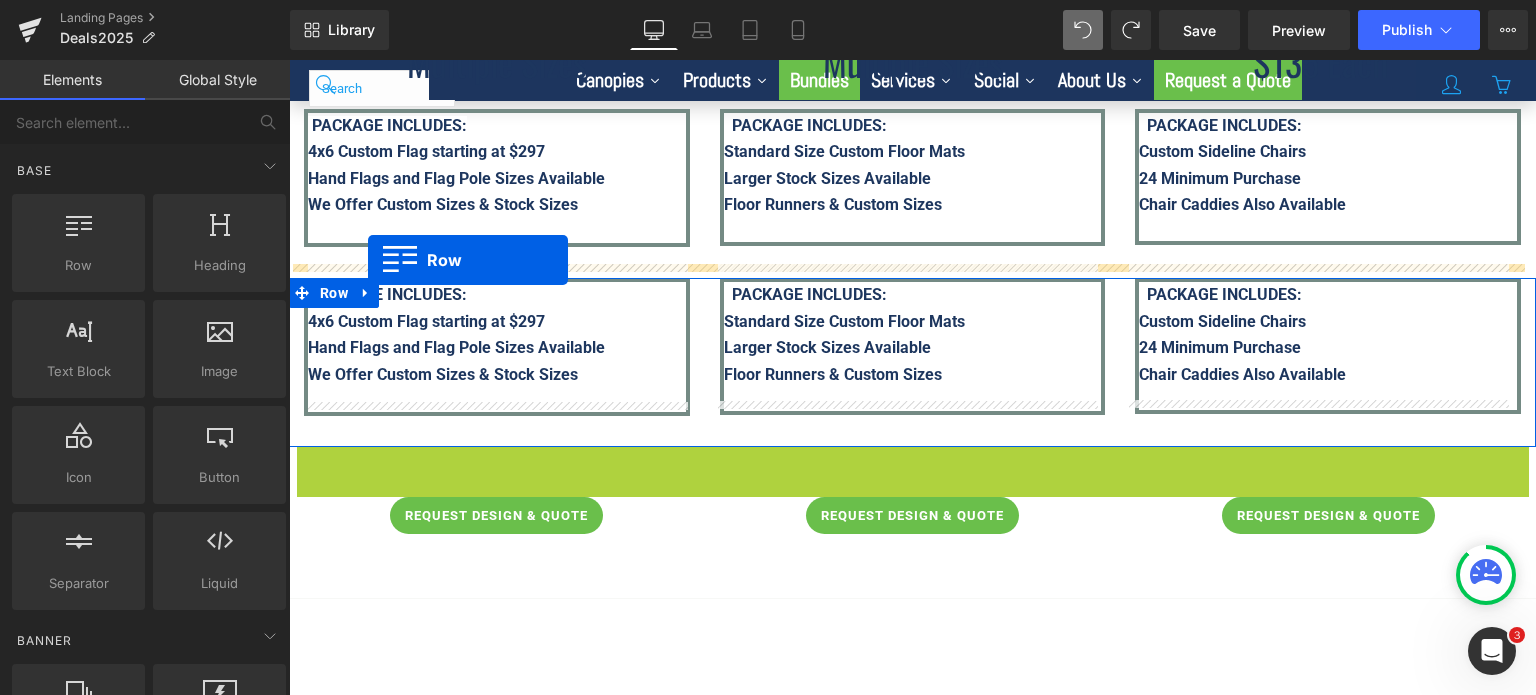 drag, startPoint x: 300, startPoint y: 449, endPoint x: 368, endPoint y: 260, distance: 200.86064 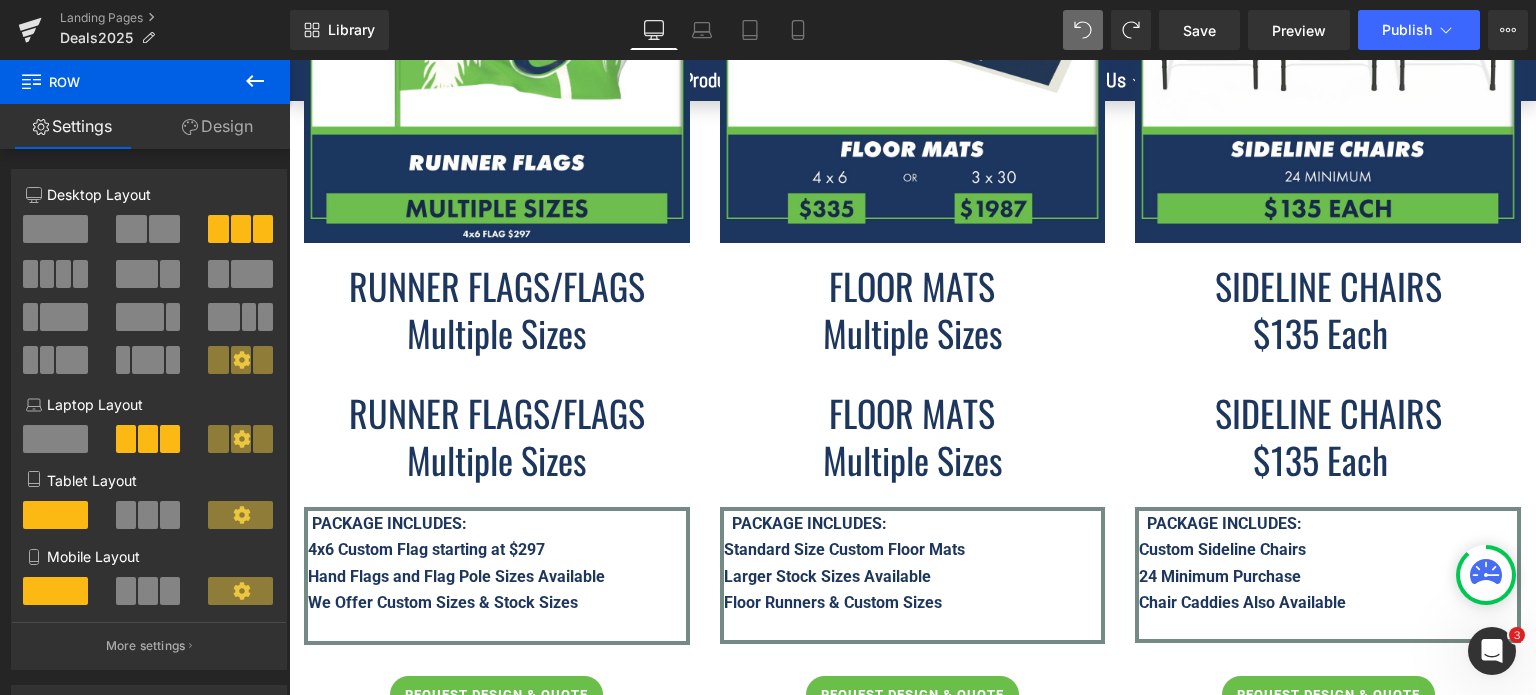 scroll, scrollTop: 6444, scrollLeft: 0, axis: vertical 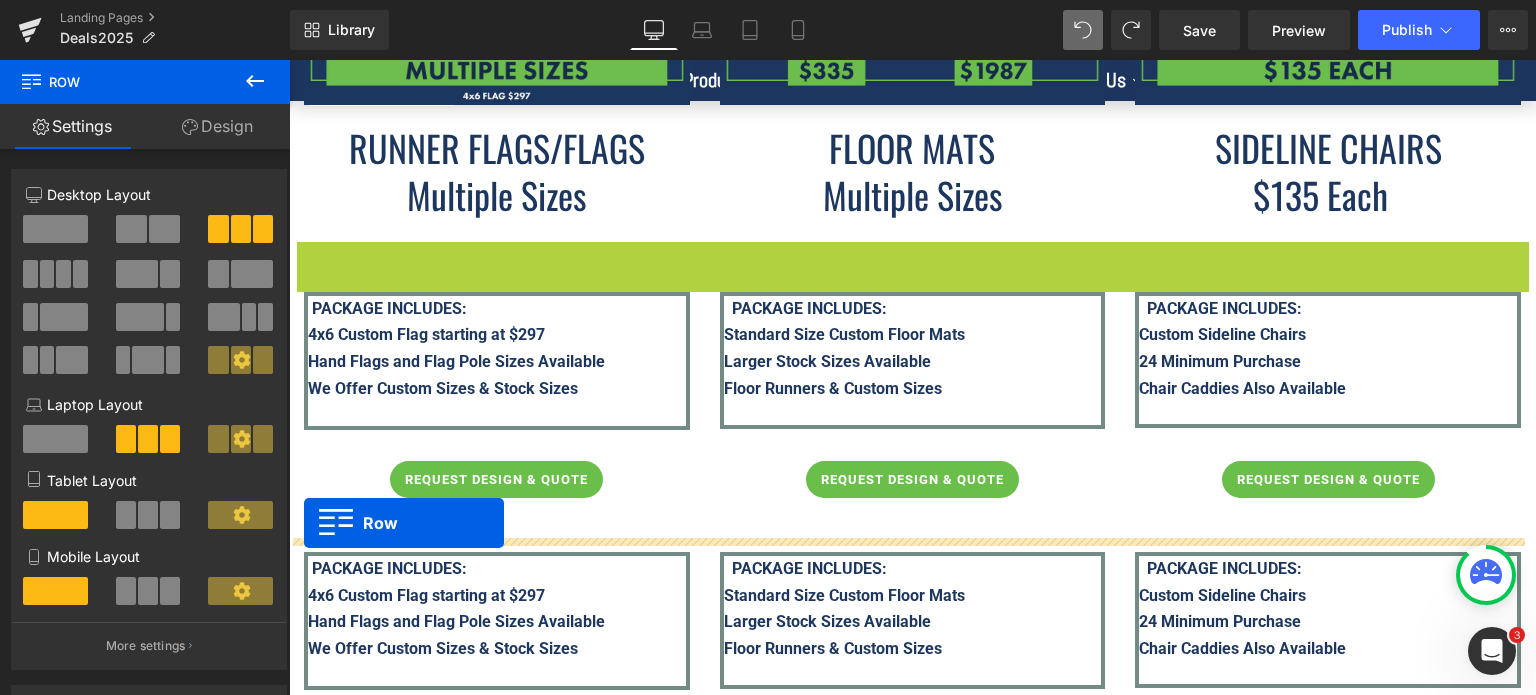 drag, startPoint x: 306, startPoint y: 377, endPoint x: 304, endPoint y: 523, distance: 146.0137 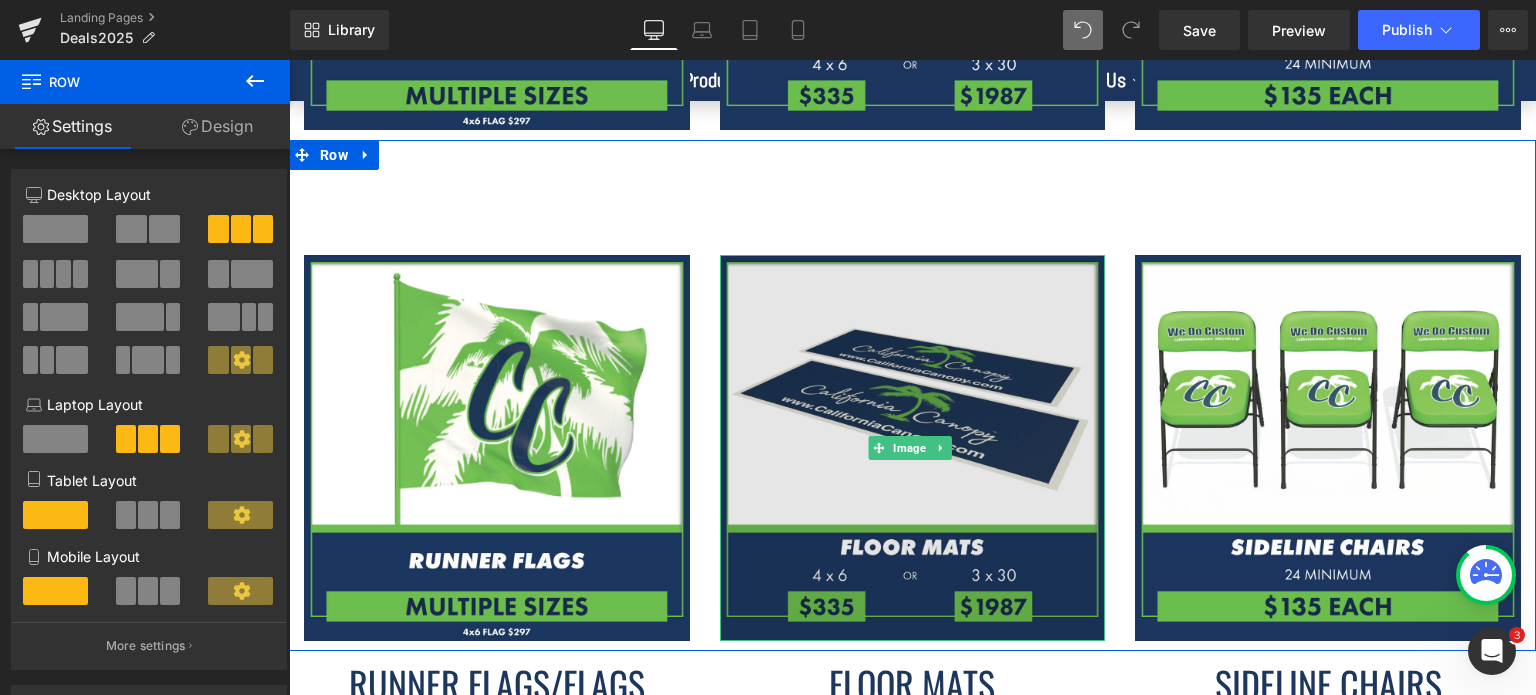 scroll, scrollTop: 6084, scrollLeft: 0, axis: vertical 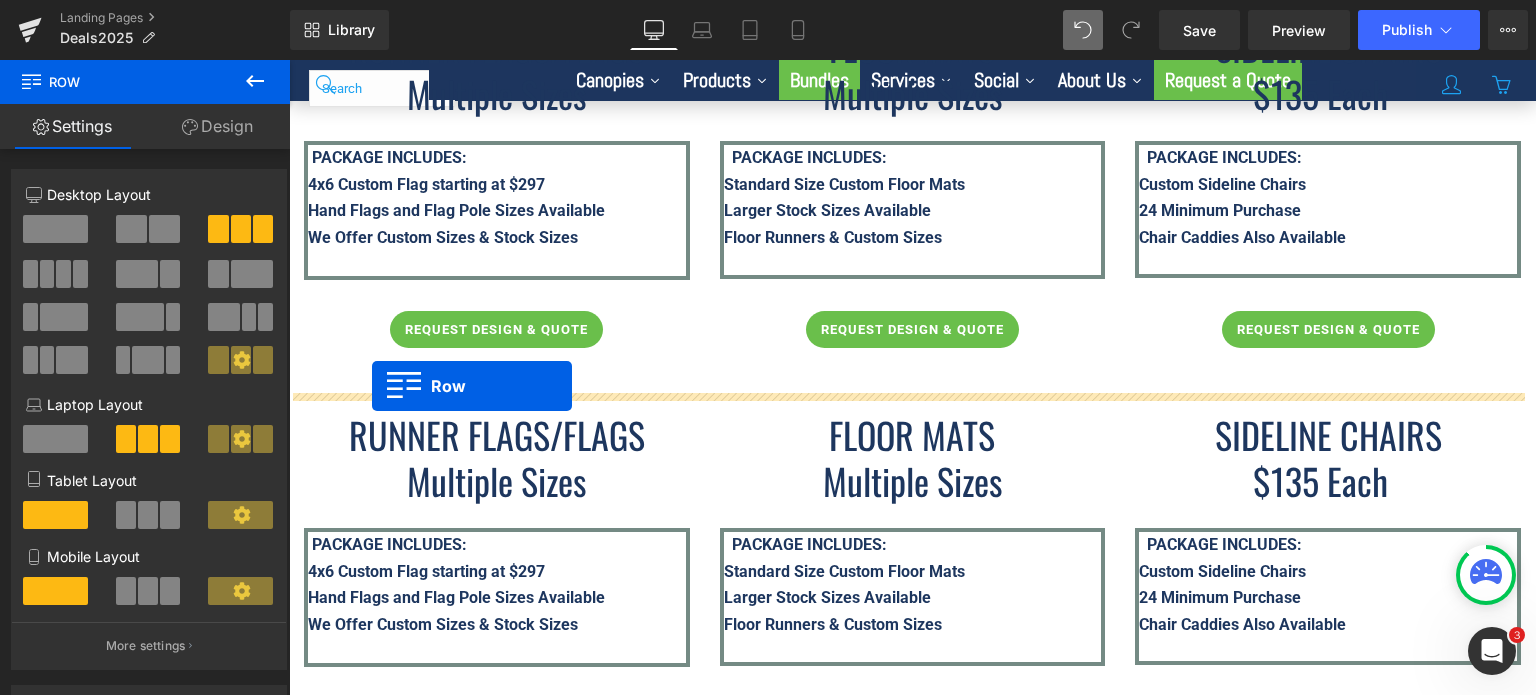 drag, startPoint x: 300, startPoint y: 107, endPoint x: 372, endPoint y: 386, distance: 288.1406 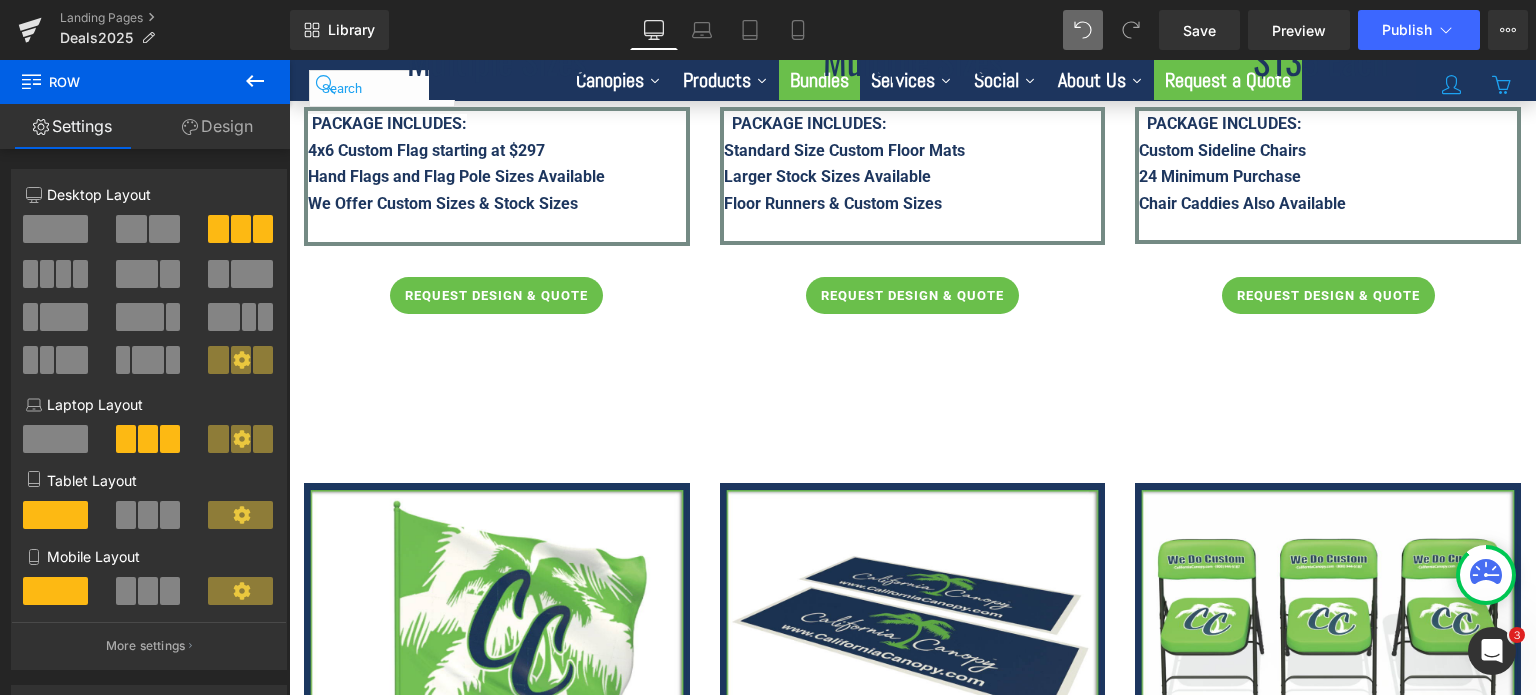 scroll, scrollTop: 6174, scrollLeft: 0, axis: vertical 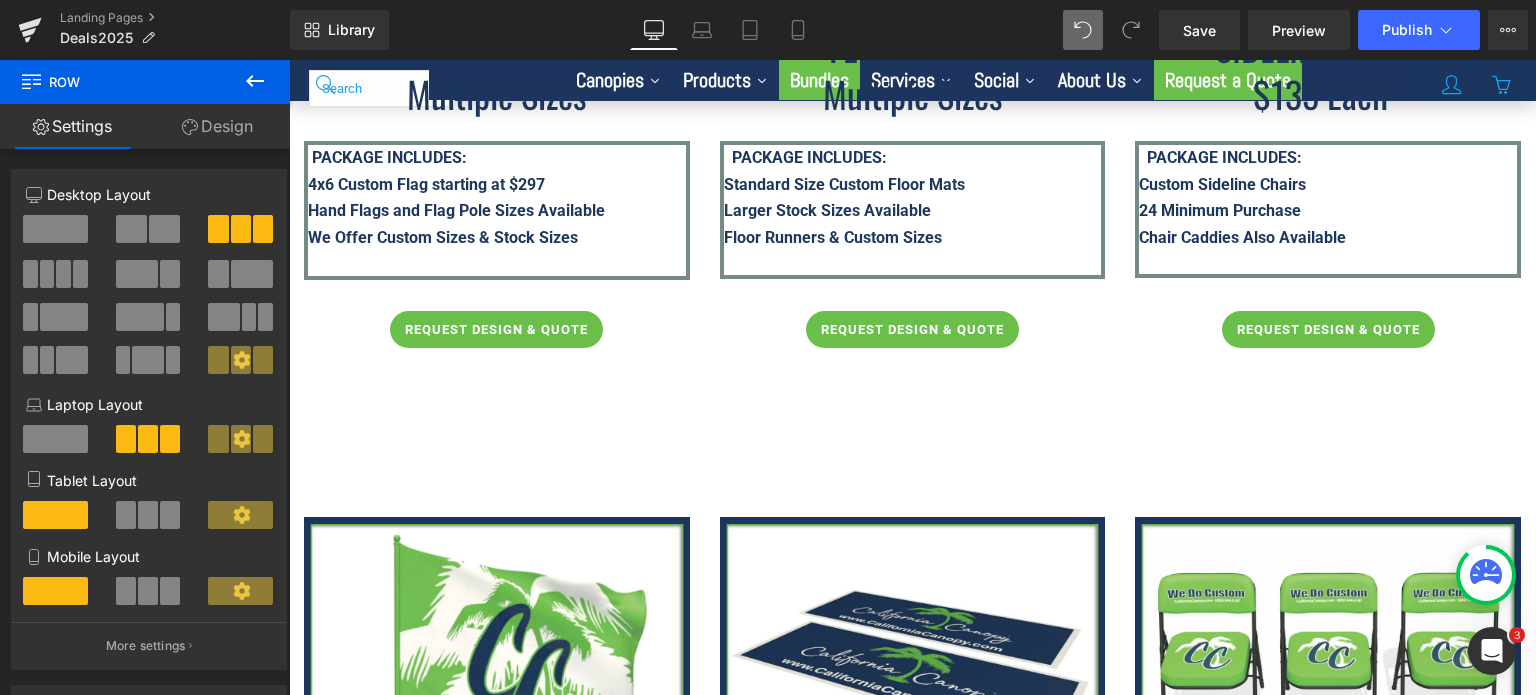 click 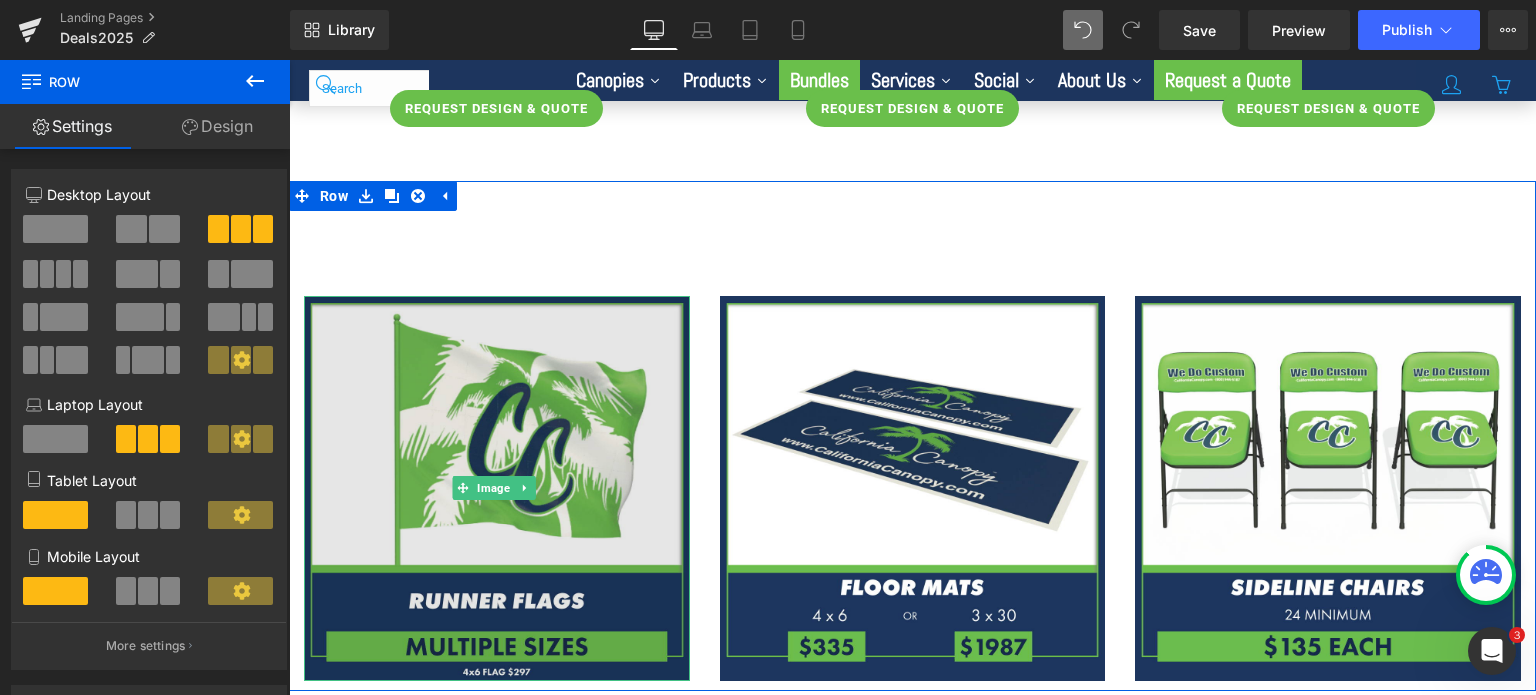 scroll, scrollTop: 6574, scrollLeft: 0, axis: vertical 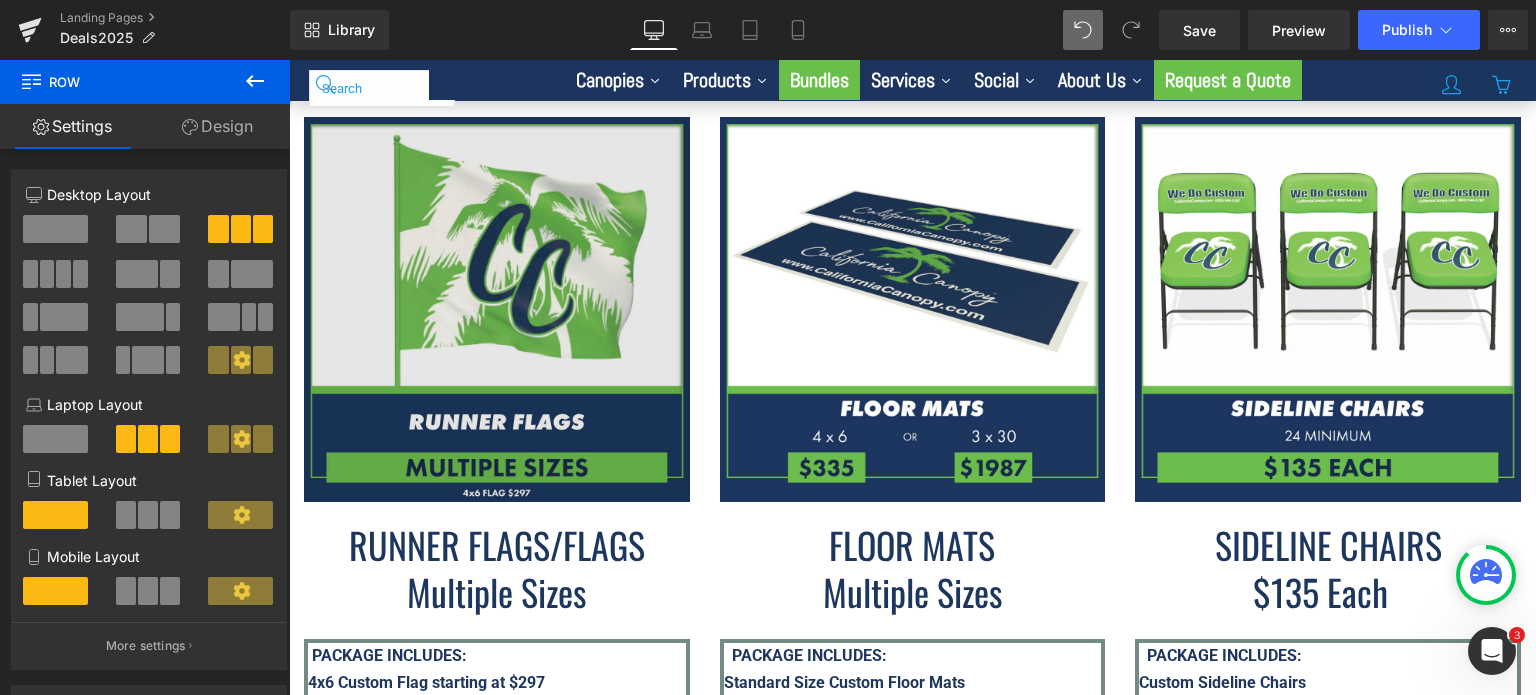 click at bounding box center (497, 310) 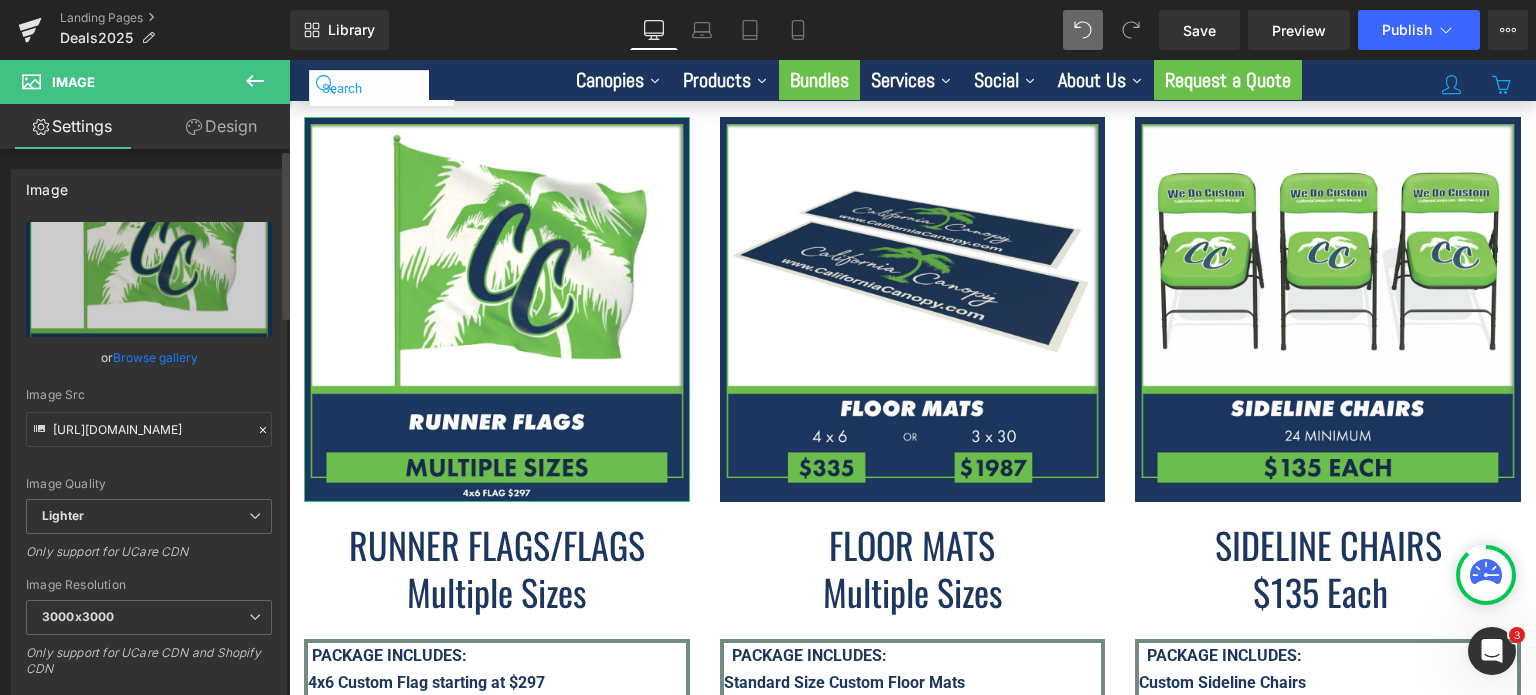 click on "Browse gallery" at bounding box center [155, 357] 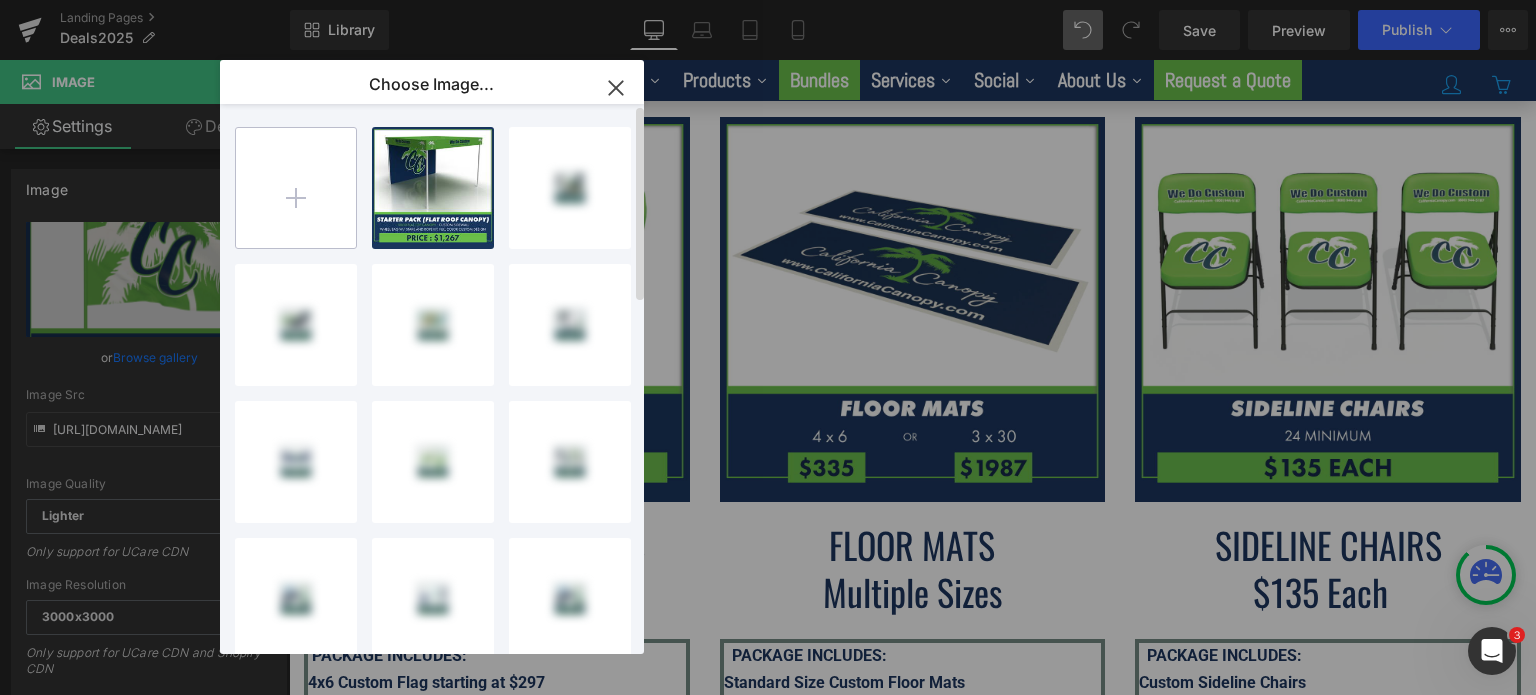 click at bounding box center (296, 188) 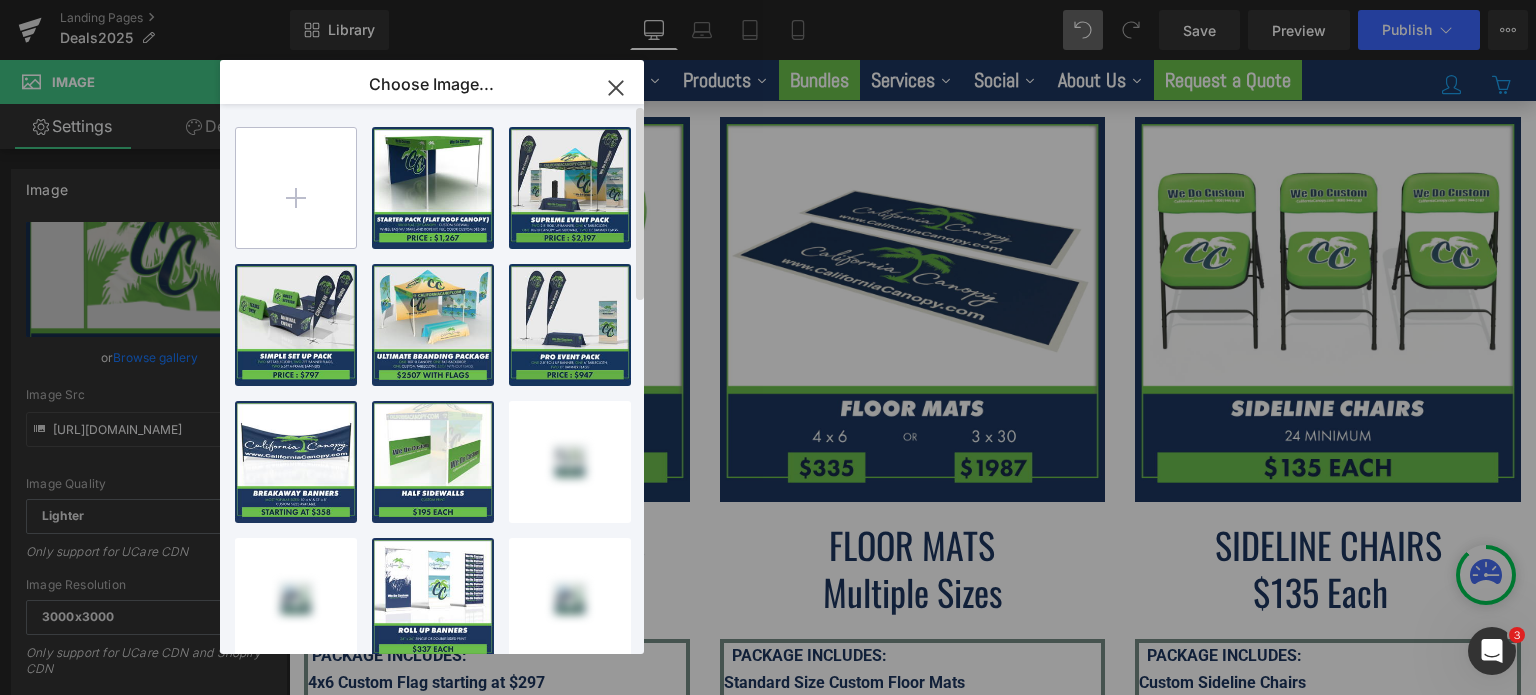 type on "C:\fakepath\Full-Setup-Canopy-Package---CC---Deals2025-Page.png" 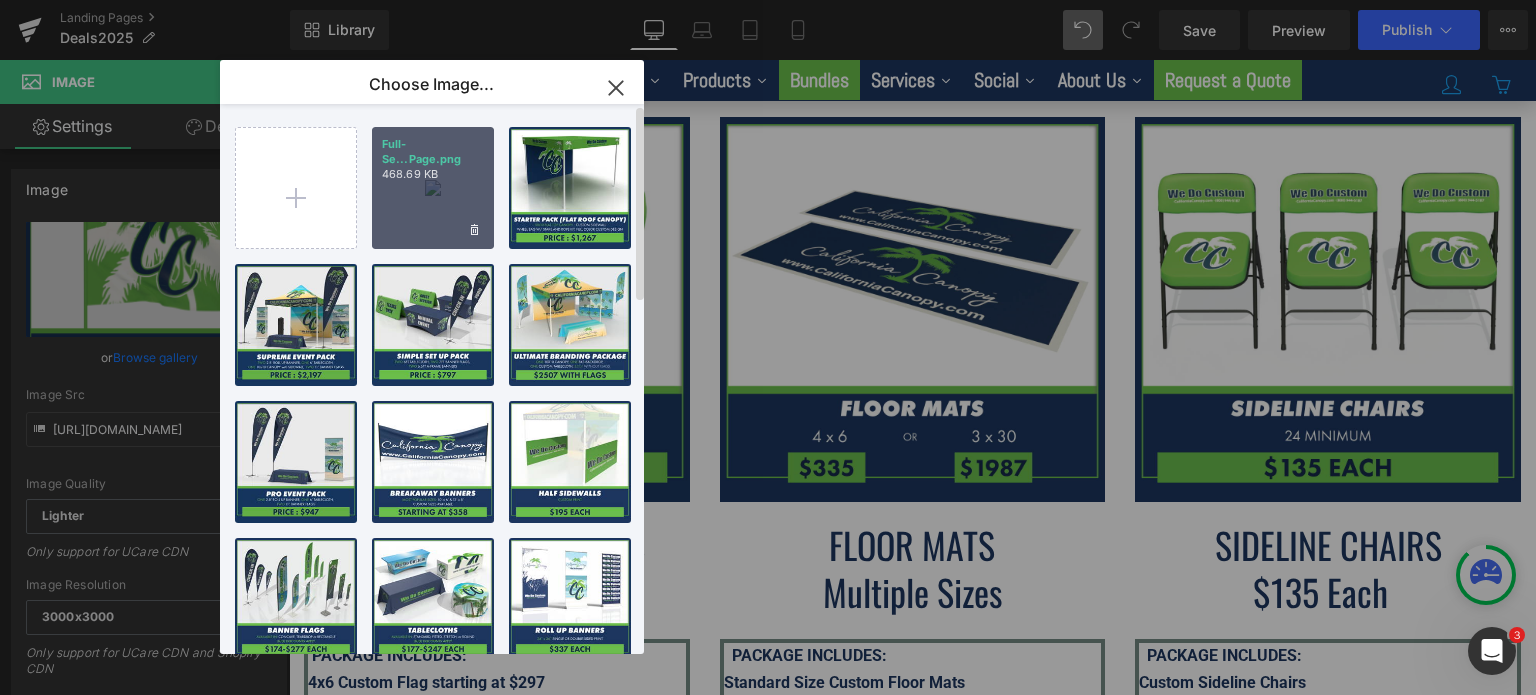 click on "468.69 KB" at bounding box center [433, 174] 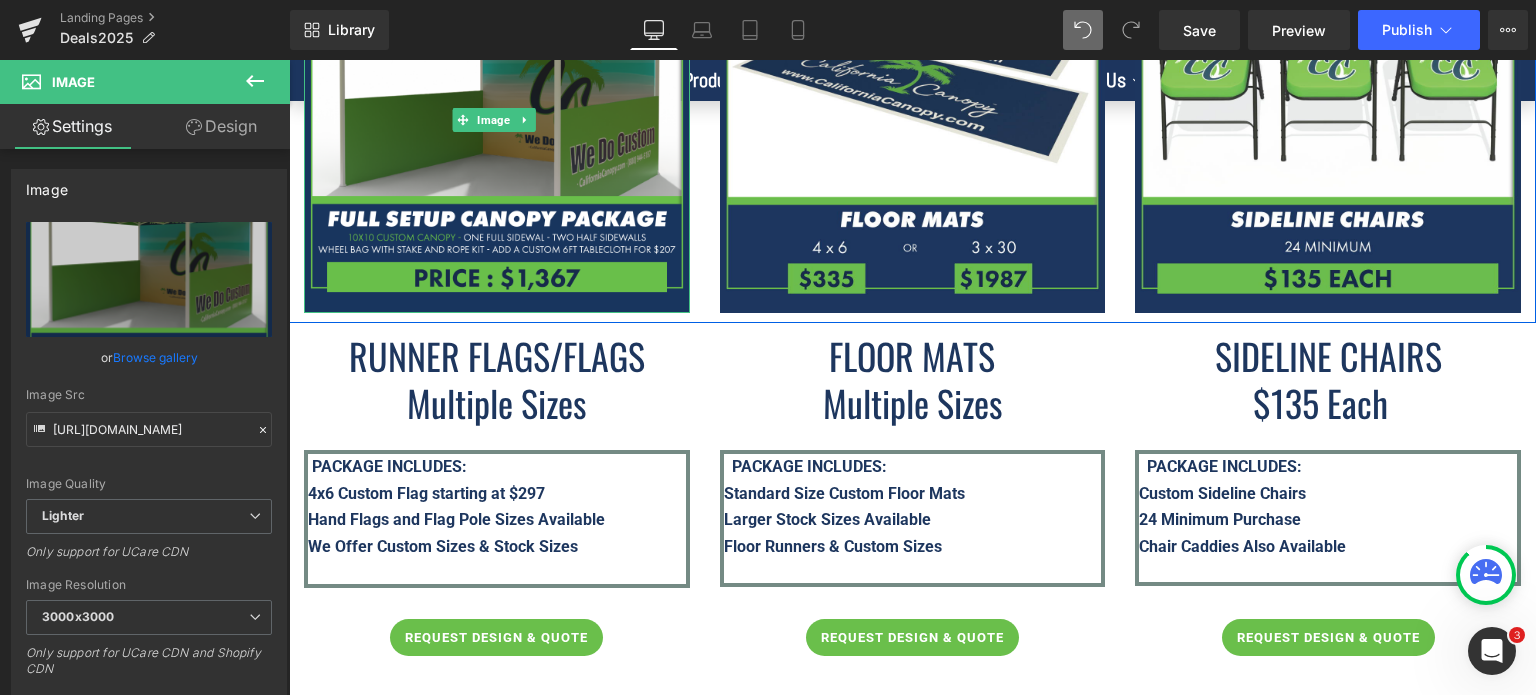 scroll, scrollTop: 6774, scrollLeft: 0, axis: vertical 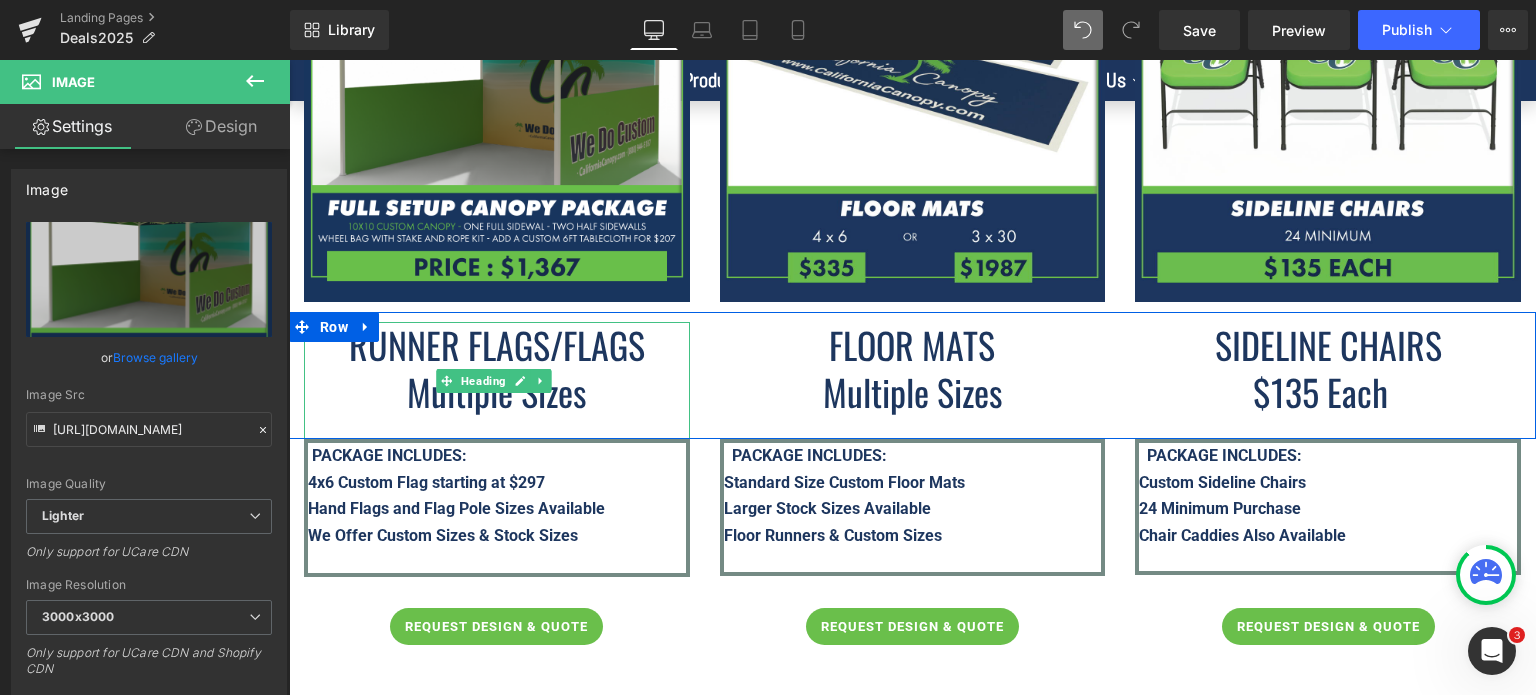 click on "Multiple Sizes" at bounding box center (497, 392) 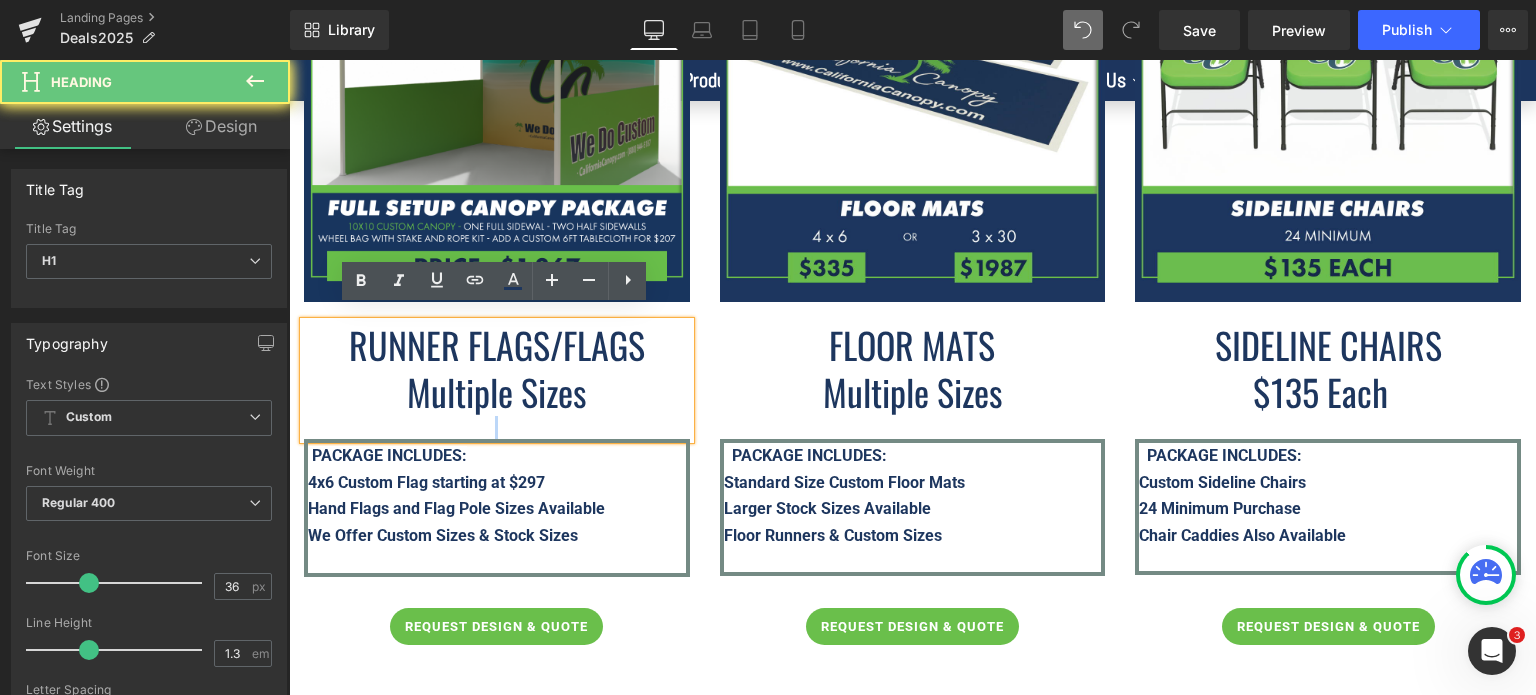 click on "Multiple Sizes" at bounding box center (497, 392) 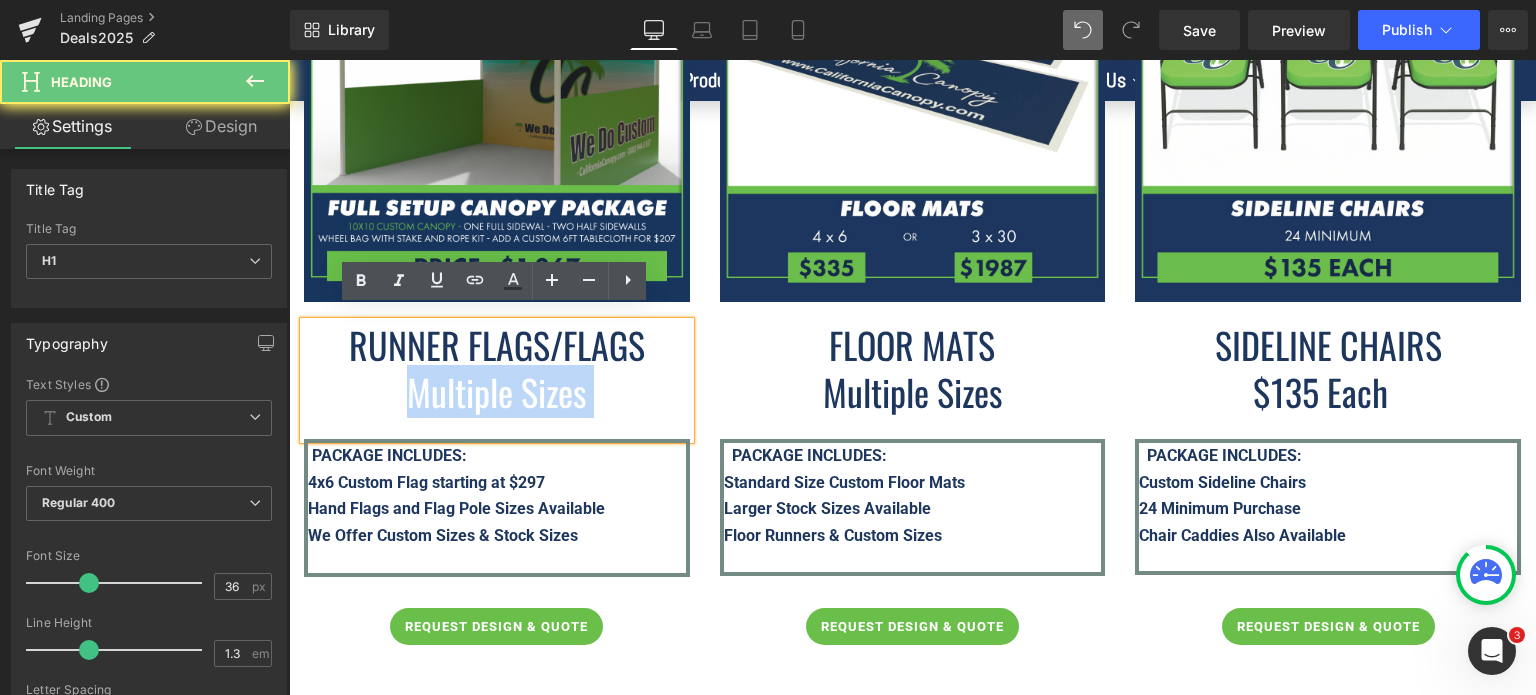 click on "Multiple Sizes" at bounding box center [497, 392] 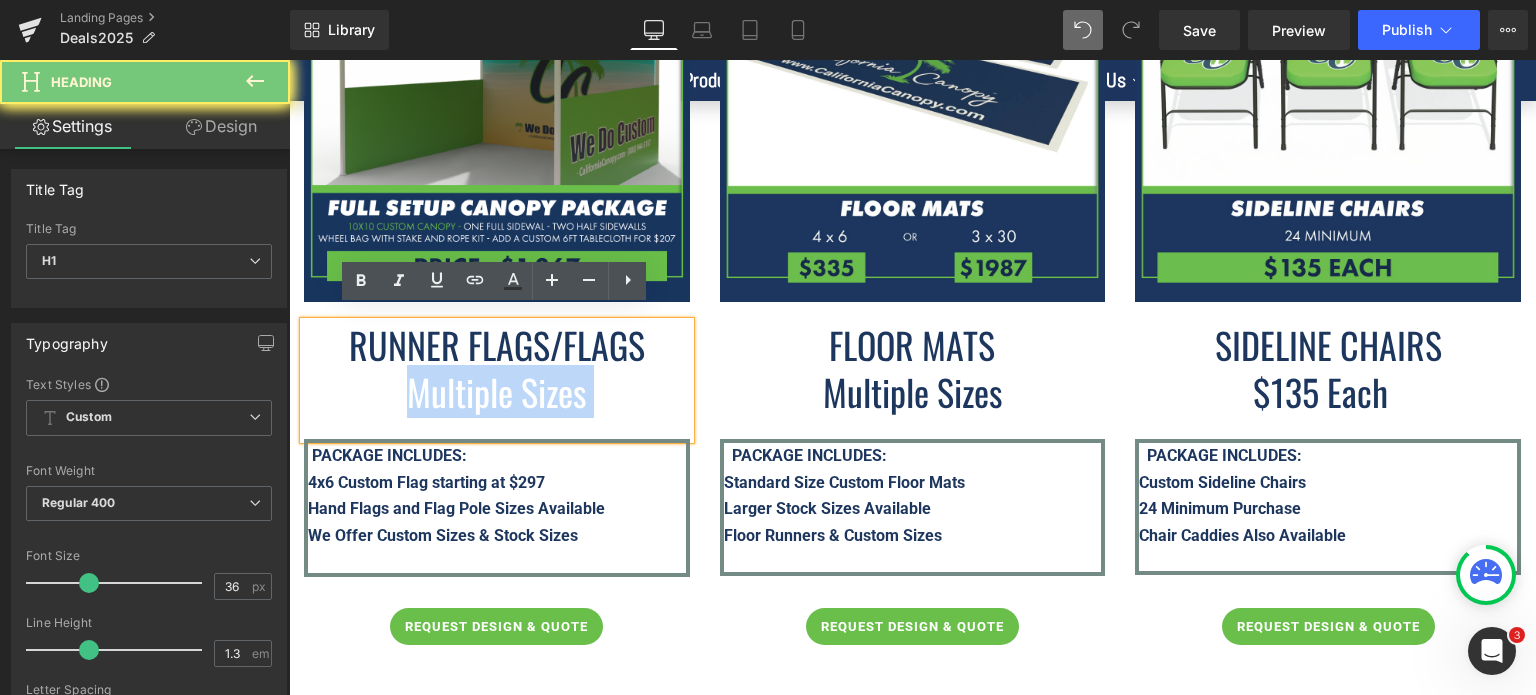 click on "Multiple Sizes" at bounding box center (497, 392) 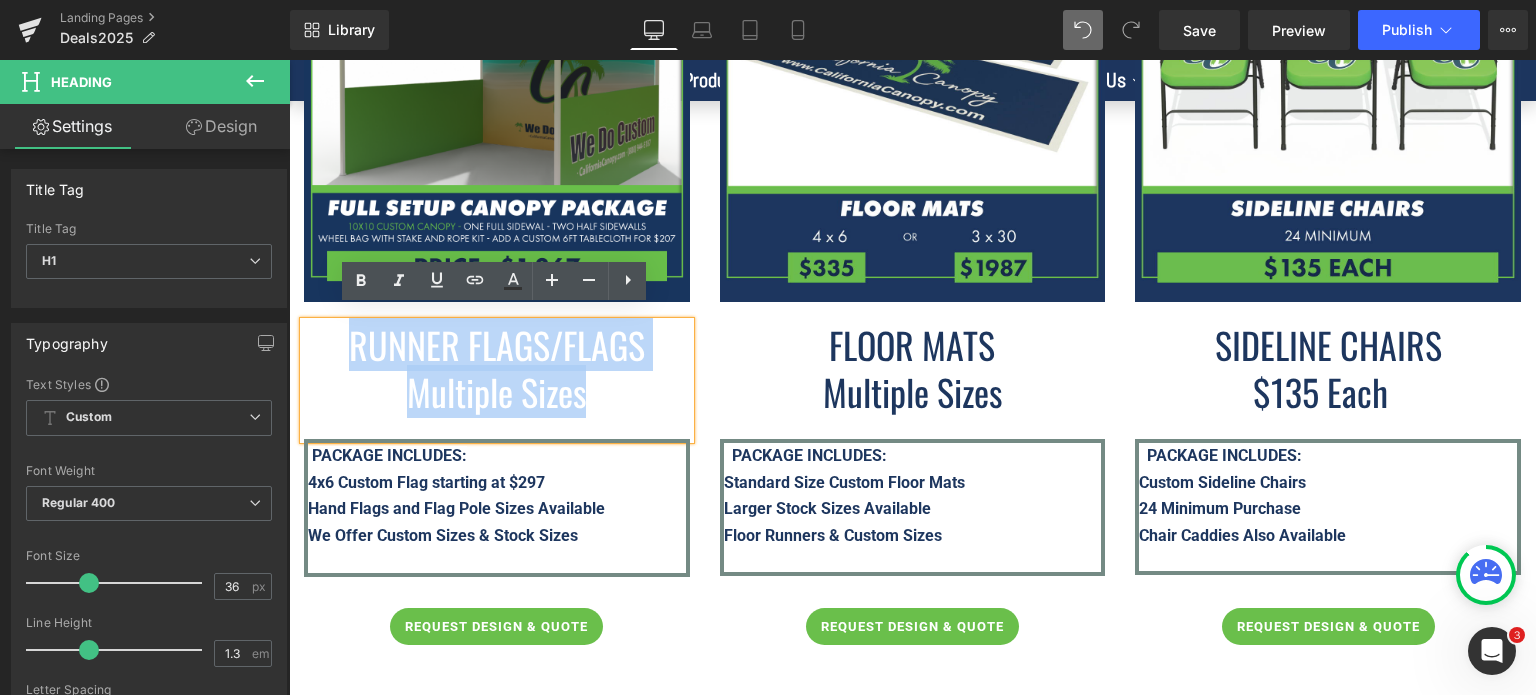 drag, startPoint x: 599, startPoint y: 398, endPoint x: 321, endPoint y: 313, distance: 290.7043 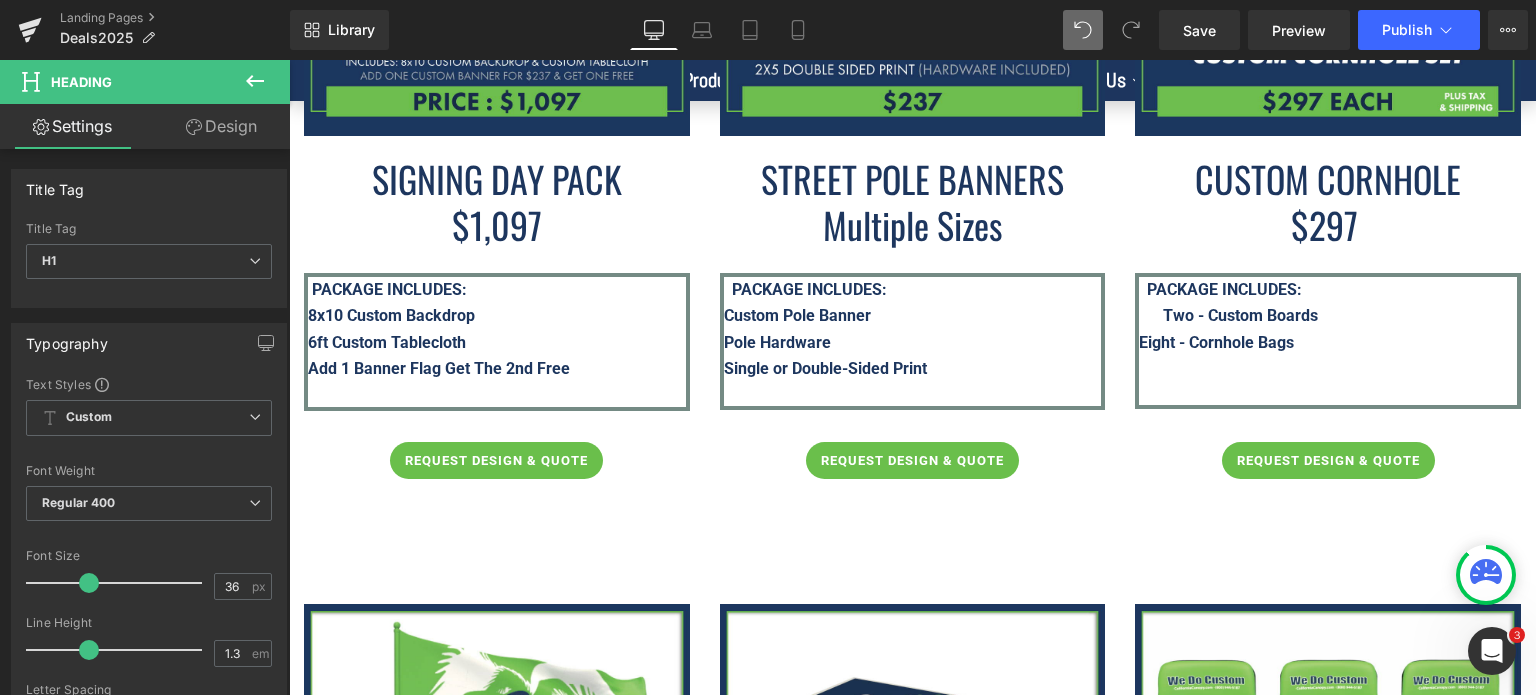 scroll, scrollTop: 5174, scrollLeft: 0, axis: vertical 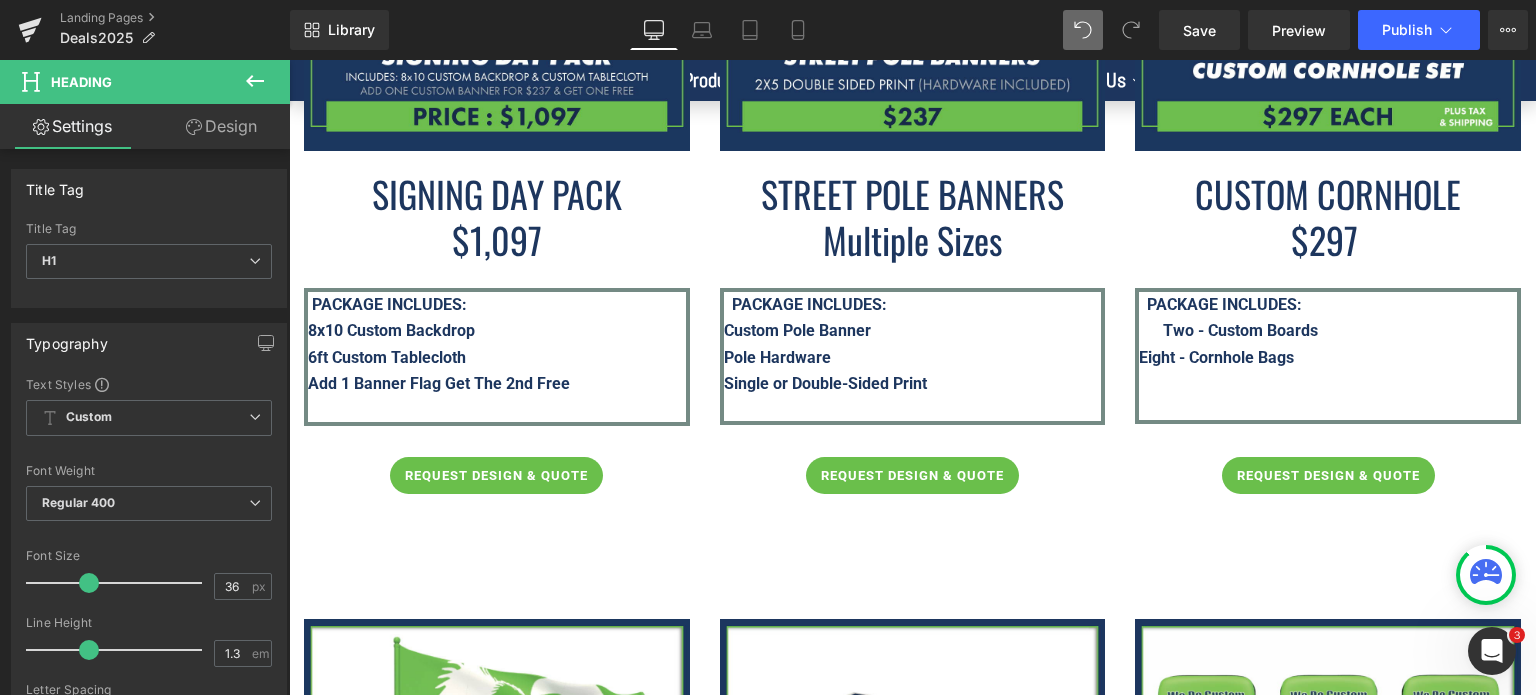 click on "SIGNING DAY PACK" at bounding box center [497, 193] 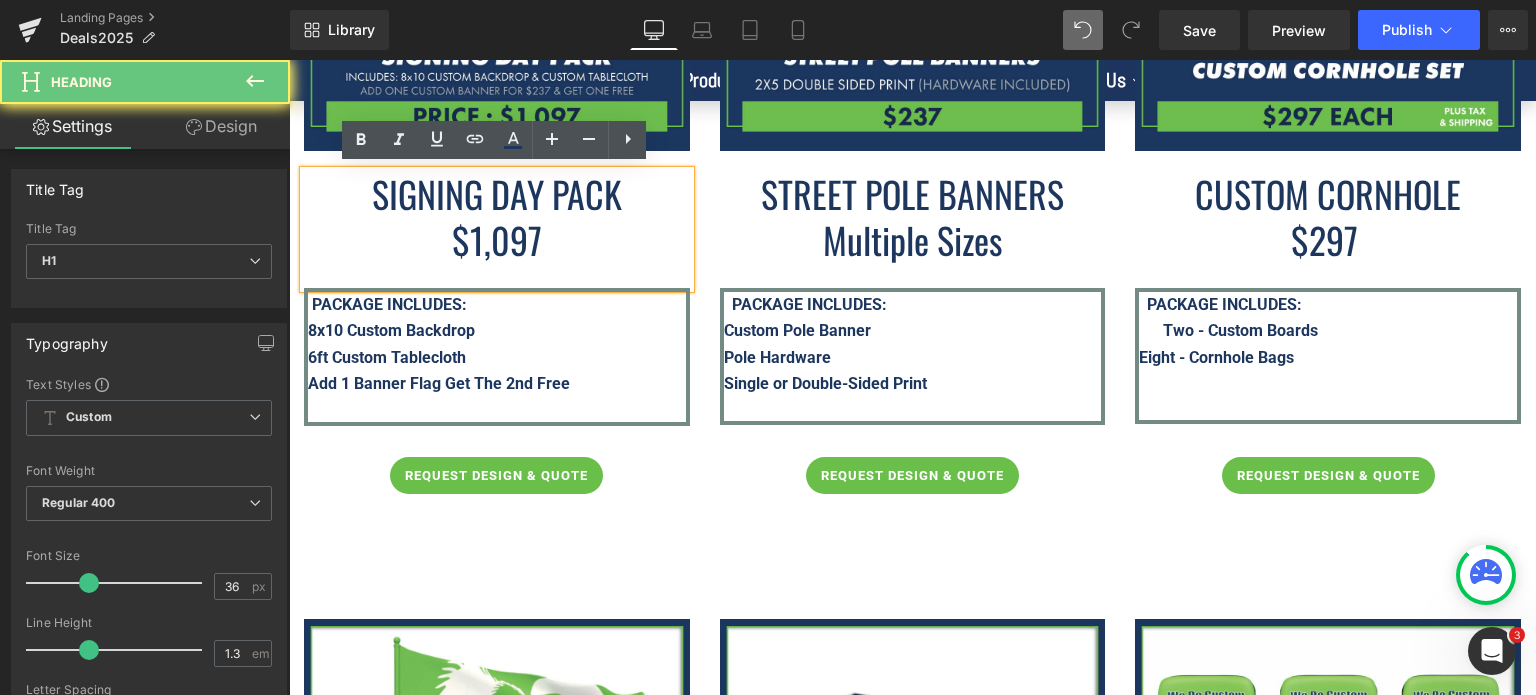 click on "SIGNING DAY PACK" at bounding box center (497, 193) 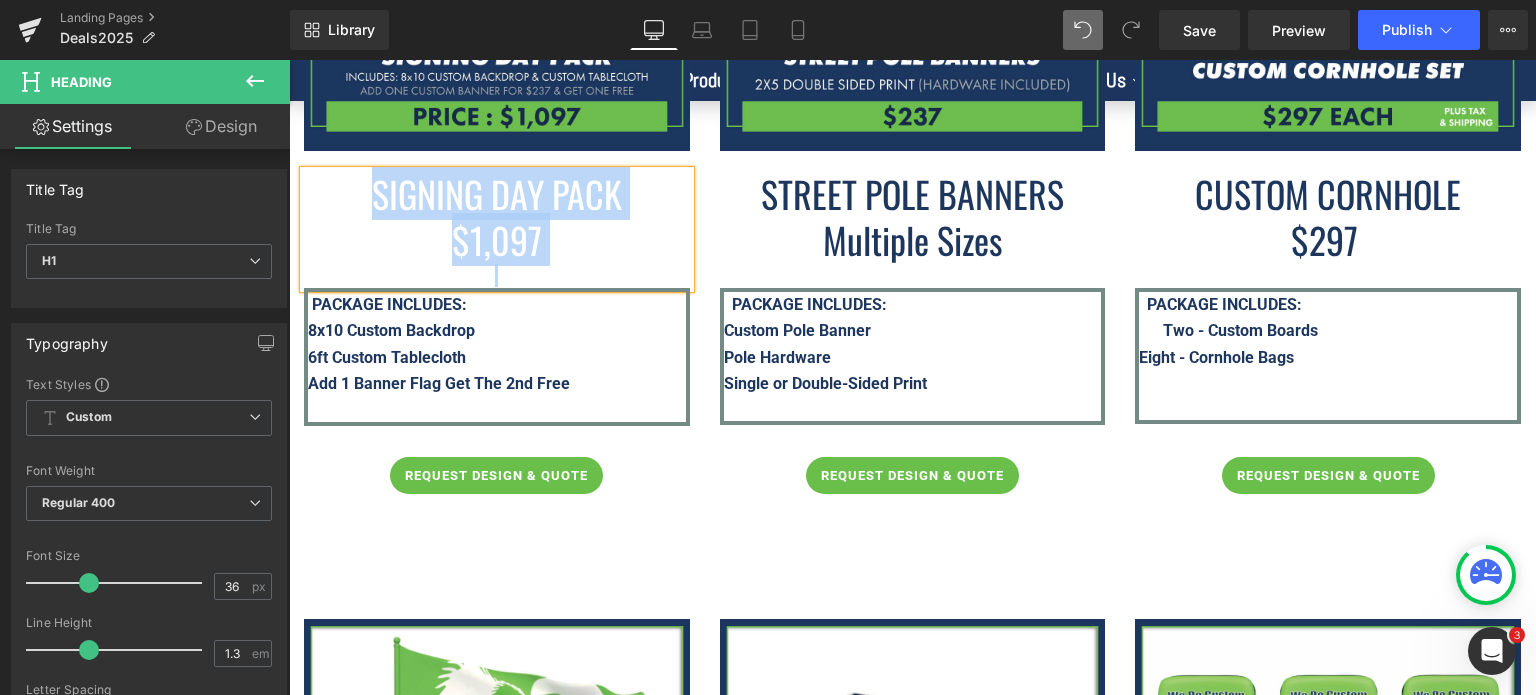 copy on "SIGNING DAY PACK  $1,097" 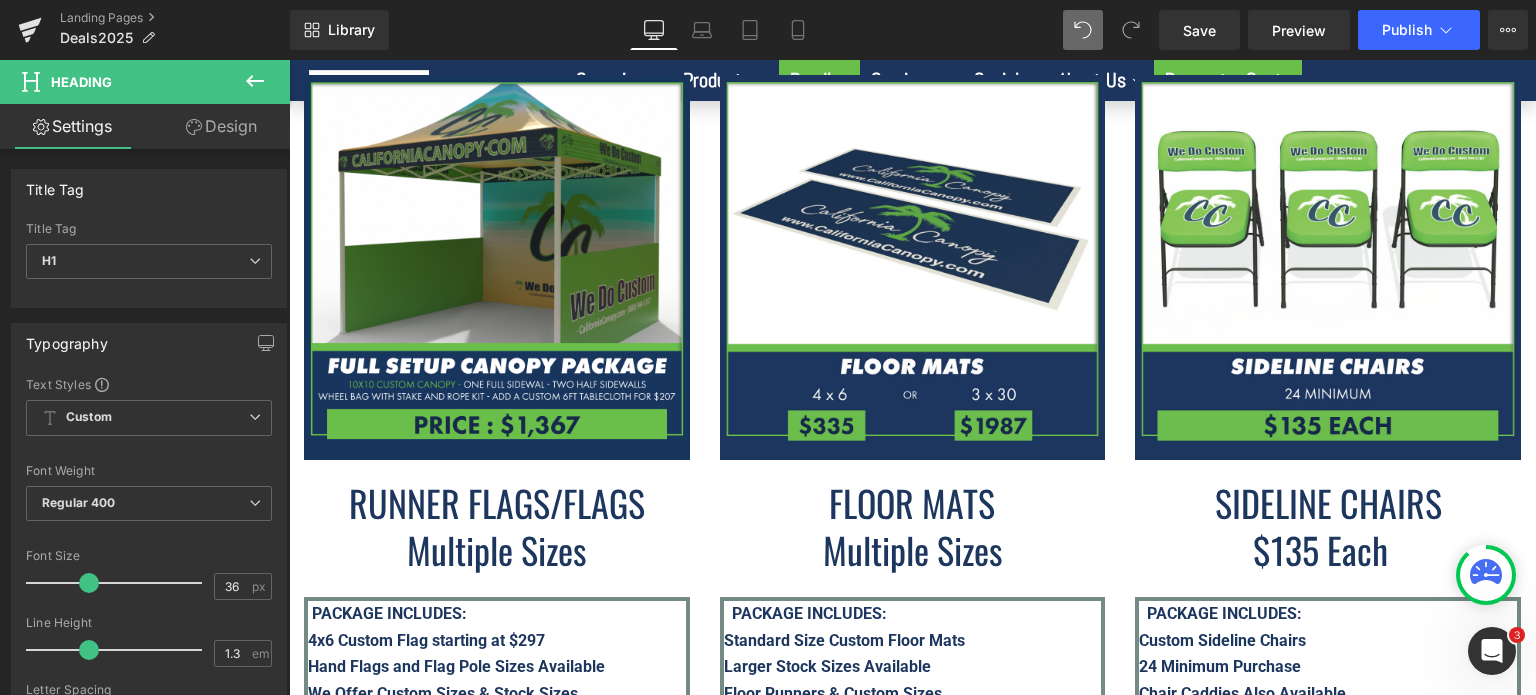 scroll, scrollTop: 6674, scrollLeft: 0, axis: vertical 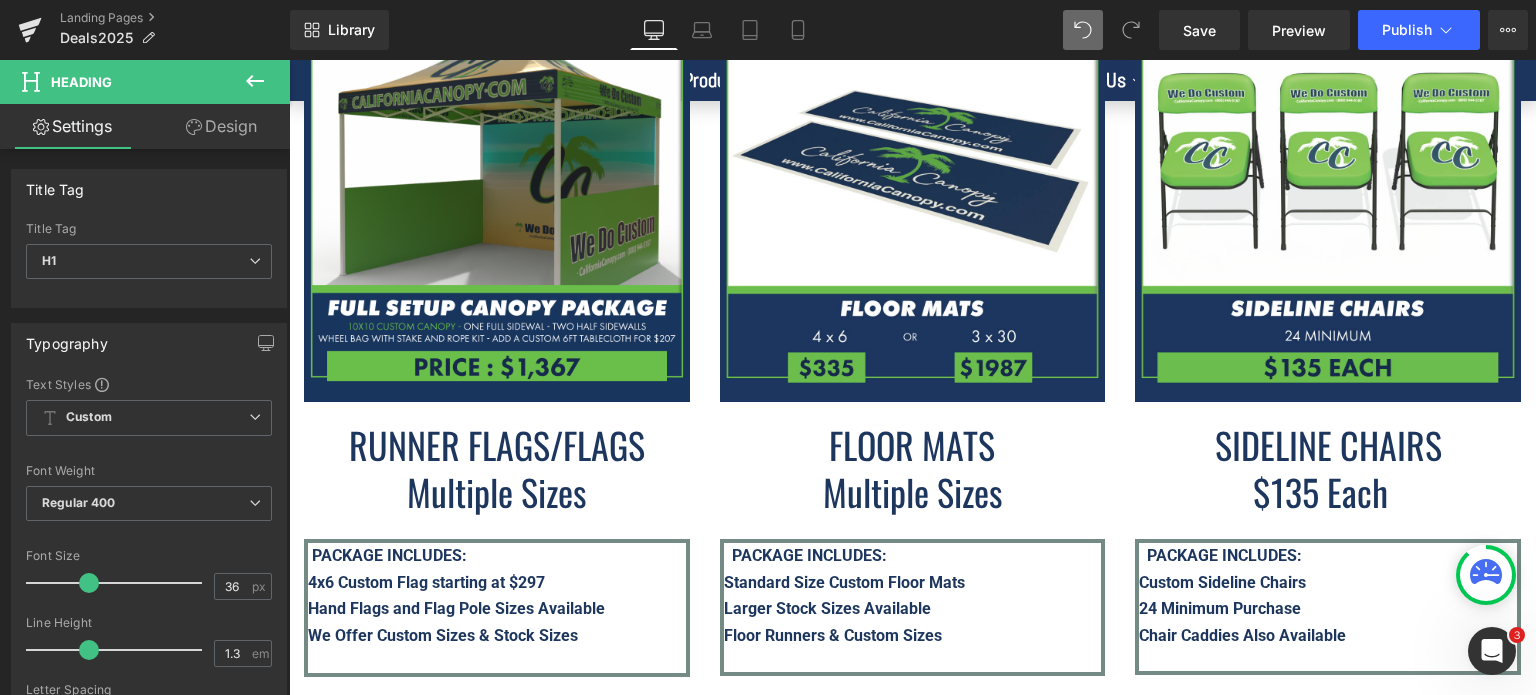 click on "Multiple Sizes" at bounding box center (496, 491) 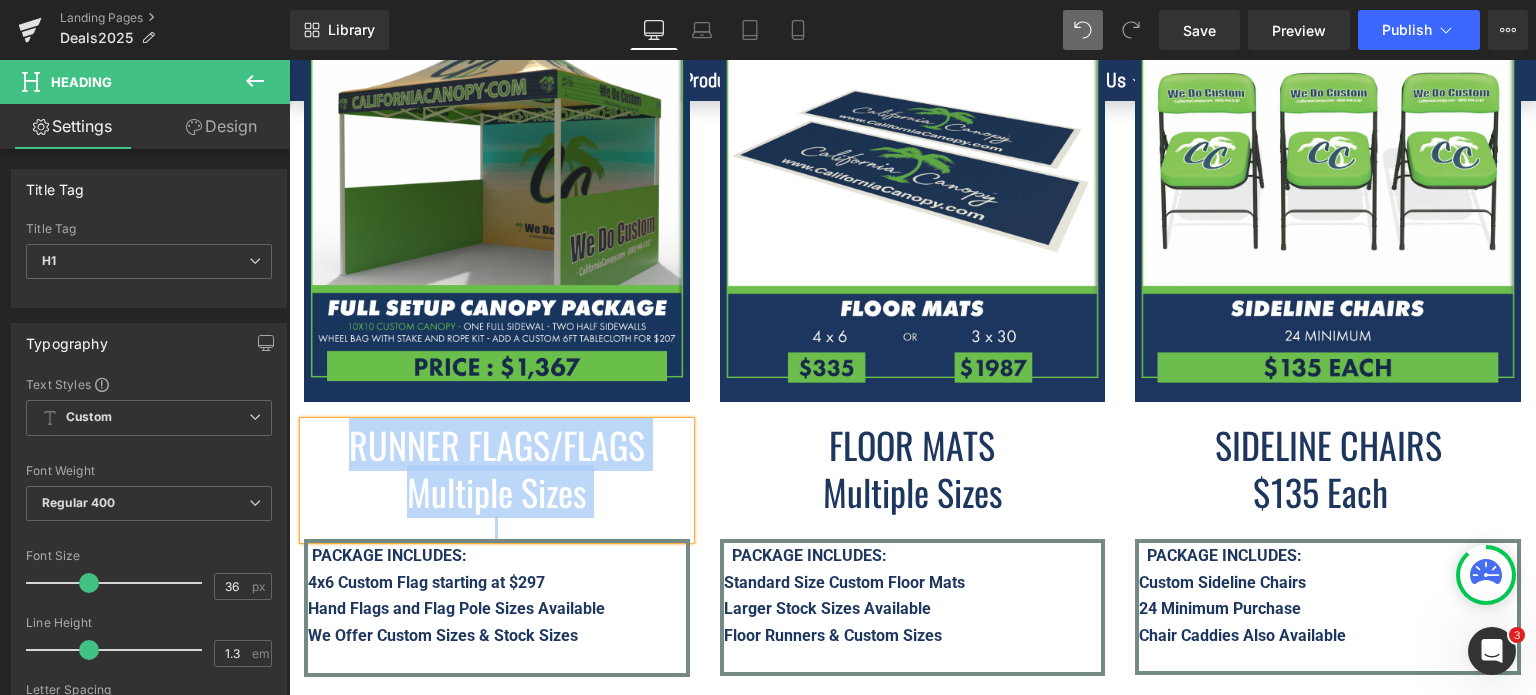 paste 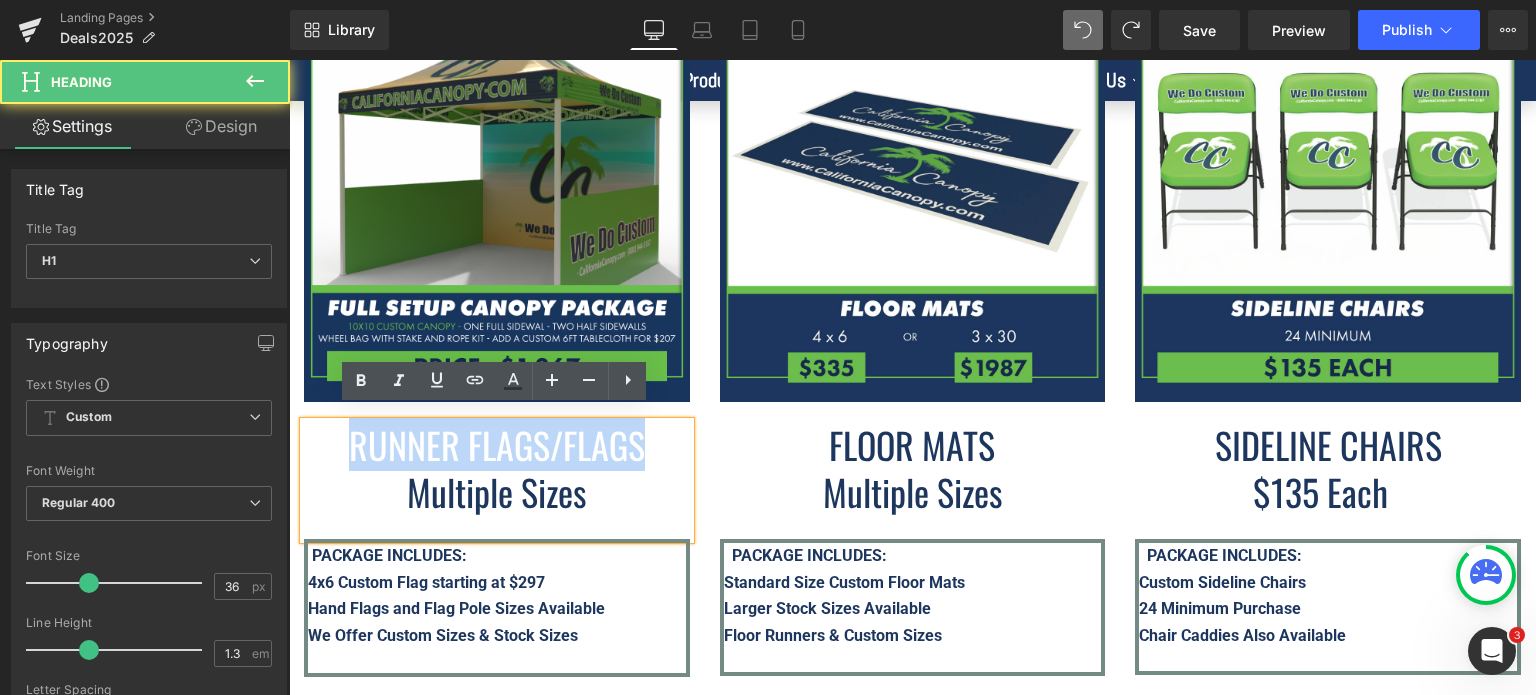 drag, startPoint x: 640, startPoint y: 431, endPoint x: 575, endPoint y: 487, distance: 85.79627 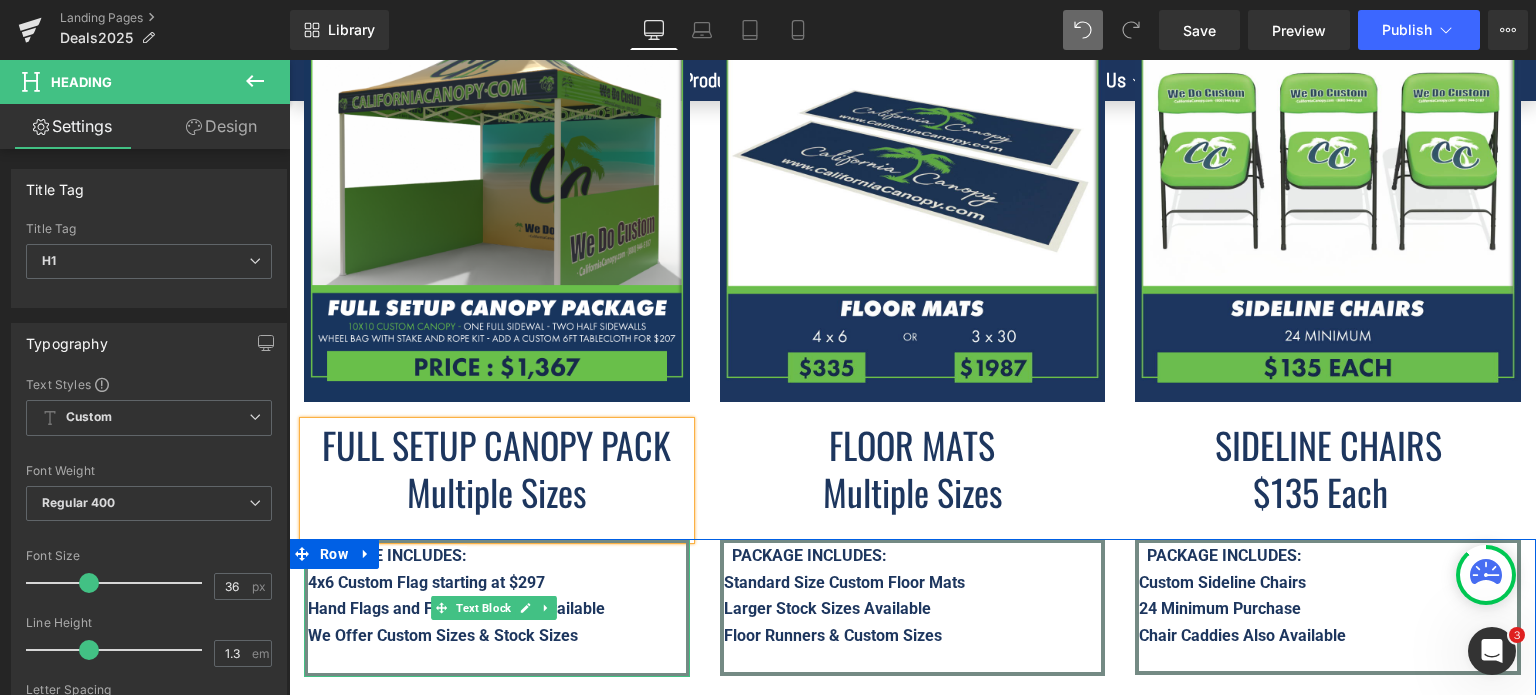 click on "4x6 Custom Flag starting at $297" at bounding box center (426, 582) 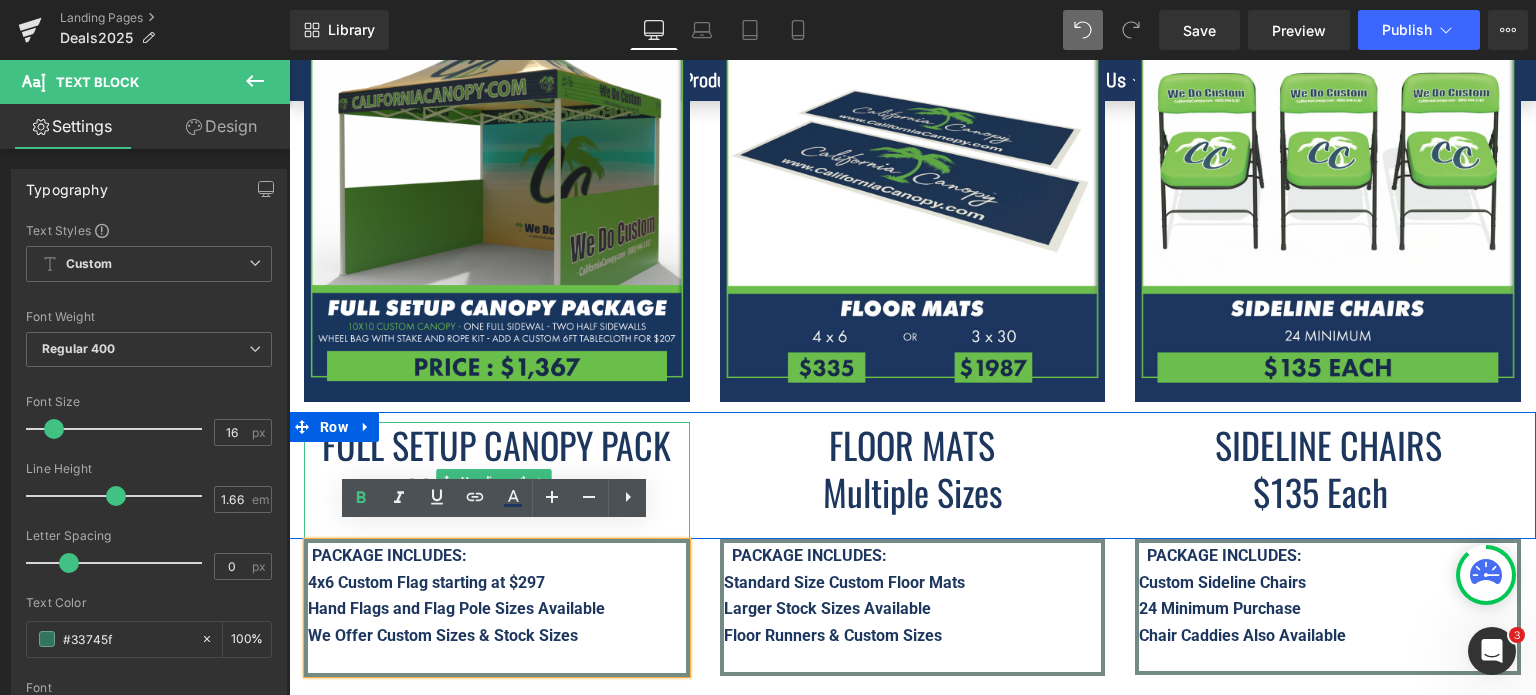 click on "Multiple Sizes" at bounding box center [496, 491] 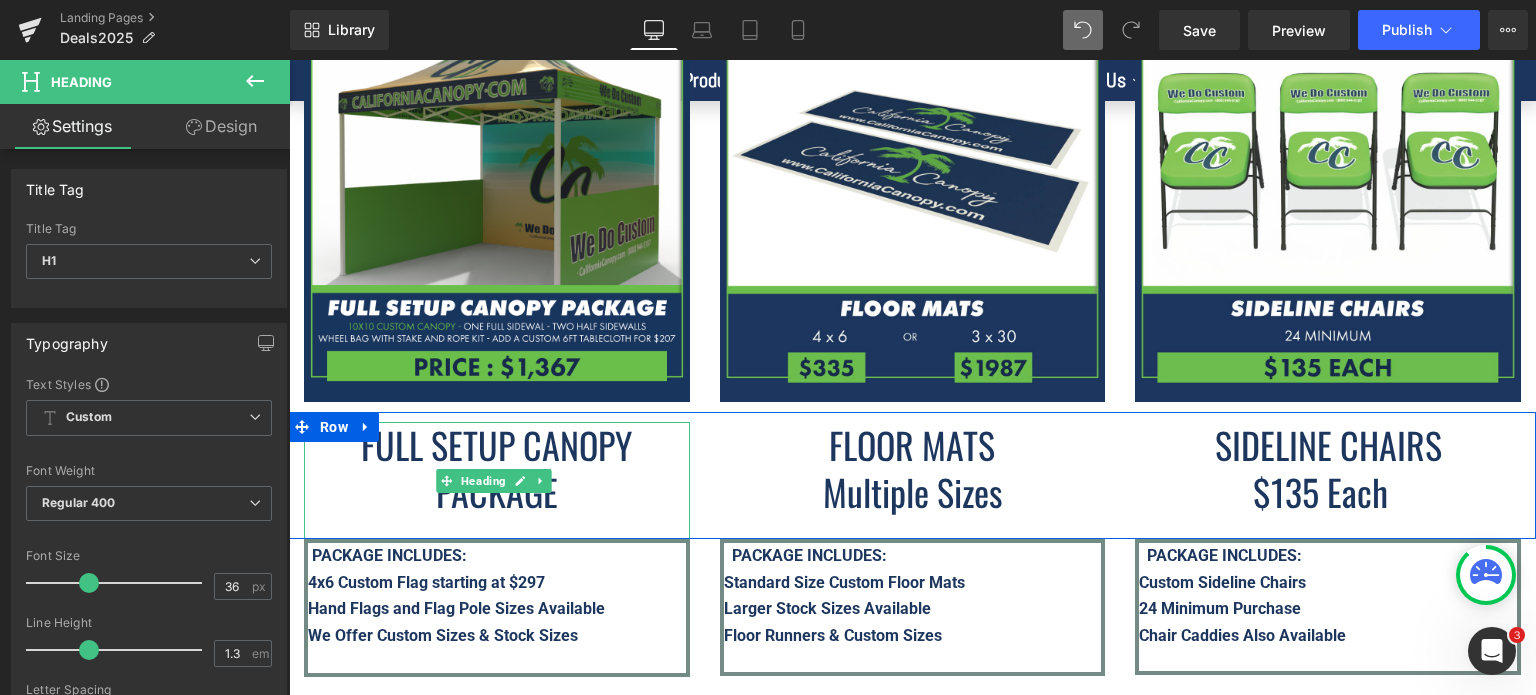 click on "FULL SETUP CANOPY PACKAGE" at bounding box center [496, 468] 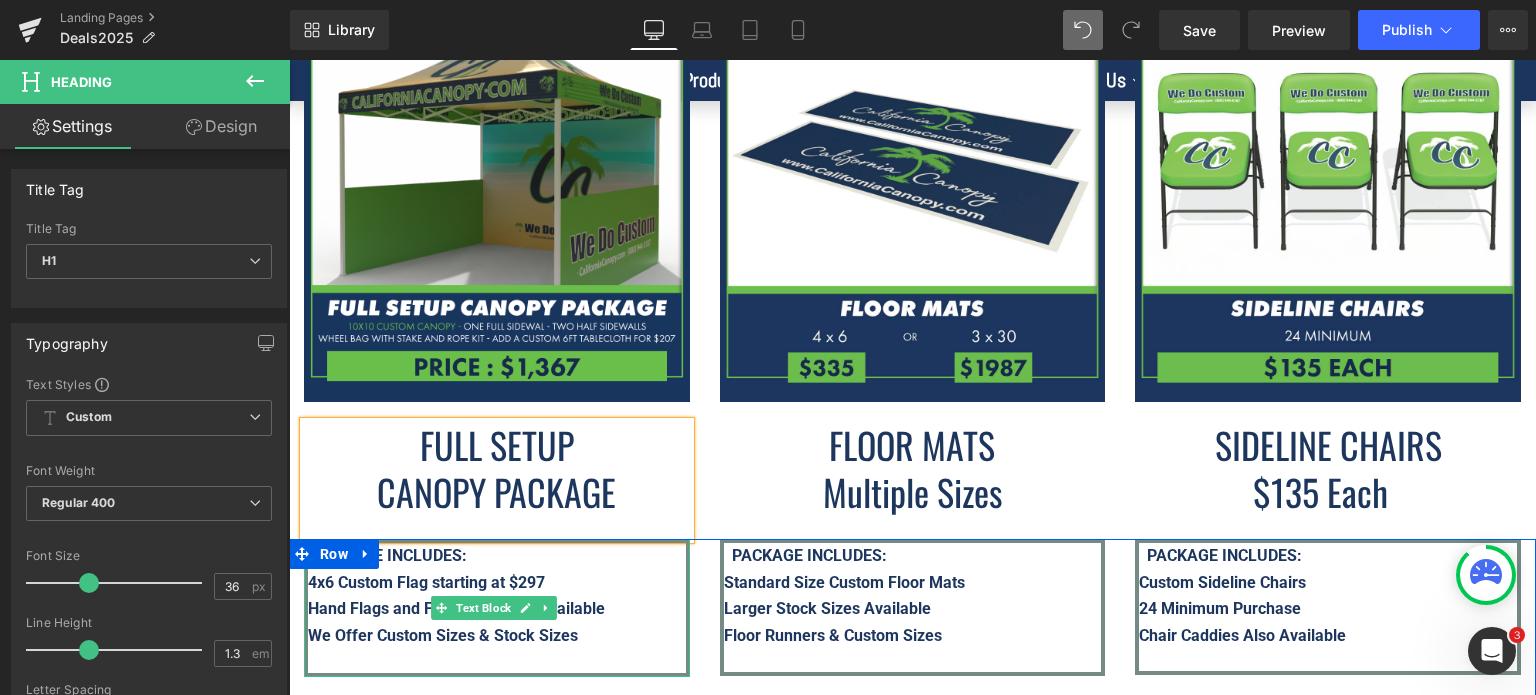 scroll, scrollTop: 6874, scrollLeft: 0, axis: vertical 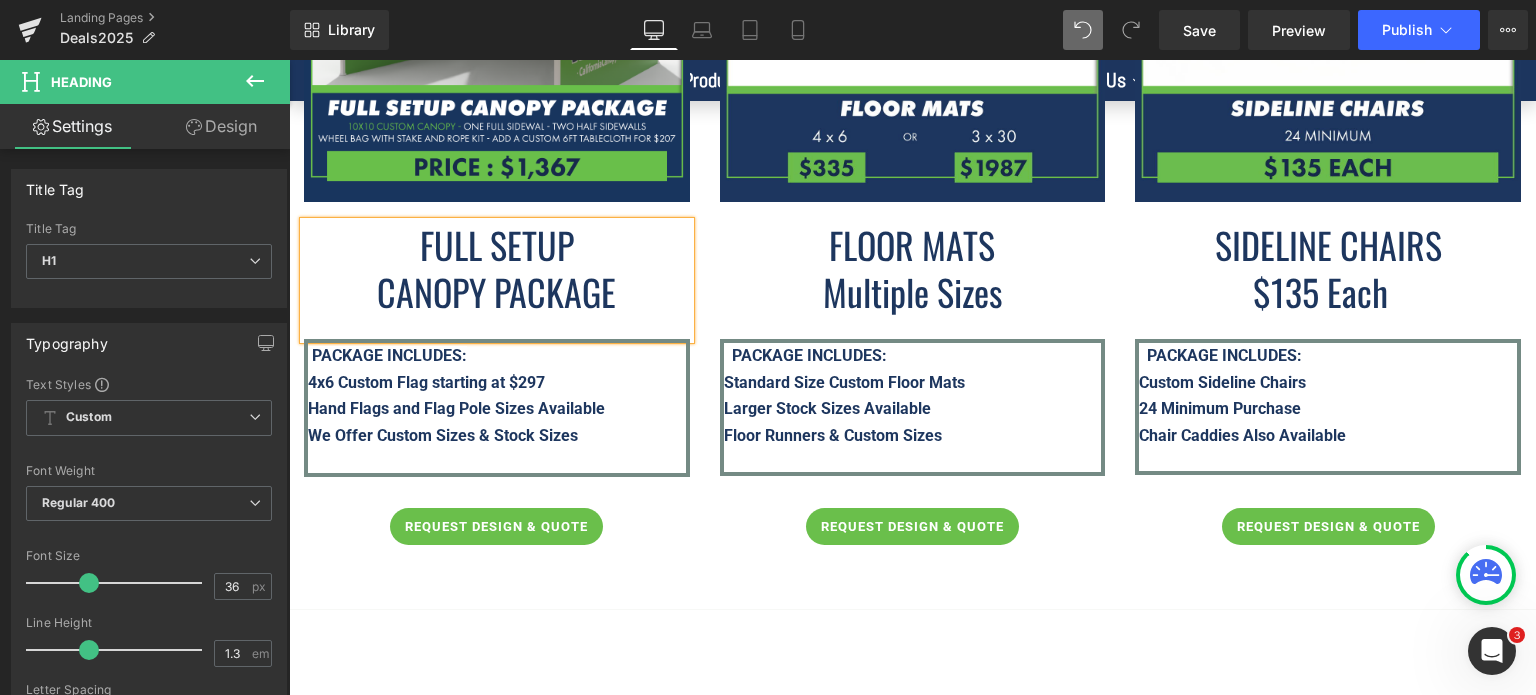 click on "4x6 Custom Flag starting at $297" at bounding box center [426, 382] 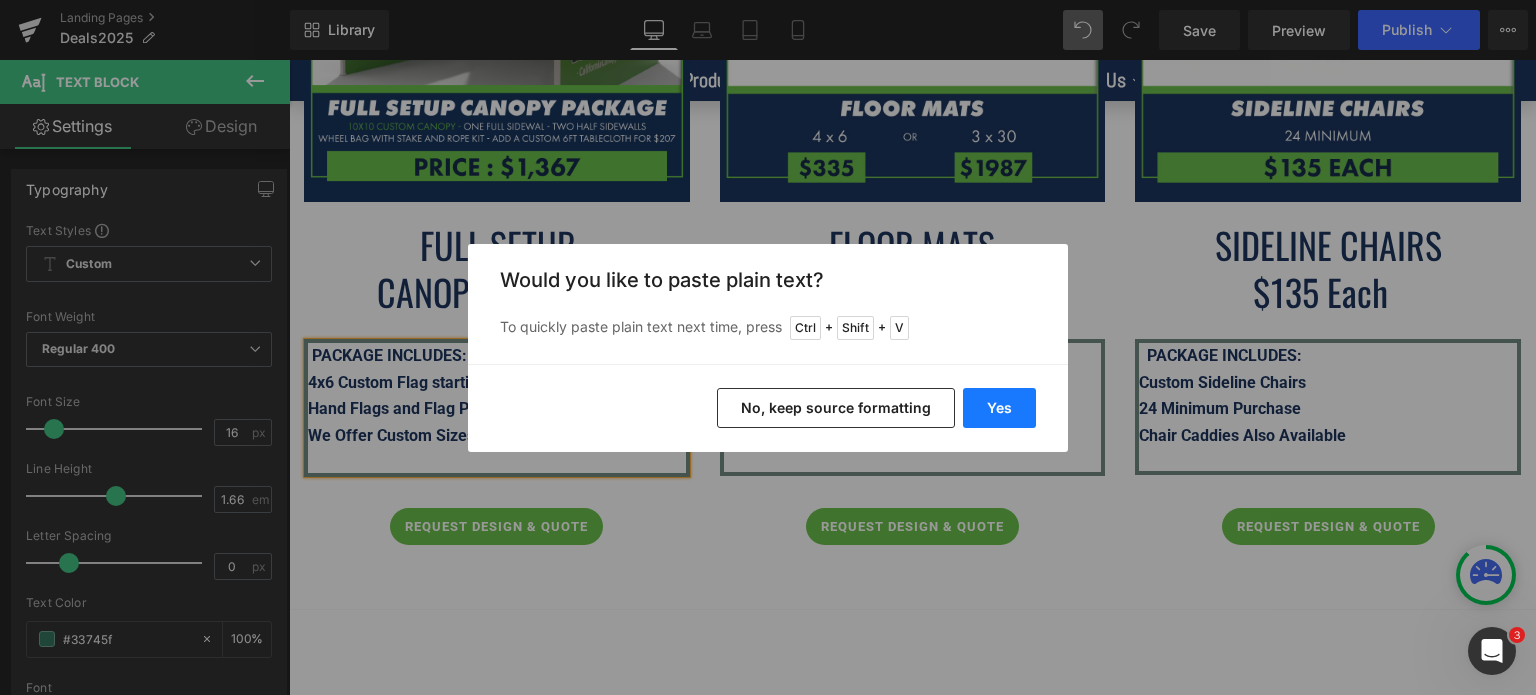 click on "Yes" at bounding box center [999, 408] 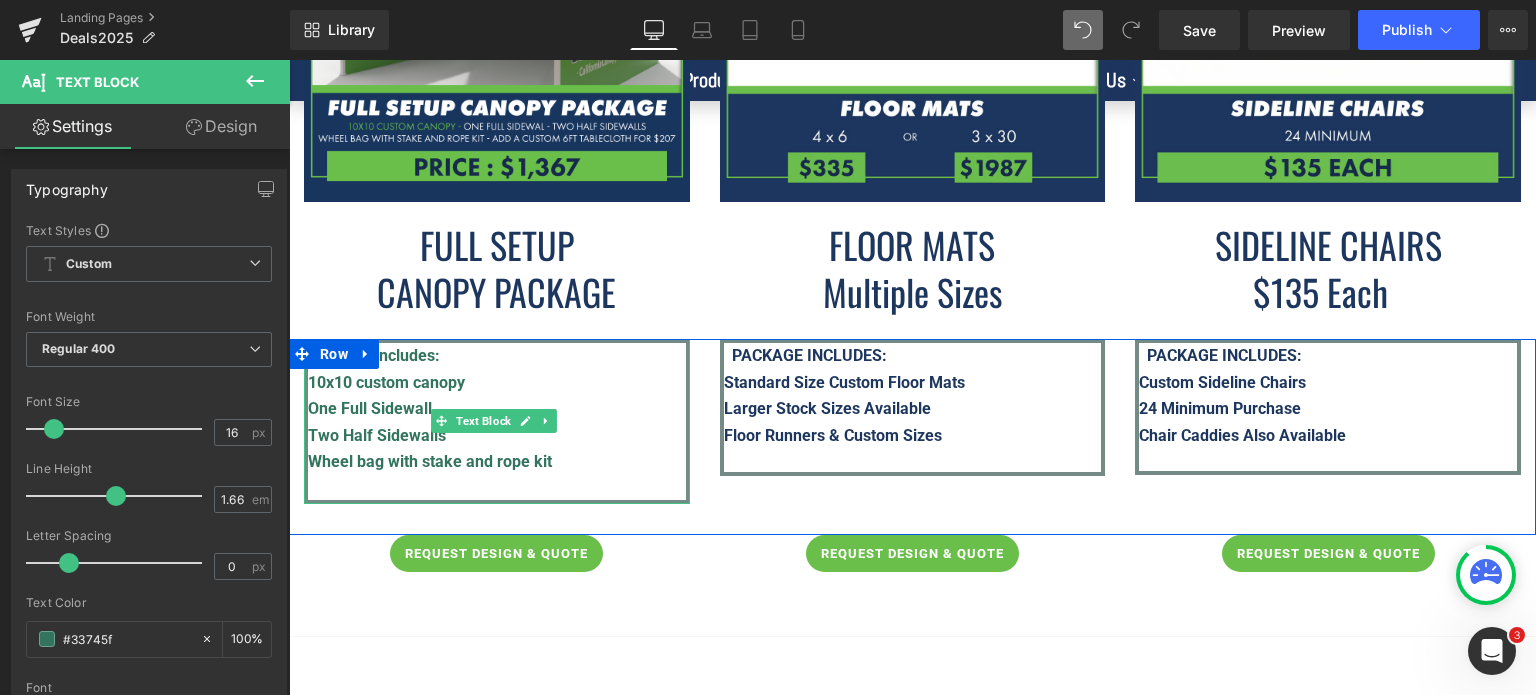 click on "Package includes:  10x10 custom canopy One Full Sidewall Two Half Sidewalls Wheel bag with stake and rope kit" at bounding box center (497, 421) 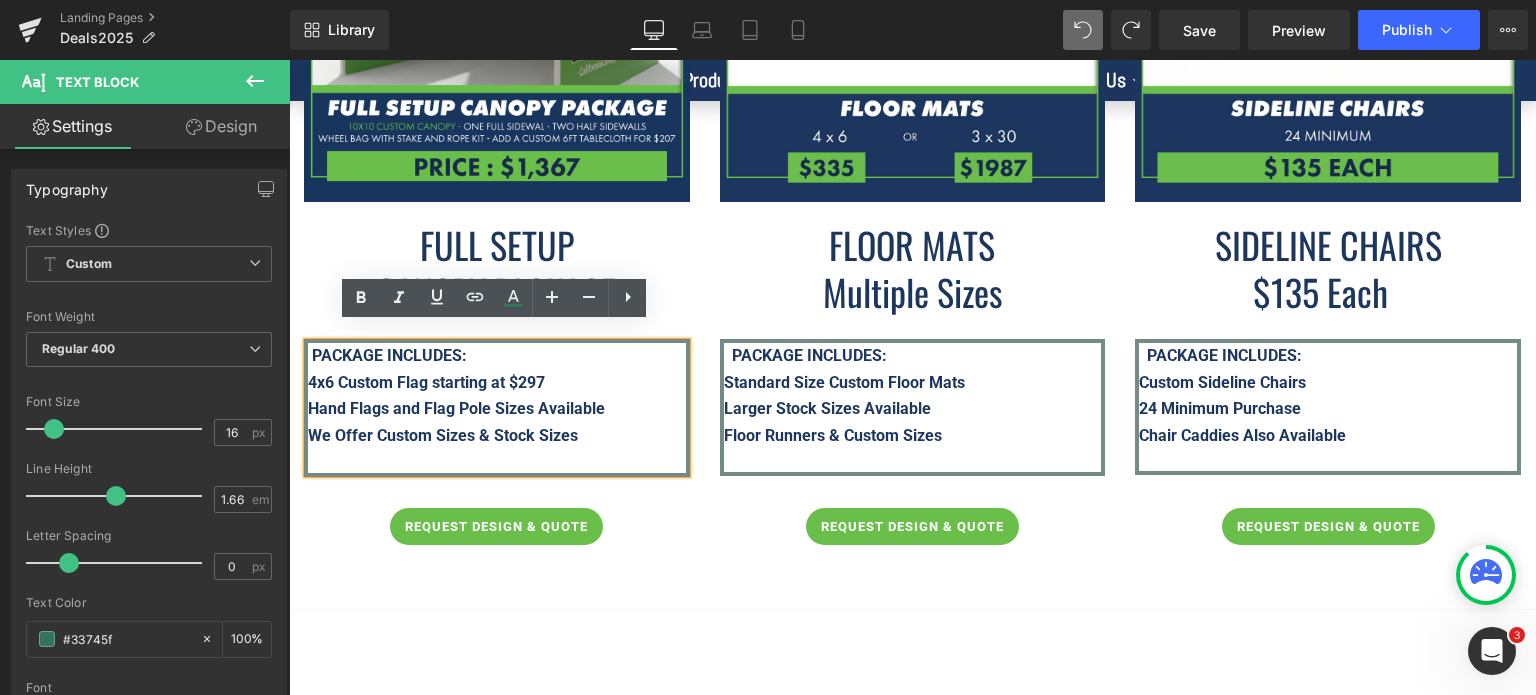 click on "4x6 Custom Flag starting at $297" at bounding box center [426, 382] 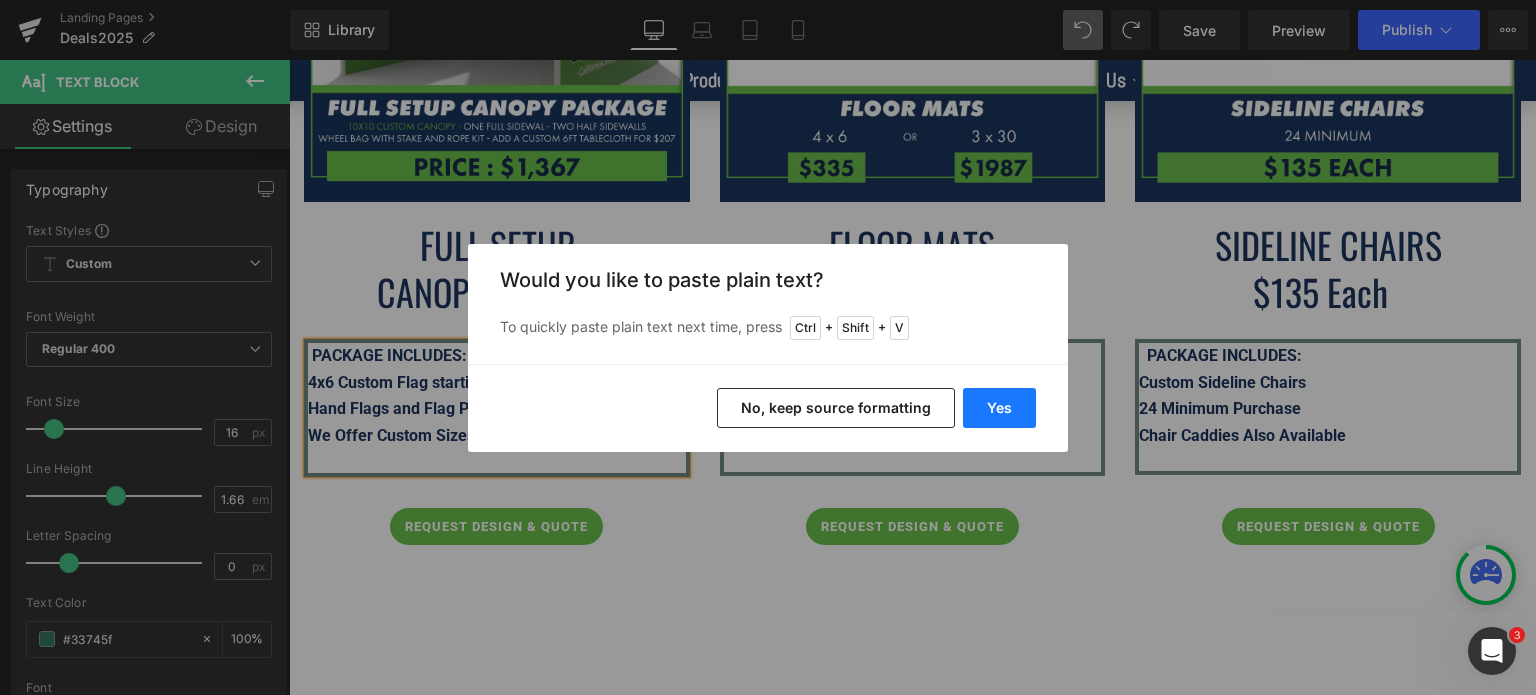 click on "Yes" at bounding box center [999, 408] 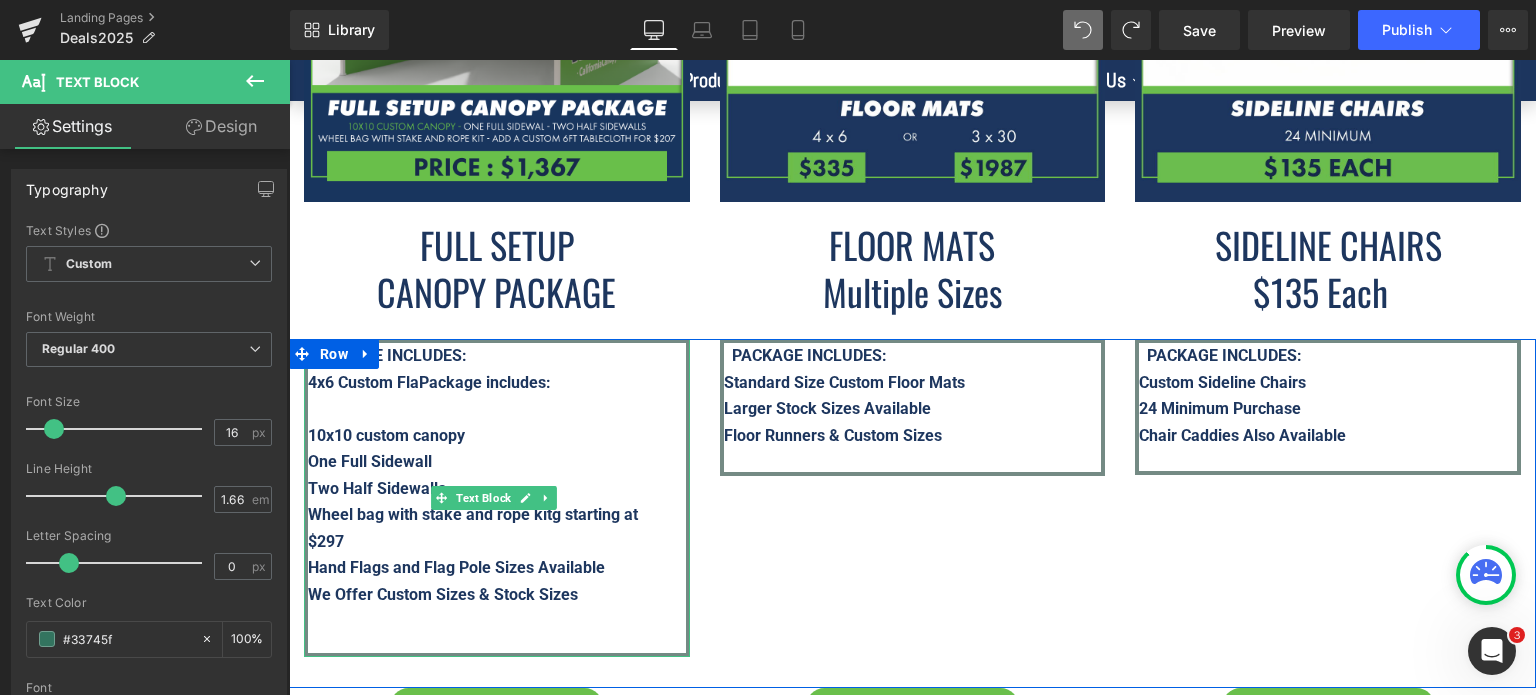 click on "10x10 custom canopy" at bounding box center [386, 435] 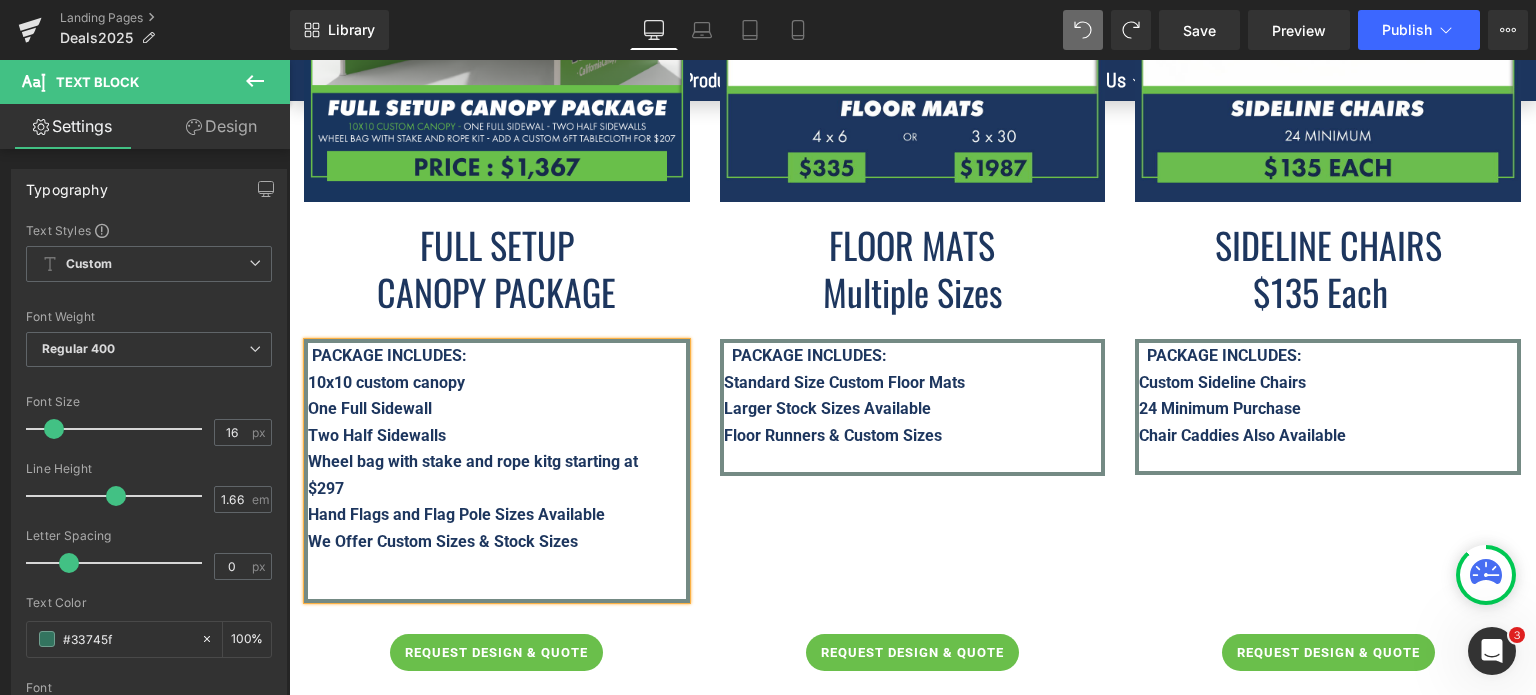 drag, startPoint x: 622, startPoint y: 534, endPoint x: 527, endPoint y: 565, distance: 99.92998 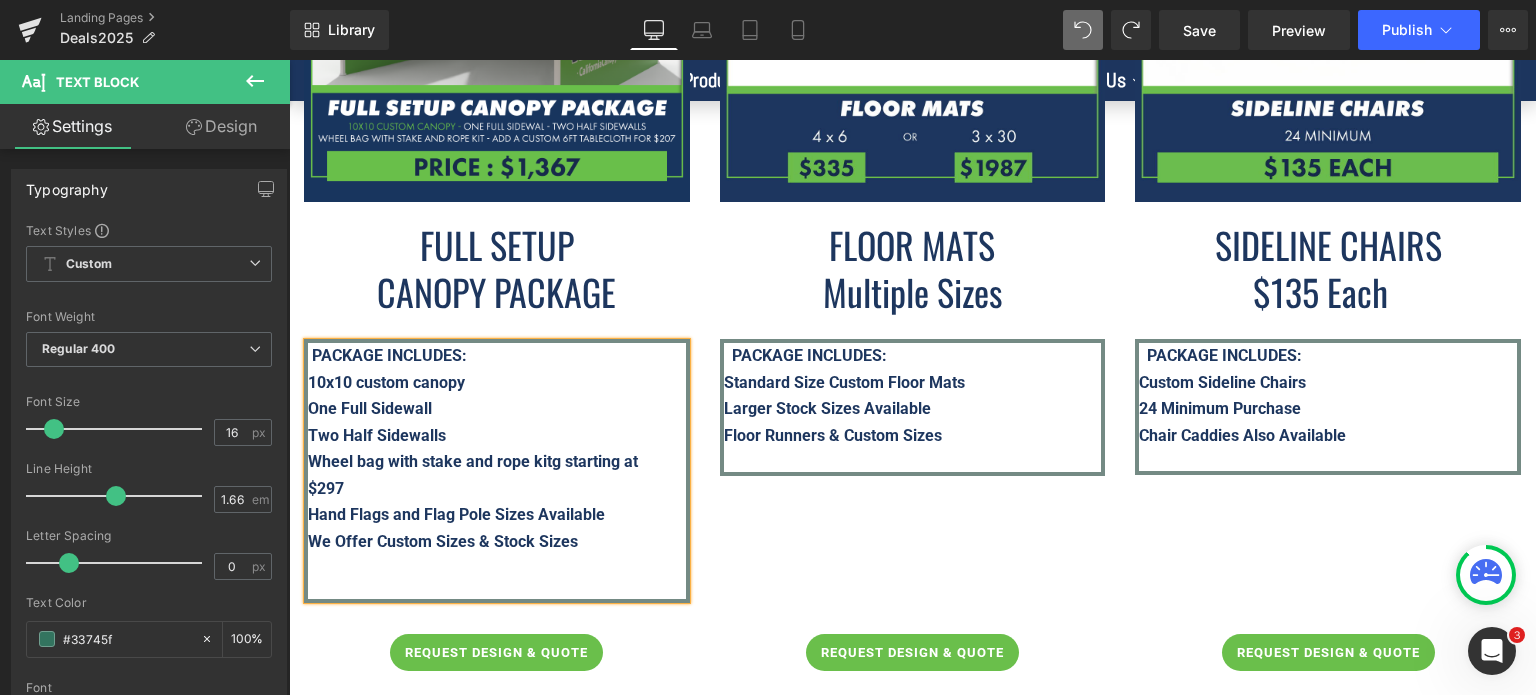 click on "Skip to Content
CALL [PHONE_NUMBER]
Search
0
Menu
Search
My account
0
You have 0 items in your cart
Search 0" at bounding box center (912, -2528) 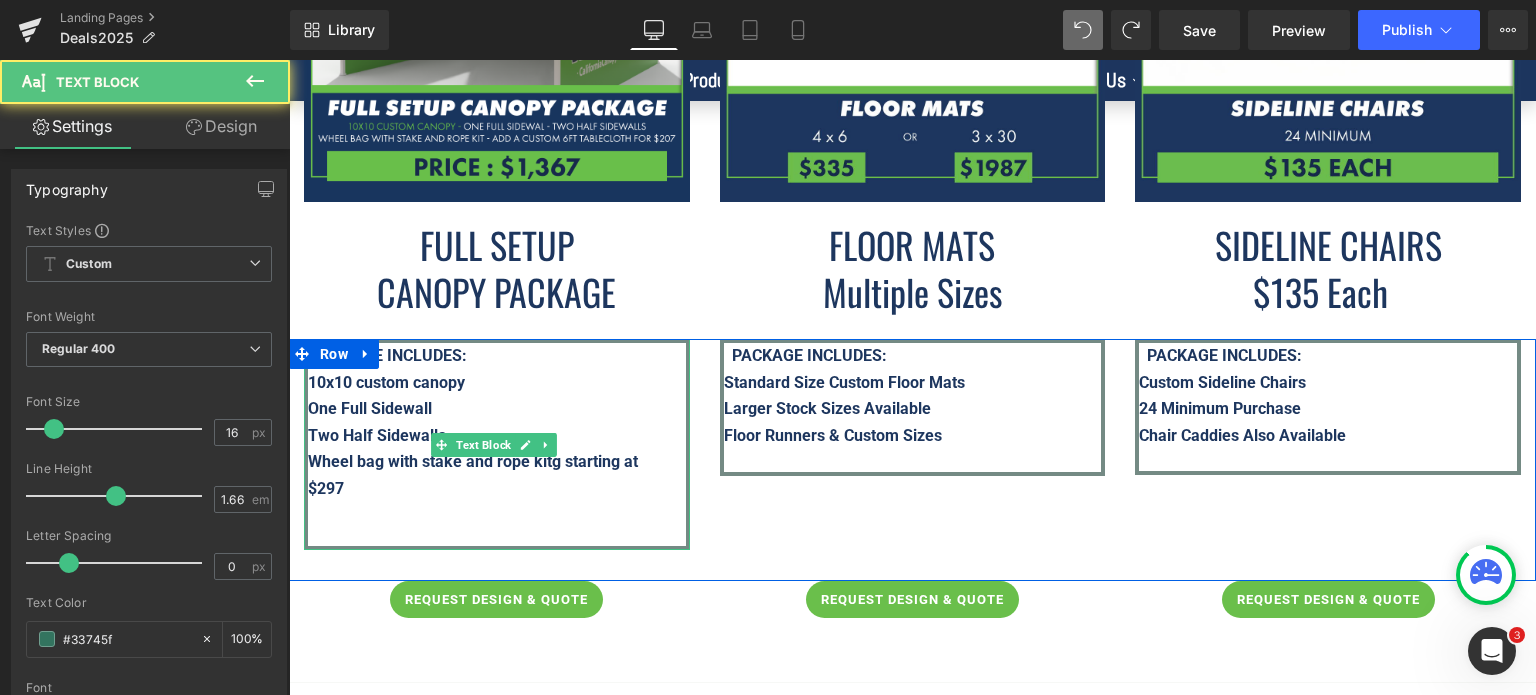 click on "Wheel bag with stake and rope kitg starting at $297" at bounding box center [473, 475] 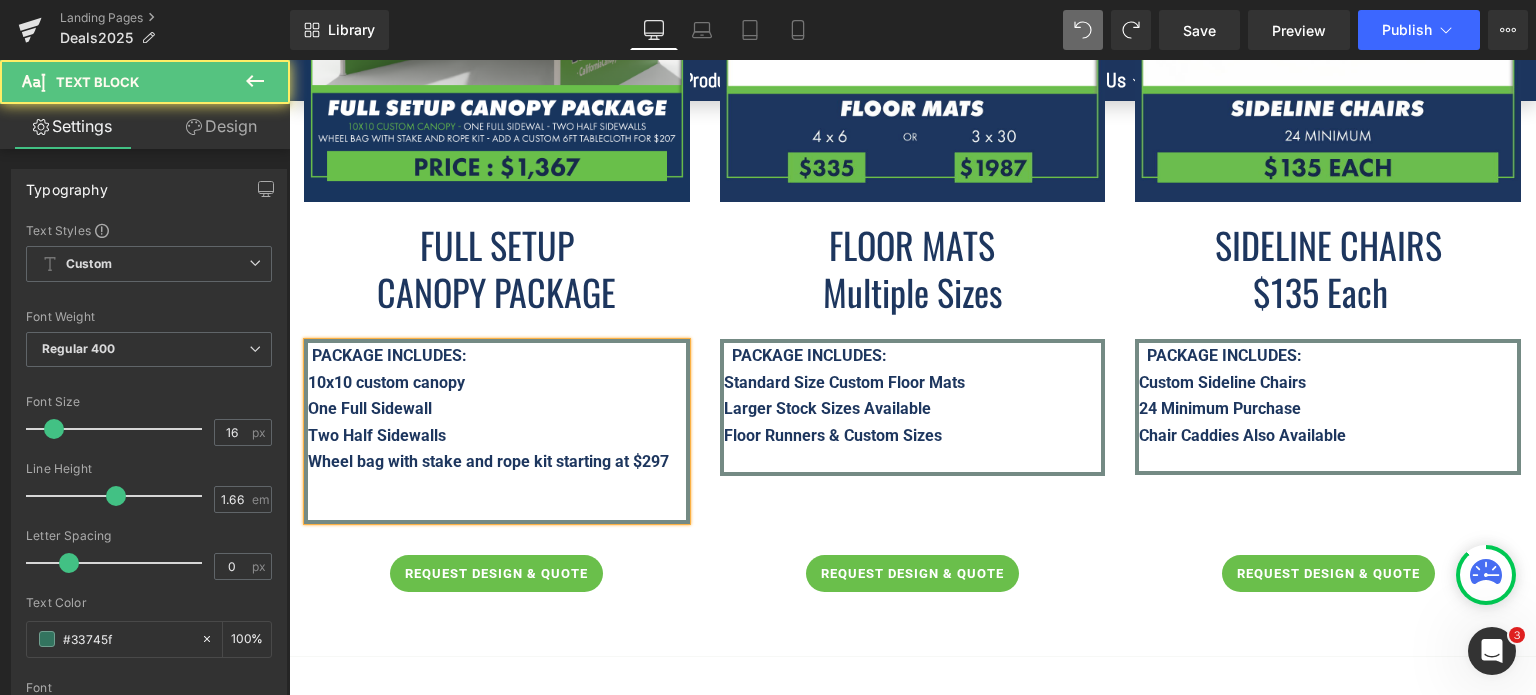 click on "Wheel bag with stake and rope kit starting at $297" at bounding box center (489, 462) 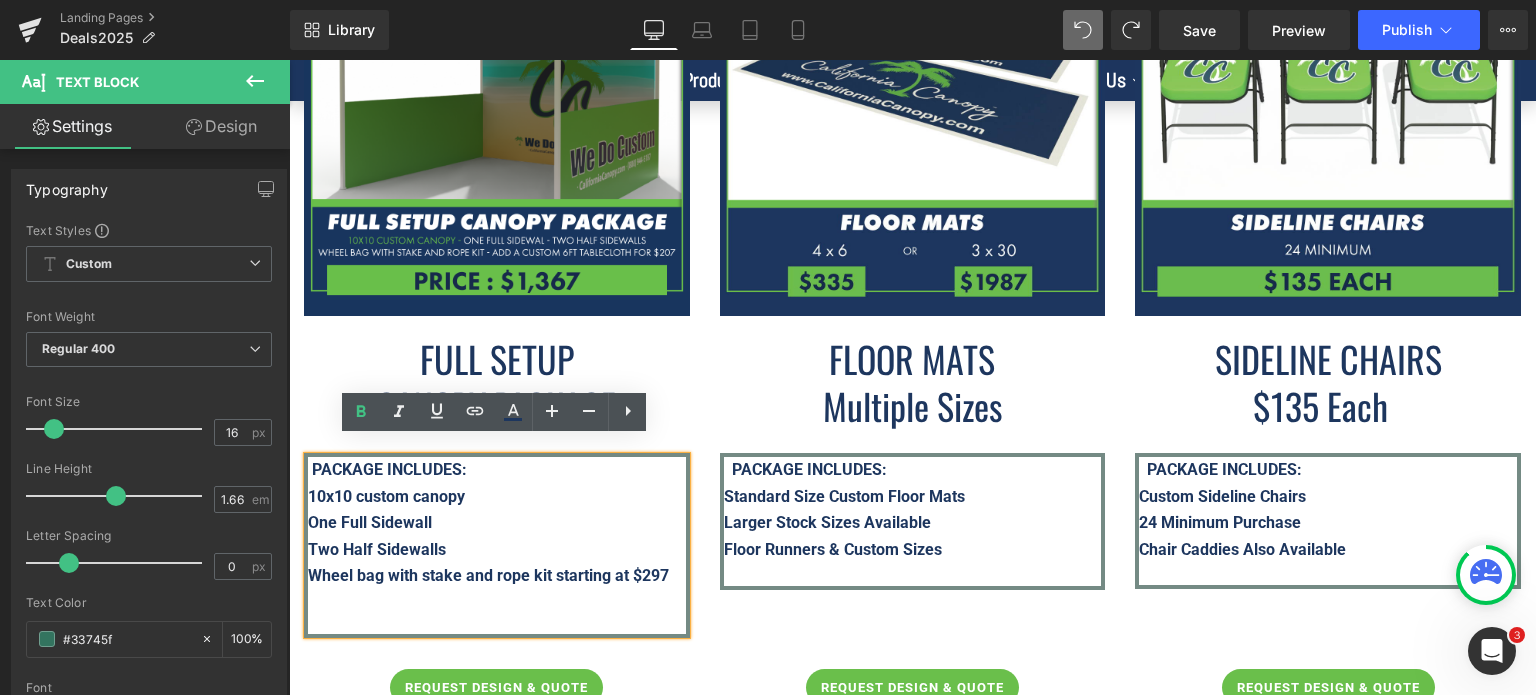 scroll, scrollTop: 6774, scrollLeft: 0, axis: vertical 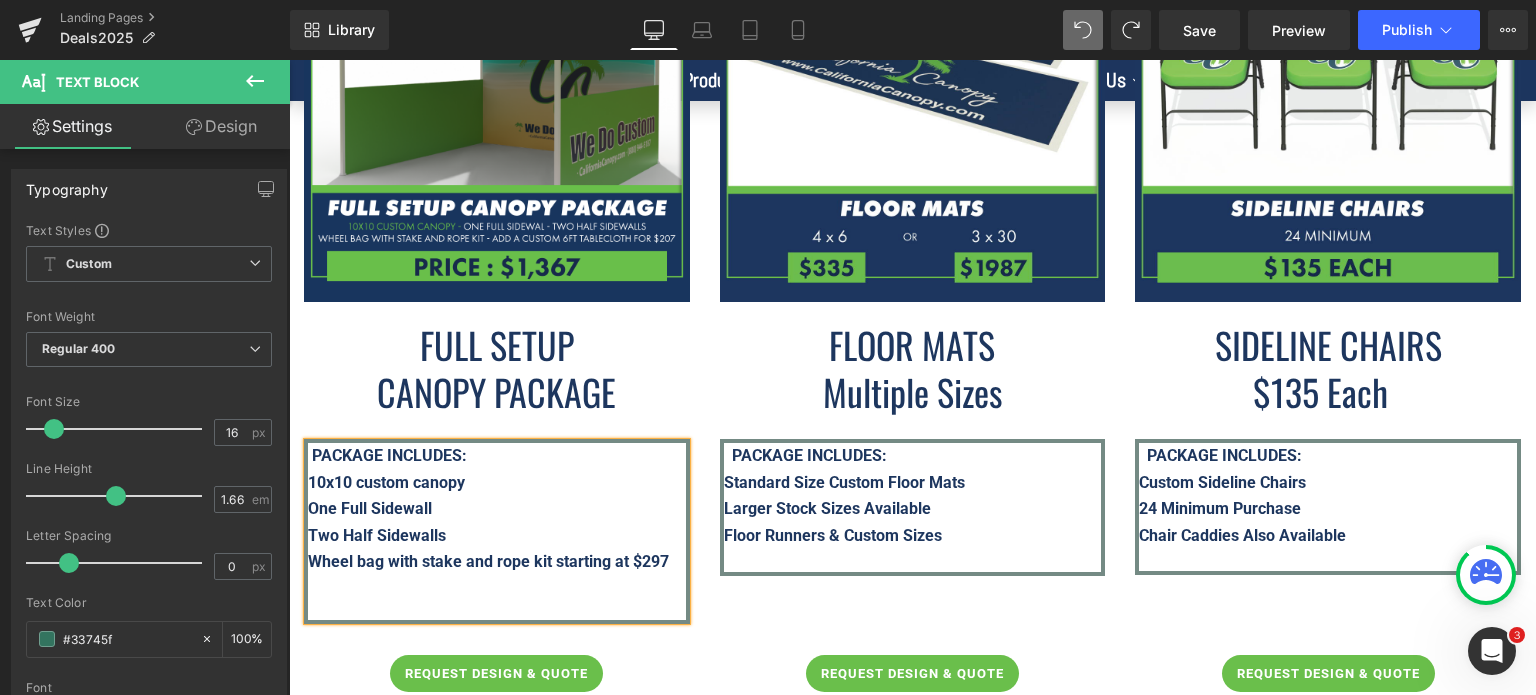 click on "PACKAGE INCLUDES:  10x10 custom canopy One Full Sidewall Two Half Sidewalls Wheel bag with stake and rope kit starting at $297" at bounding box center (497, 531) 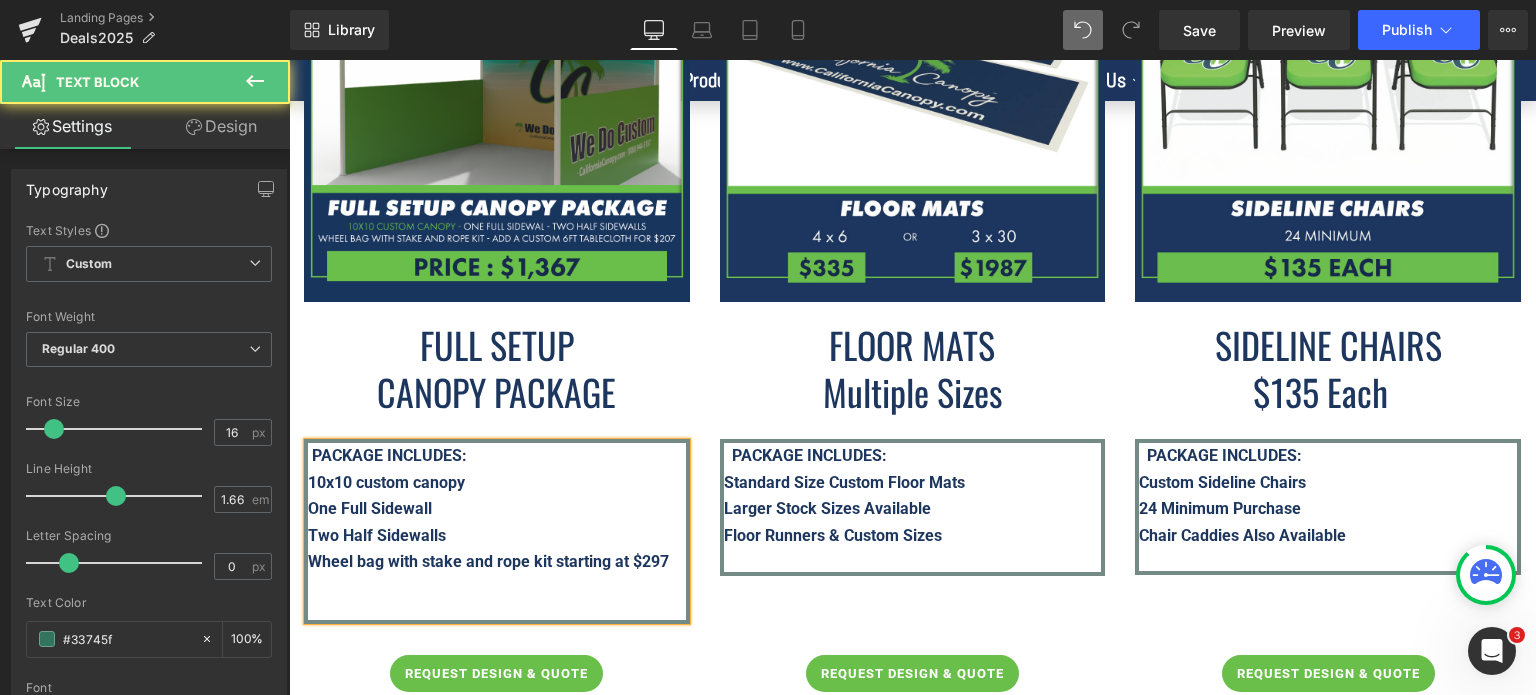 click on "PACKAGE INCLUDES:" at bounding box center [389, 455] 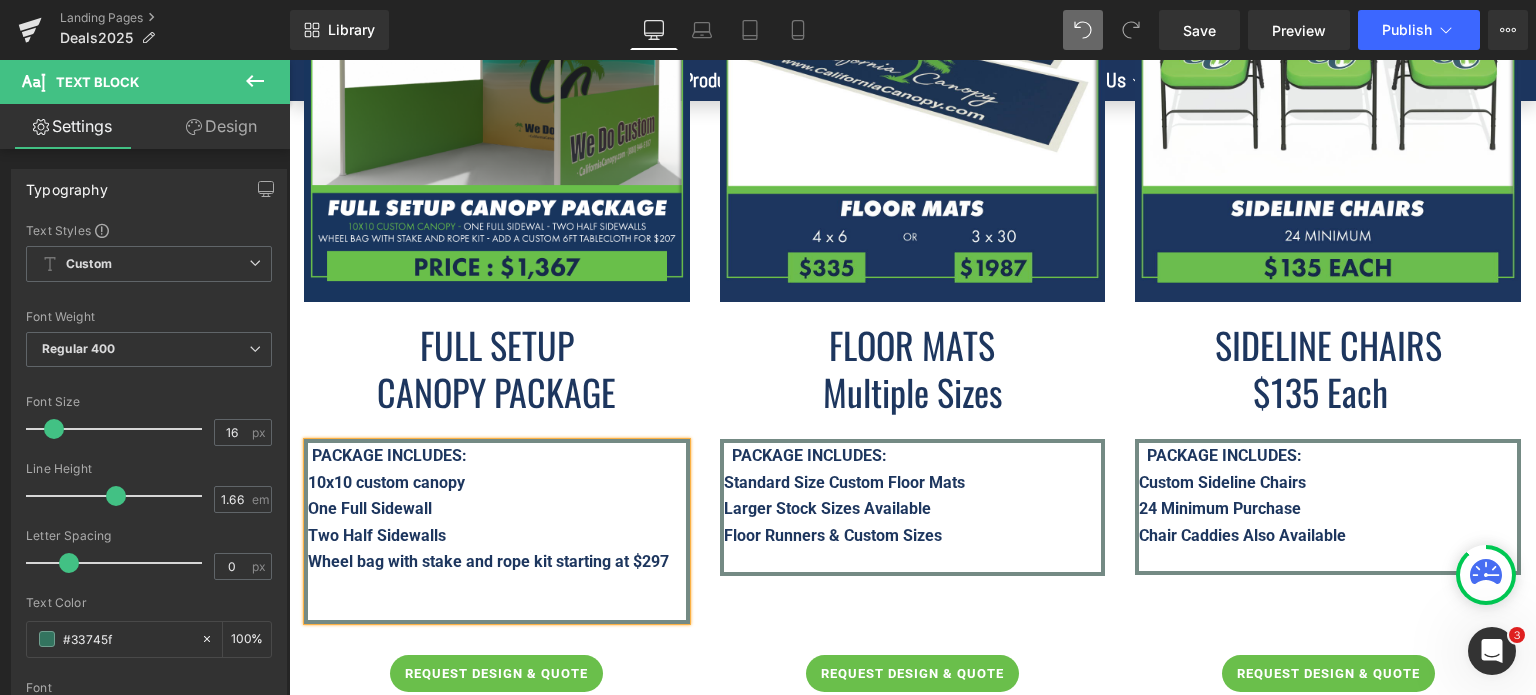 click on "10x10 custom canopy" at bounding box center (386, 482) 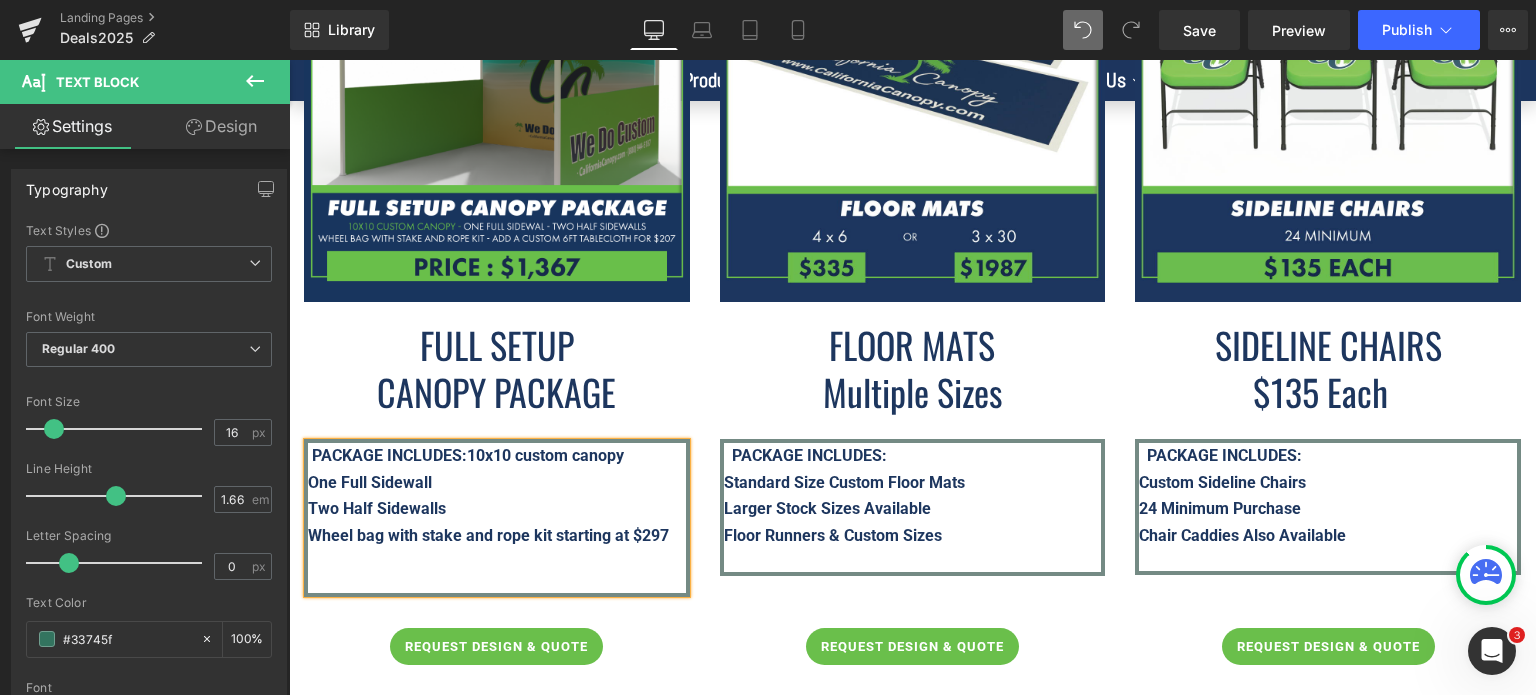 click on "Two Half Sidewalls" at bounding box center [377, 508] 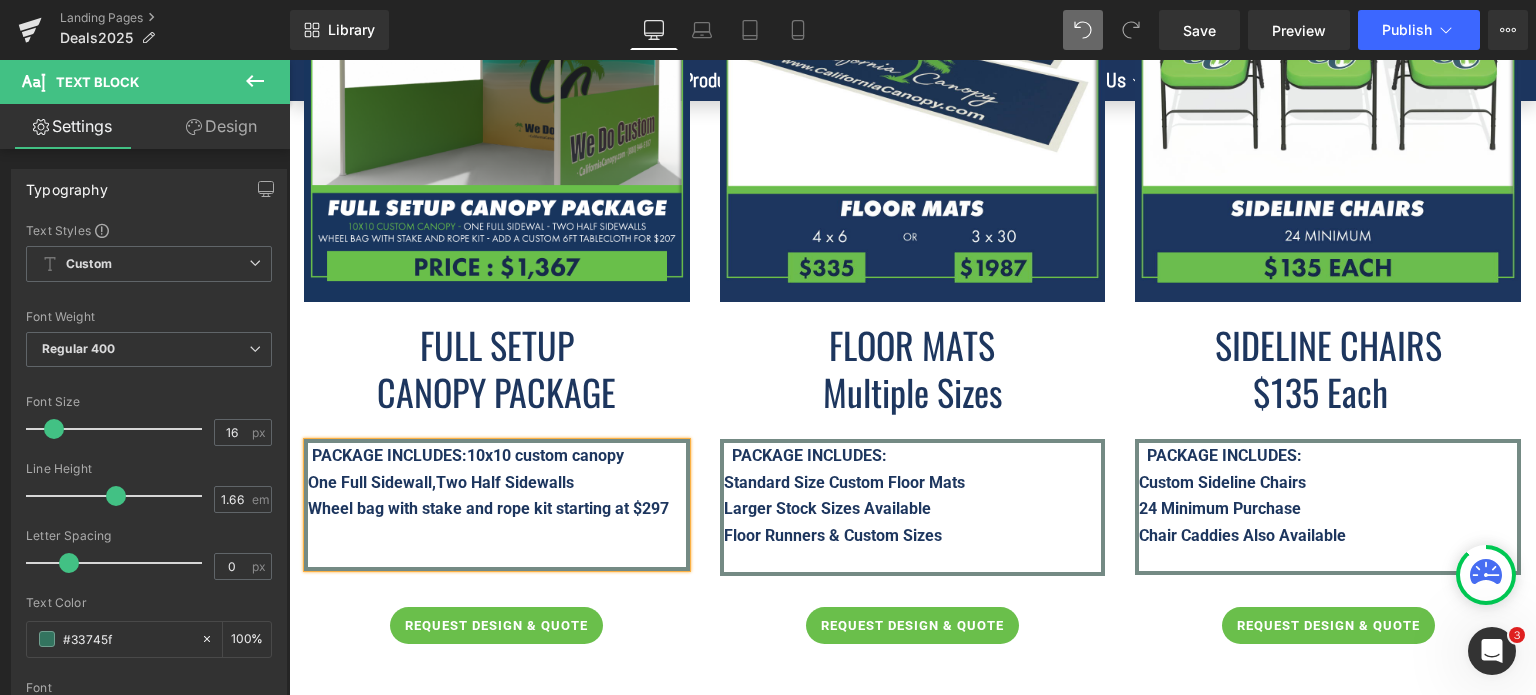 click on "PACKAGE INCLUDES:   10x10 custom canopy One Full Sidewall,  Two Half Sidewalls Wheel bag with stake and rope kit starting at $297" at bounding box center [497, 505] 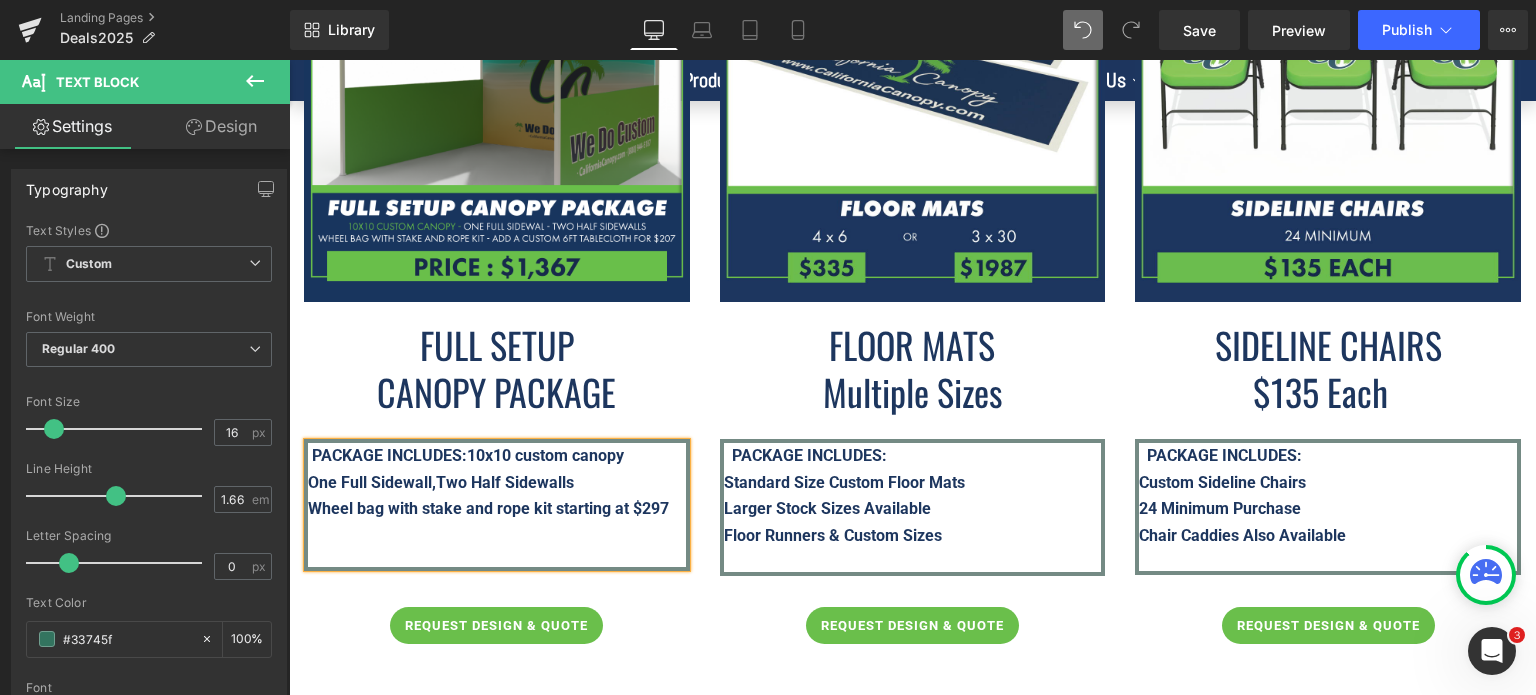 click on "PACKAGE INCLUDES:       Standard Size Custom Floor Mats       Larger Stock Sizes Available       Floor Runners & Custom Sizes" at bounding box center [913, 507] 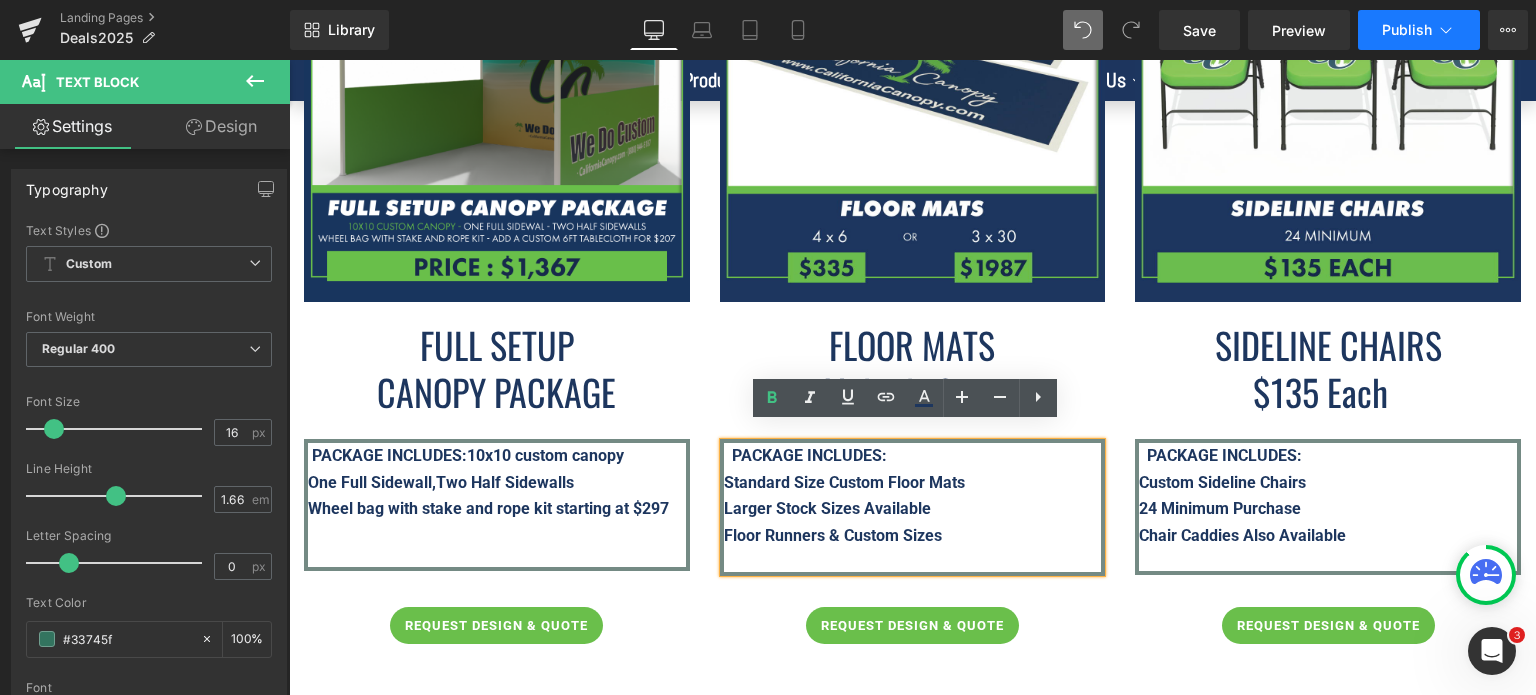 click on "Publish" at bounding box center [1407, 30] 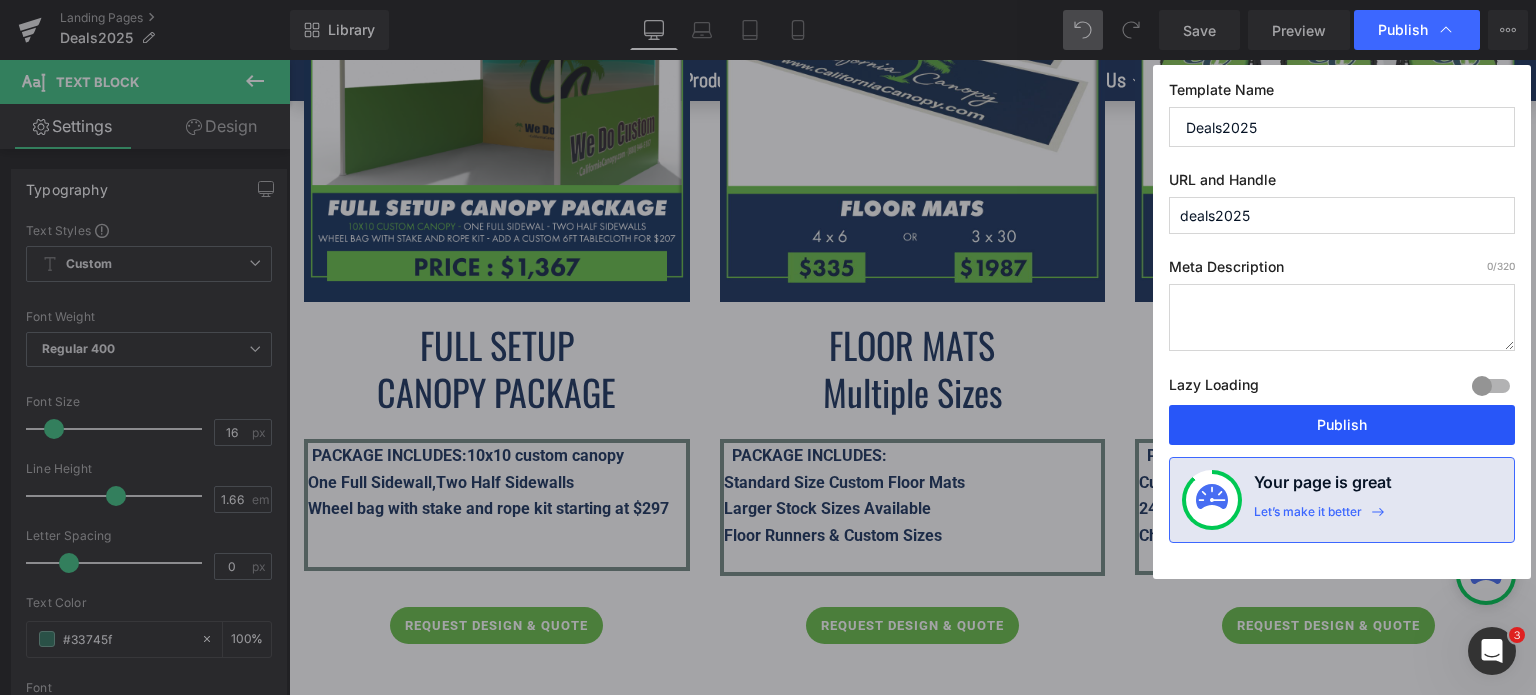 drag, startPoint x: 1349, startPoint y: 419, endPoint x: 923, endPoint y: 403, distance: 426.30035 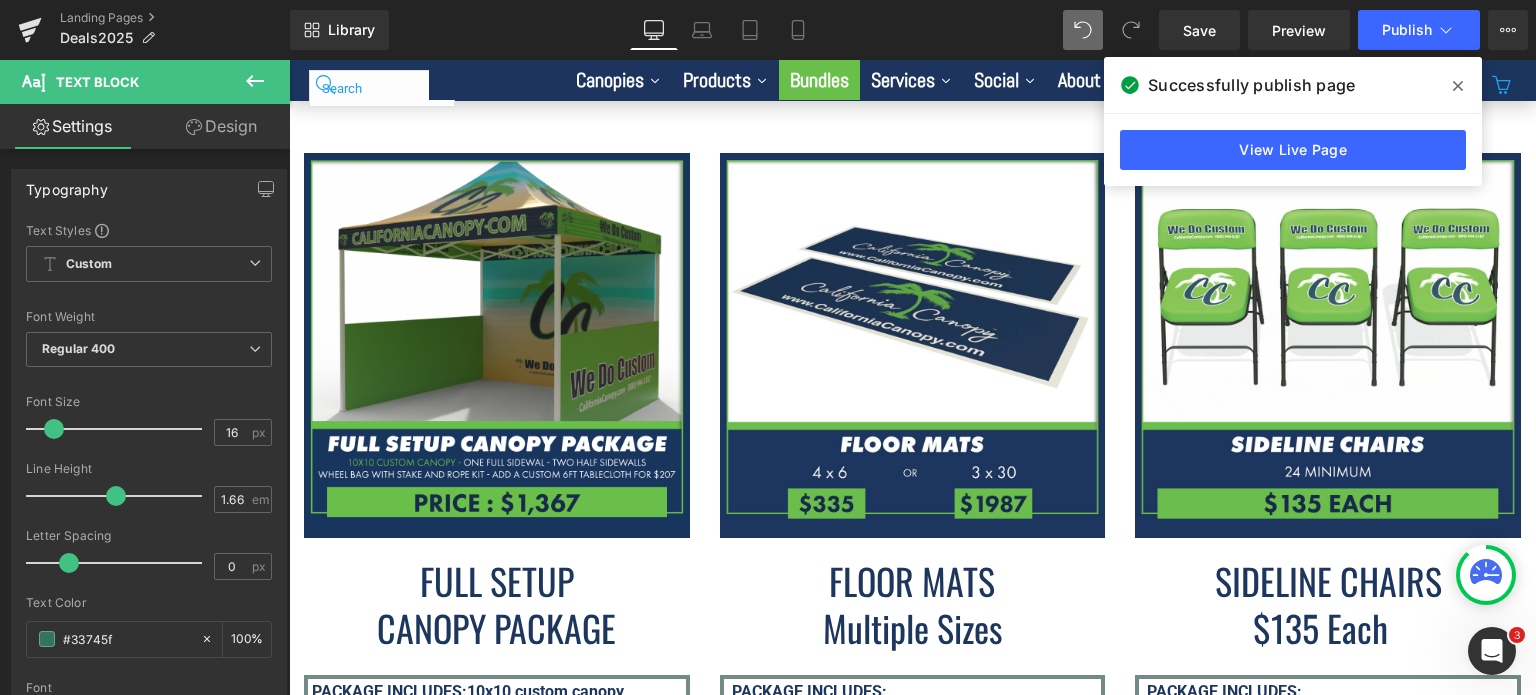 scroll, scrollTop: 6374, scrollLeft: 0, axis: vertical 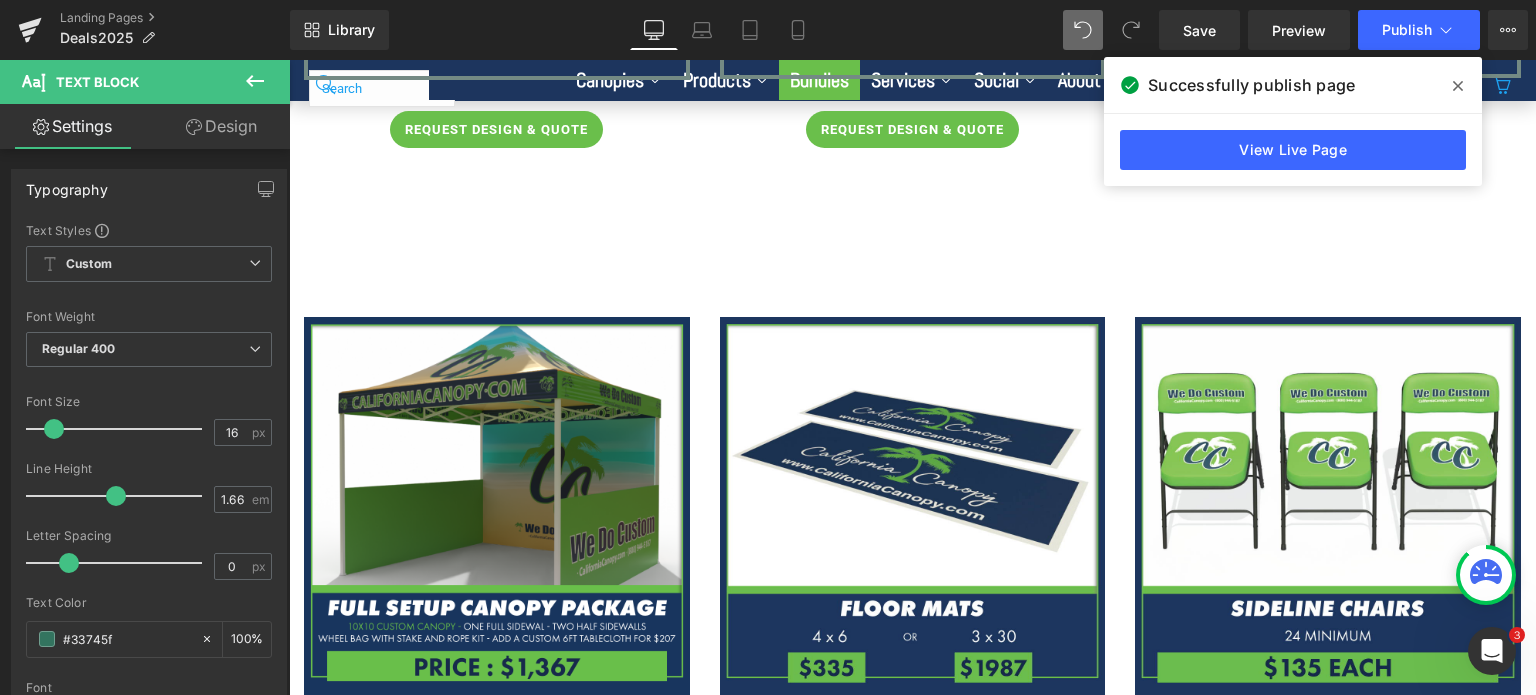 click 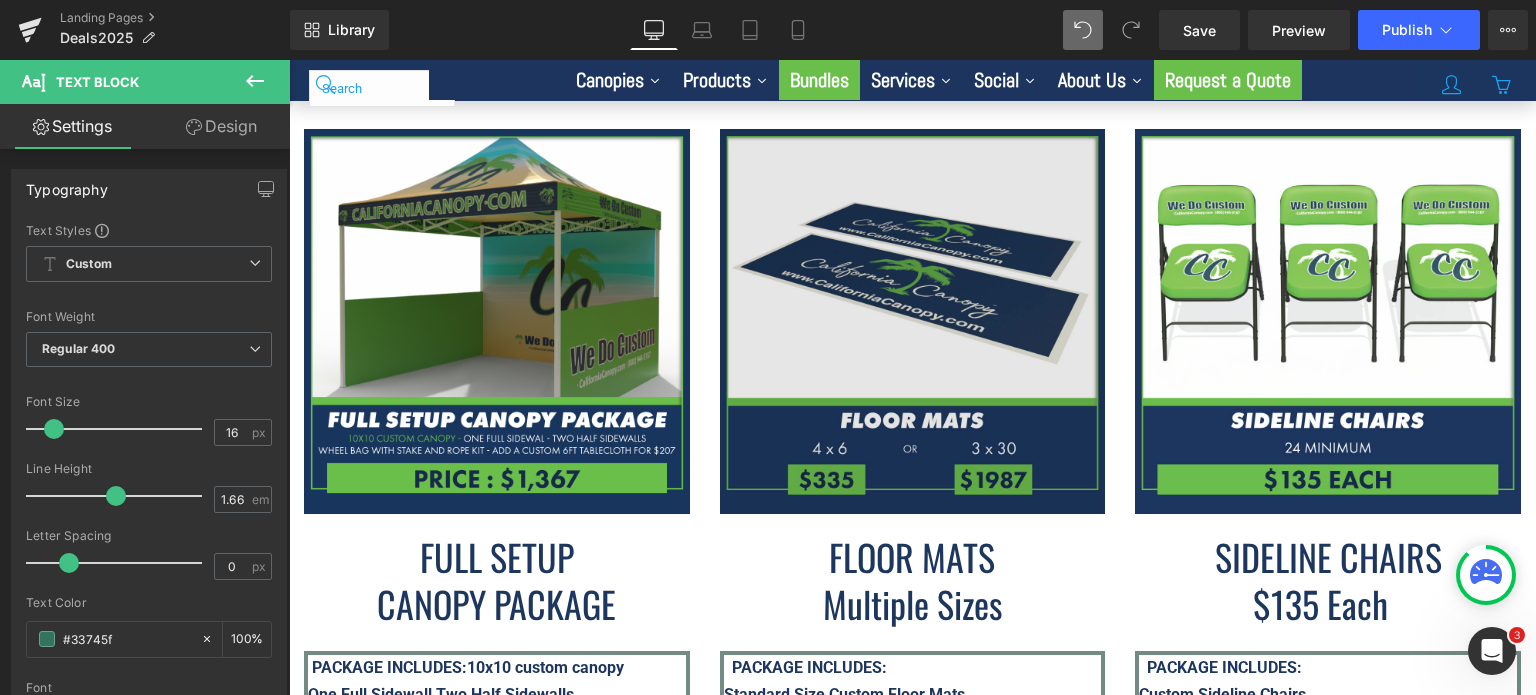 scroll, scrollTop: 6574, scrollLeft: 0, axis: vertical 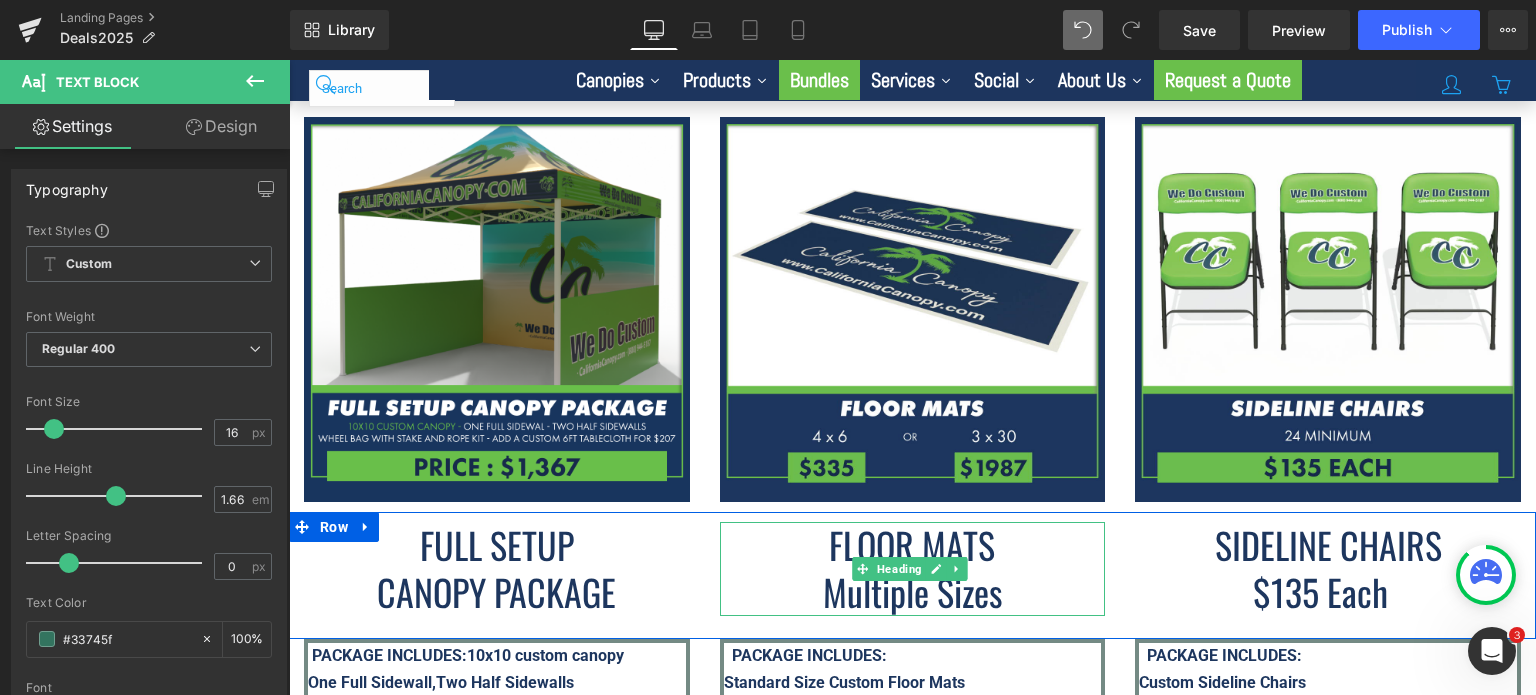 click on "FLOOR MATS" at bounding box center (912, 544) 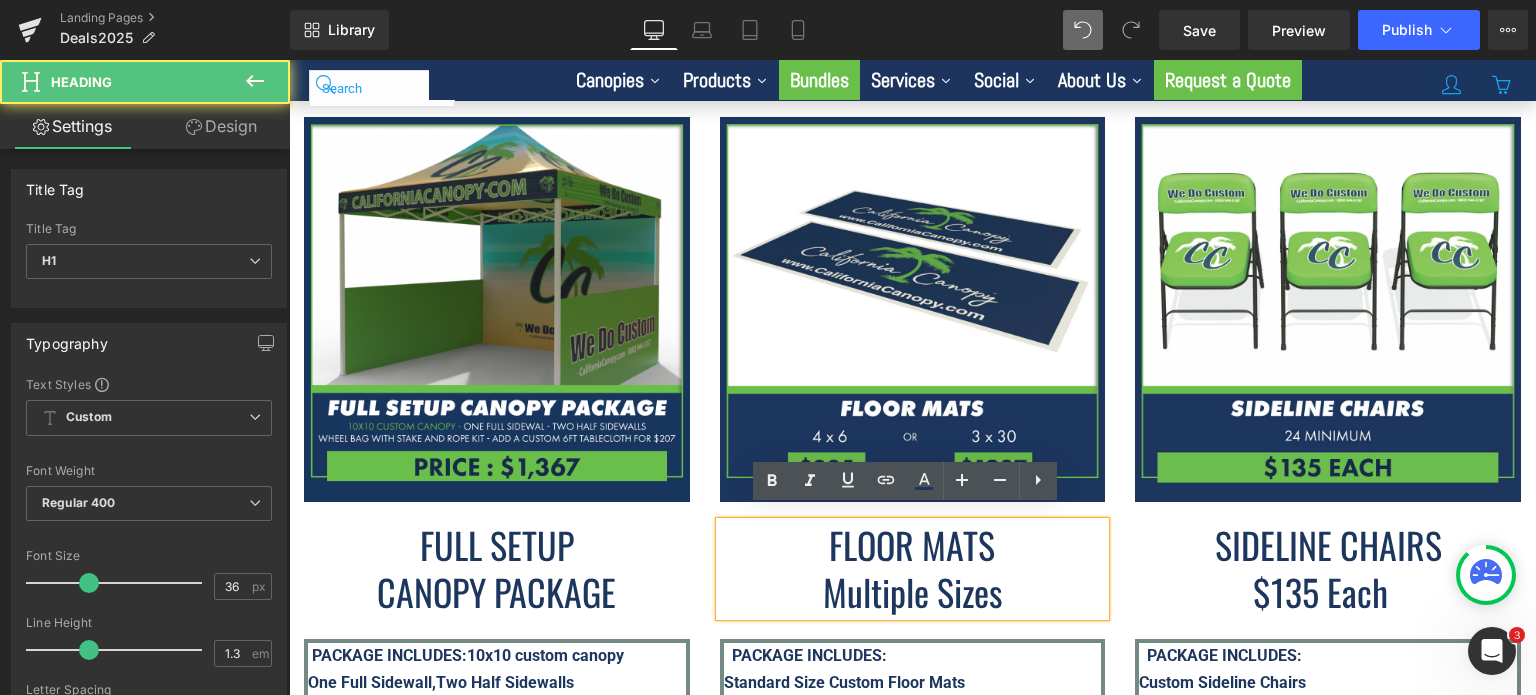 click on "FLOOR MATS" at bounding box center (912, 544) 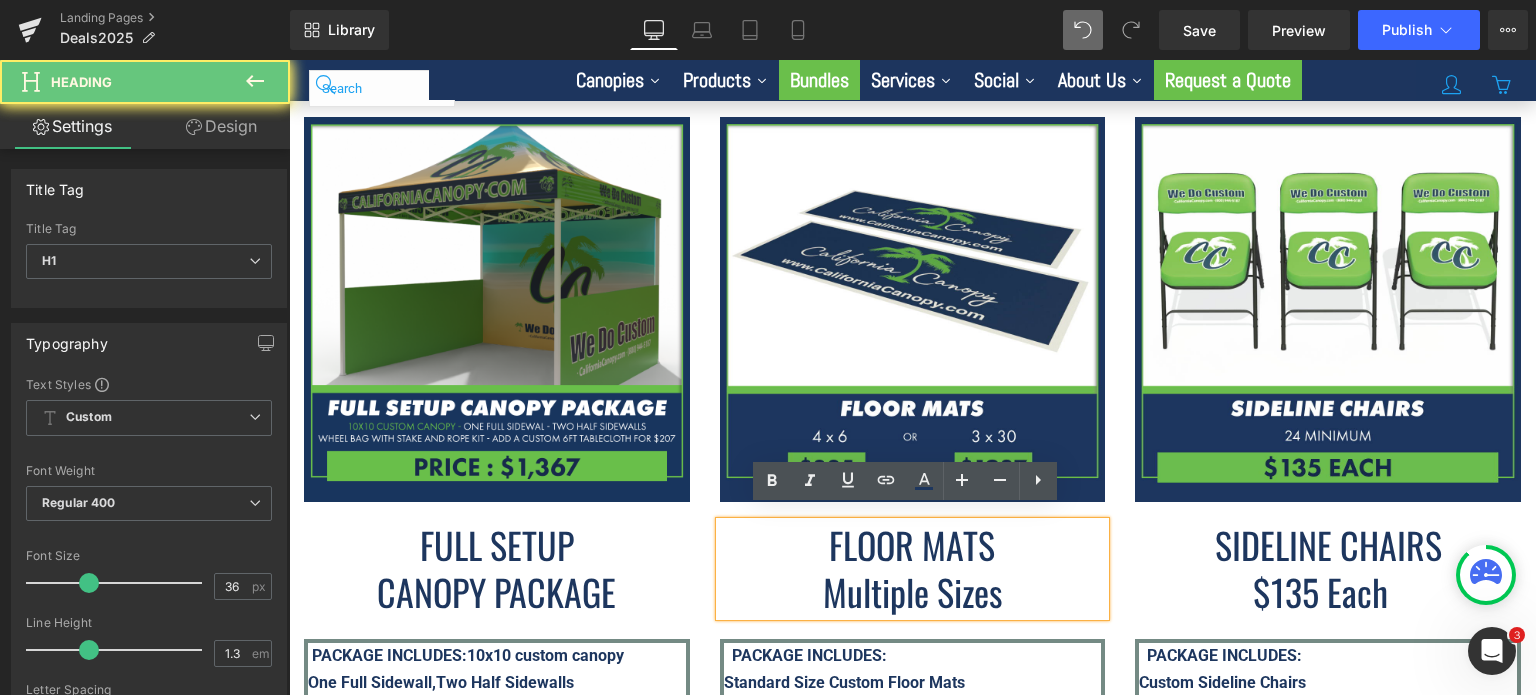click on "FLOOR MATS" at bounding box center (912, 544) 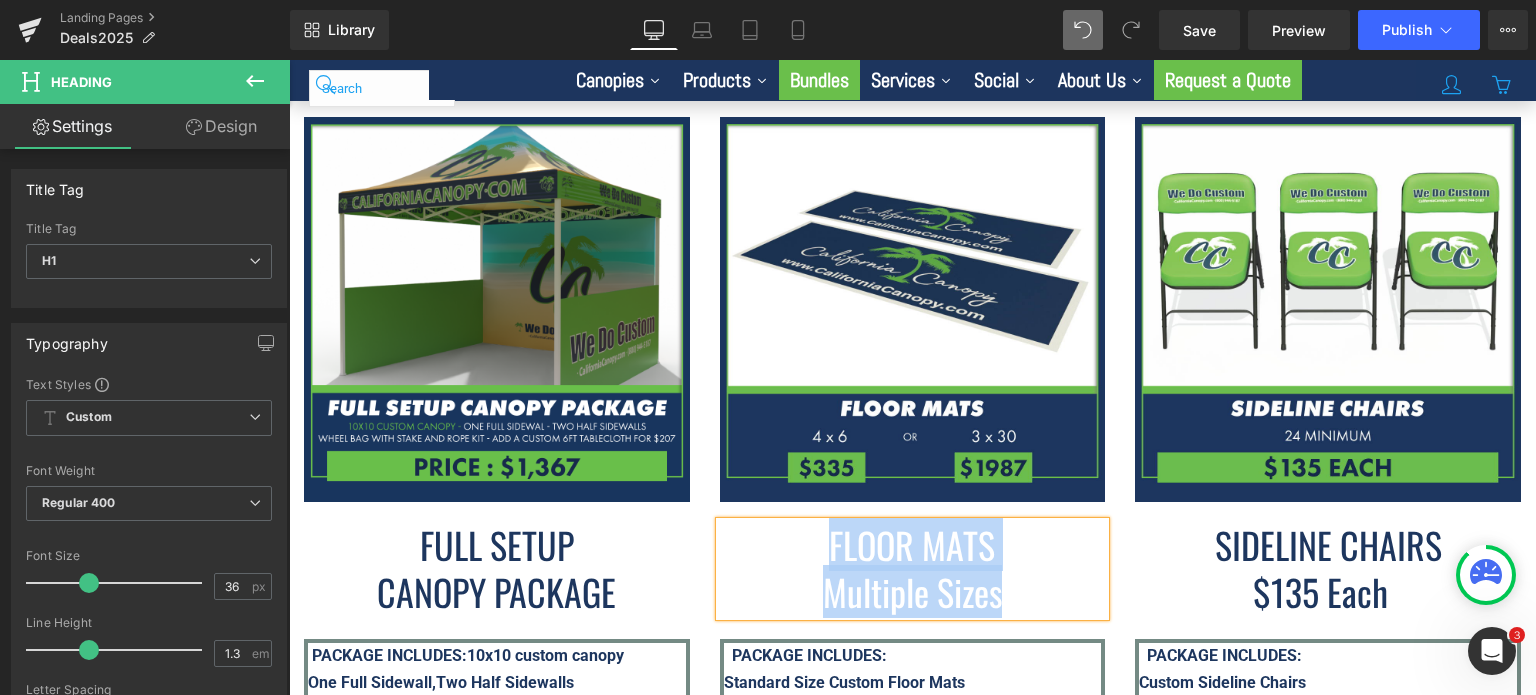 paste 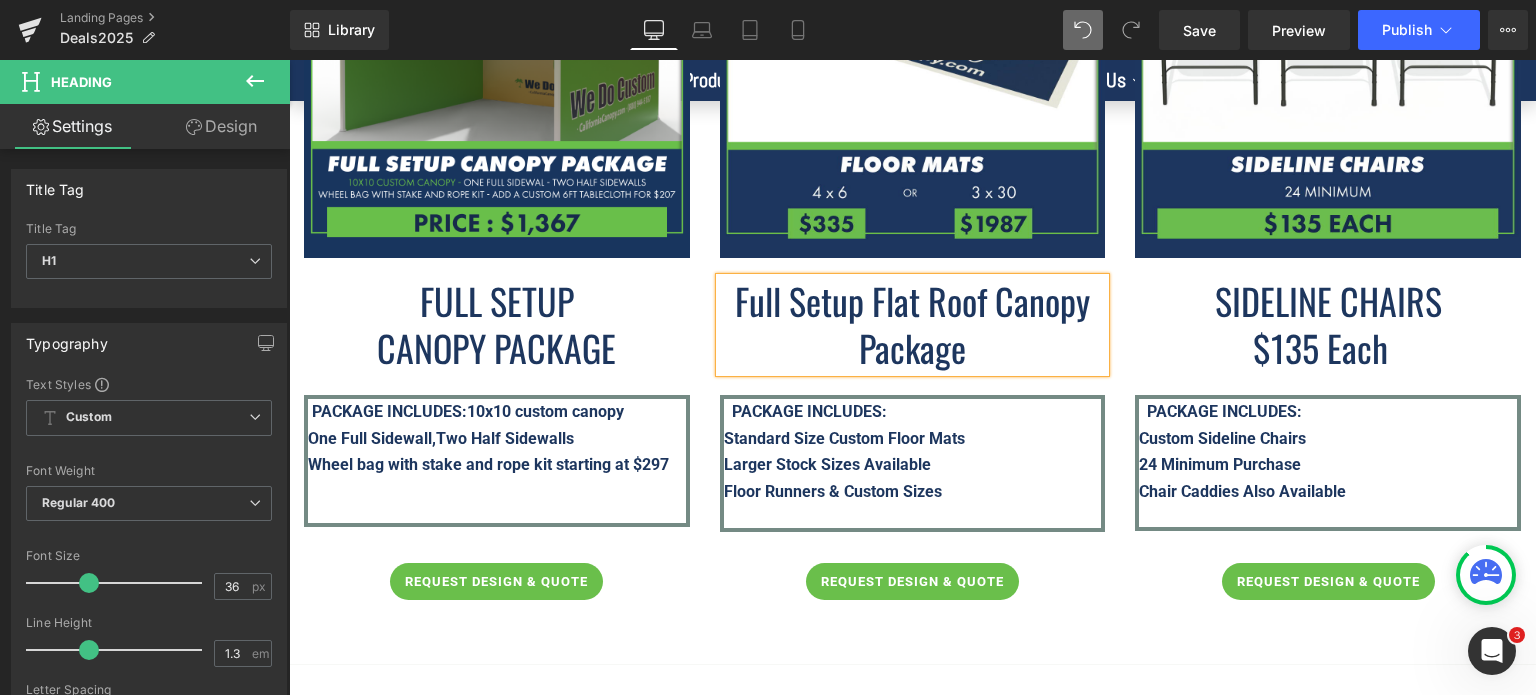 scroll, scrollTop: 6874, scrollLeft: 0, axis: vertical 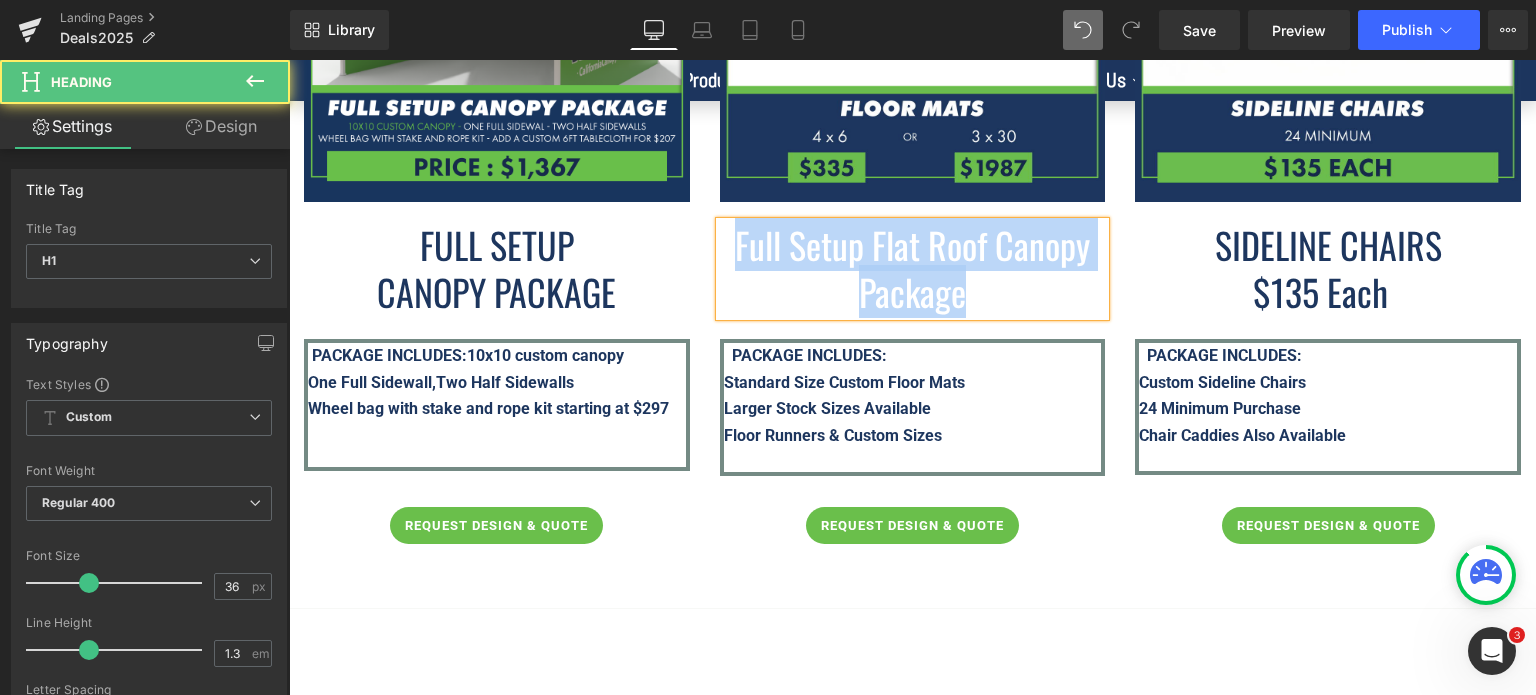 drag, startPoint x: 992, startPoint y: 282, endPoint x: 716, endPoint y: 225, distance: 281.8244 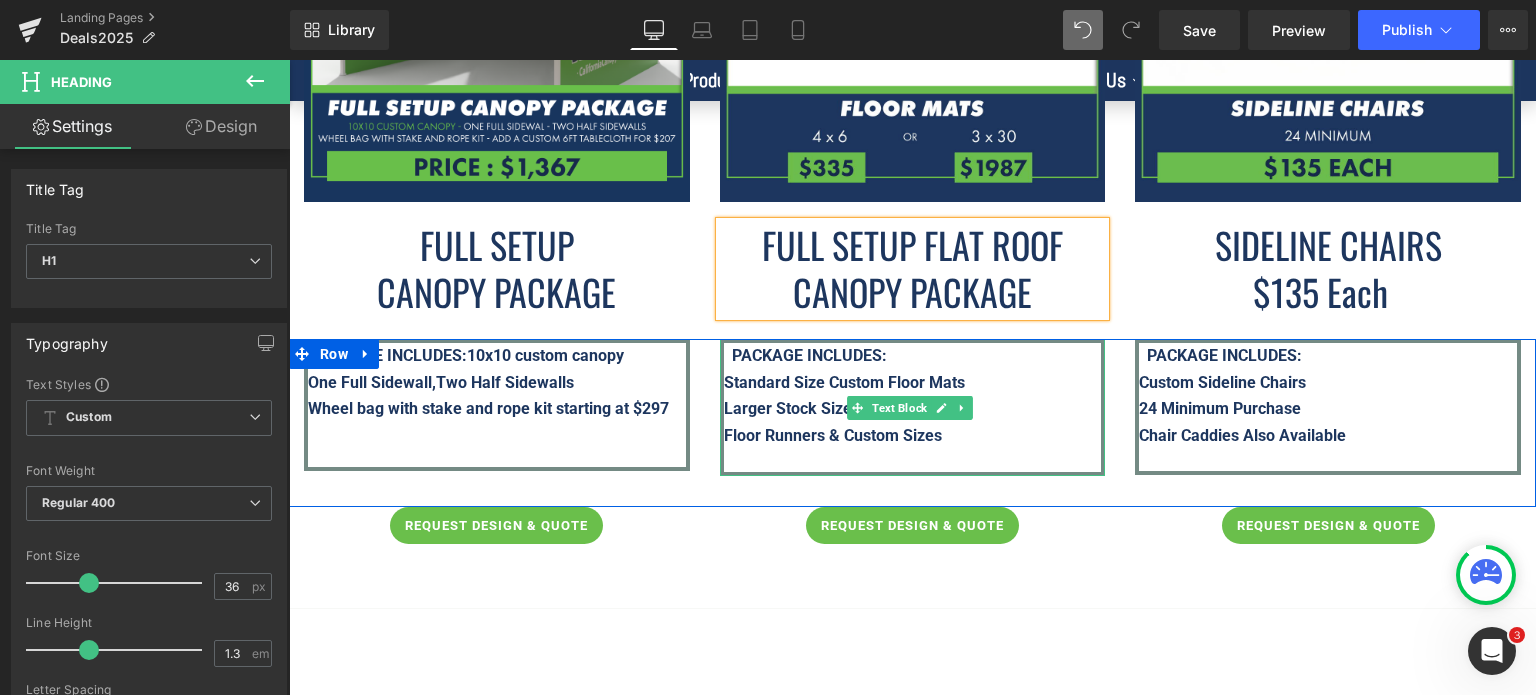 click on "Floor Runners & Custom Sizes" at bounding box center [833, 435] 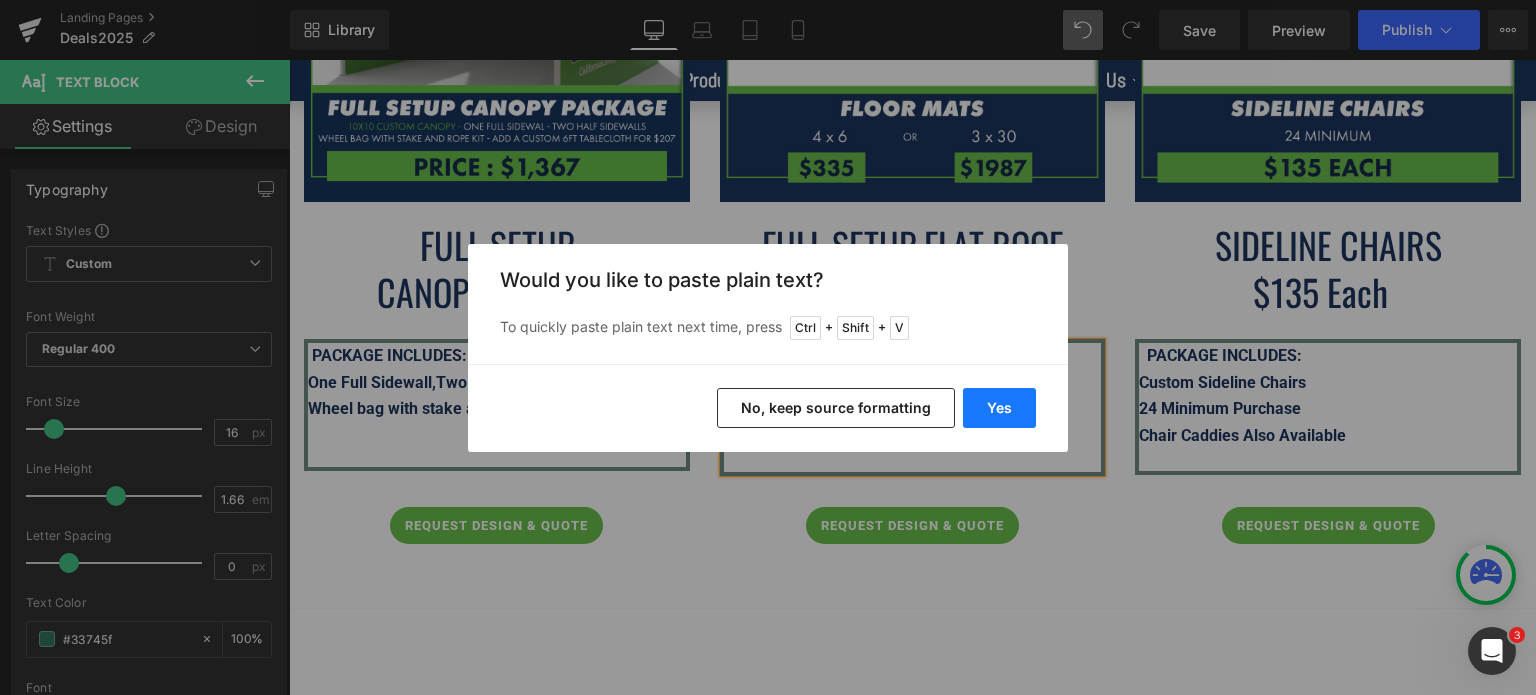click on "Yes" at bounding box center (999, 408) 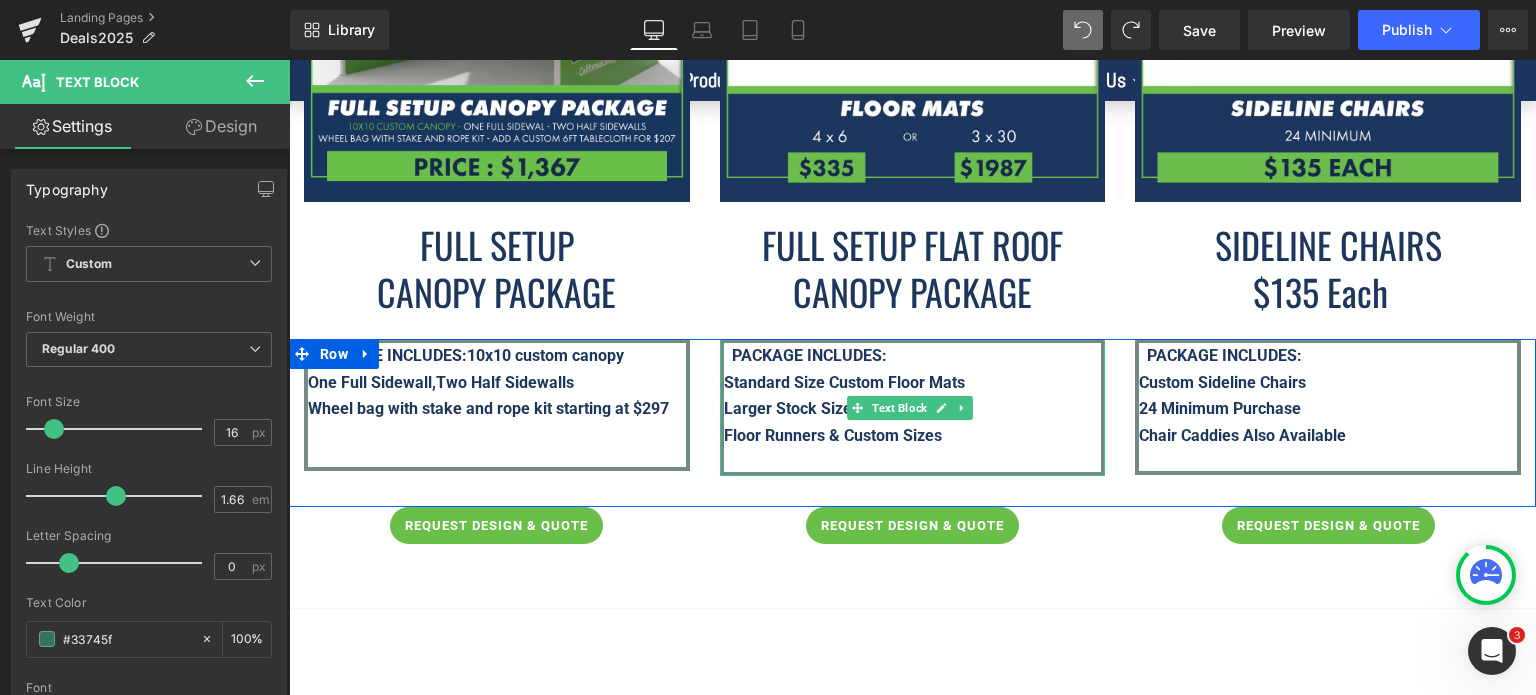 click on "Floor Runners & Custom Sizes" at bounding box center (833, 435) 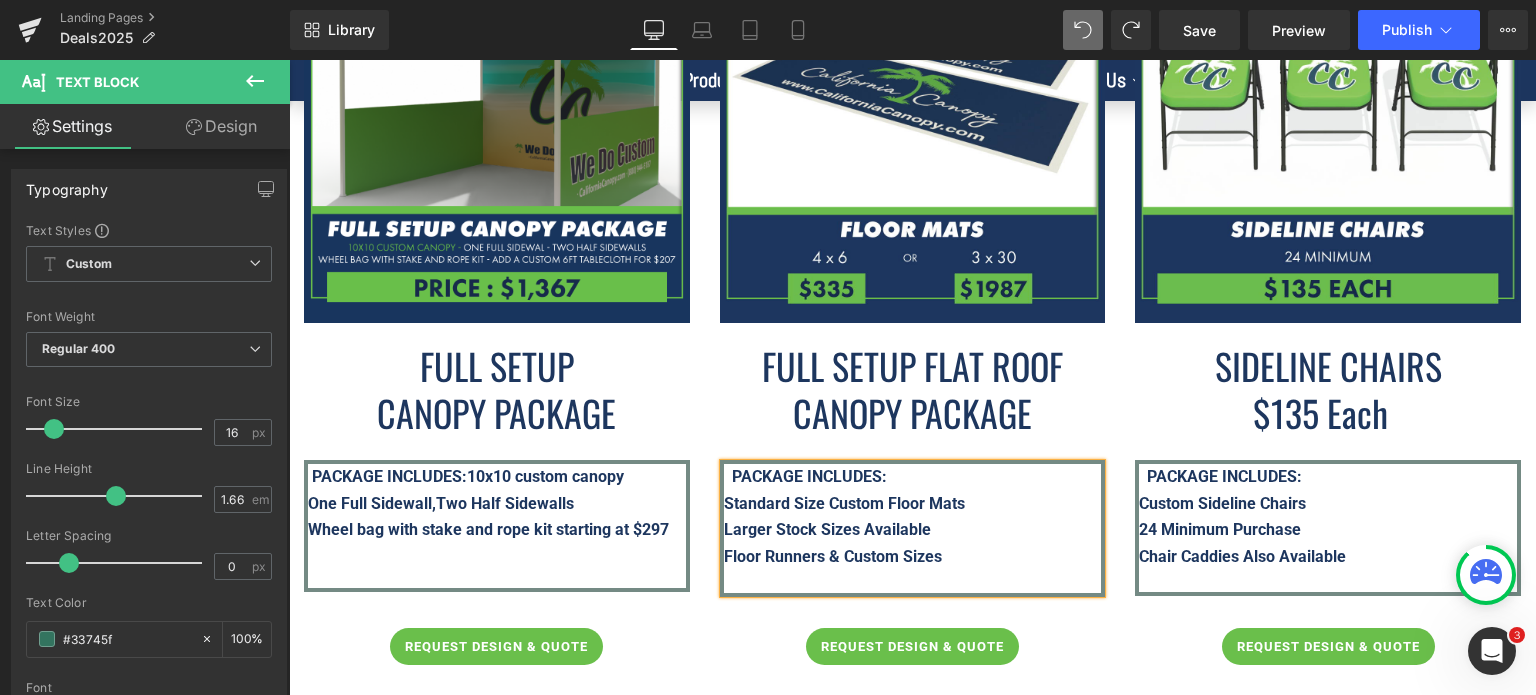 scroll, scrollTop: 6725, scrollLeft: 0, axis: vertical 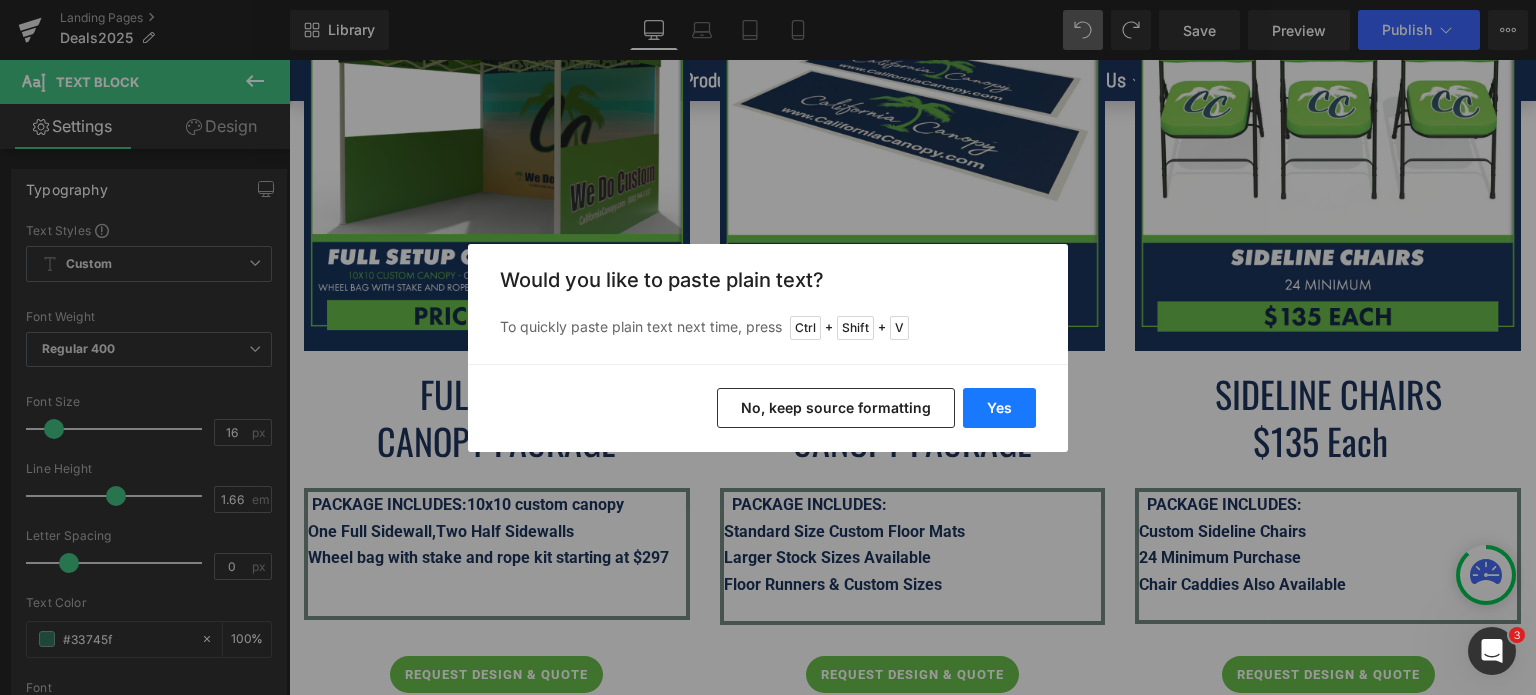 click on "Yes" at bounding box center (999, 408) 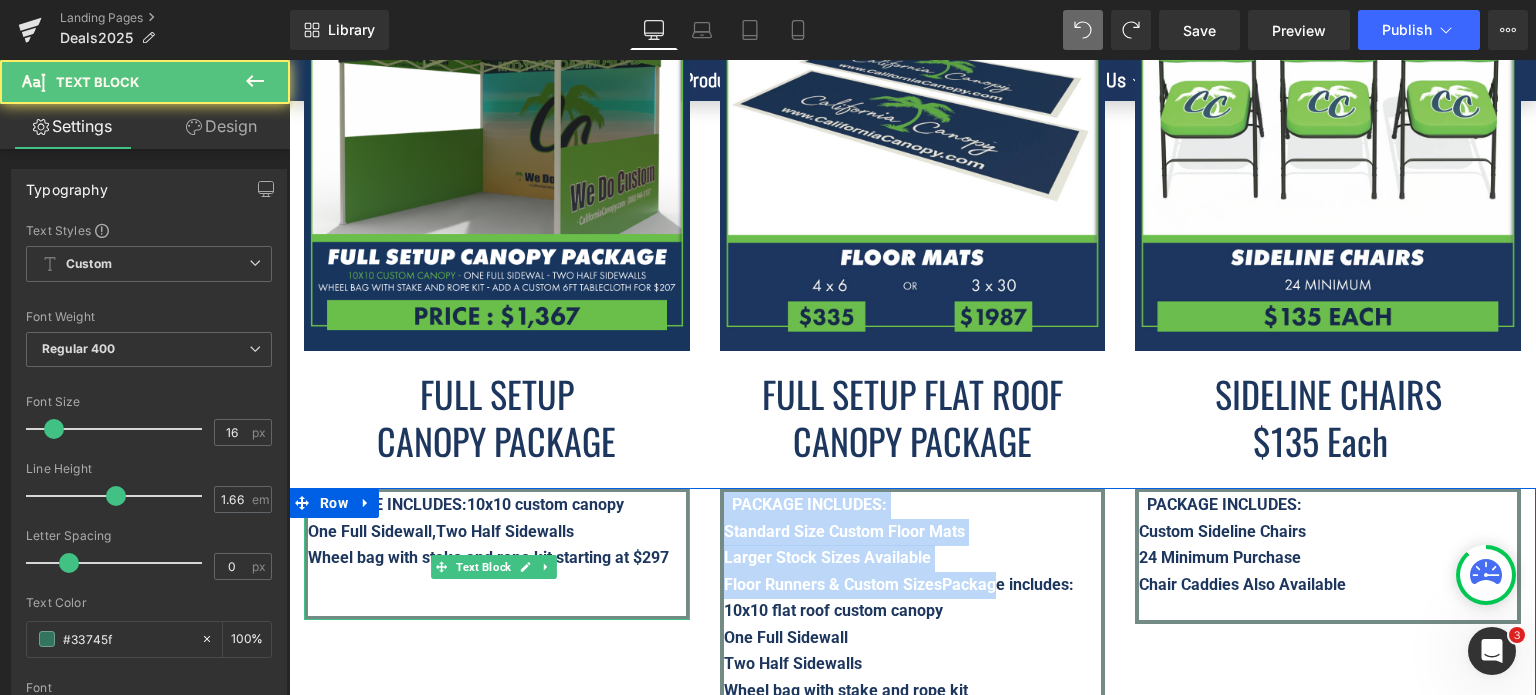 drag, startPoint x: 973, startPoint y: 575, endPoint x: 572, endPoint y: 486, distance: 410.75784 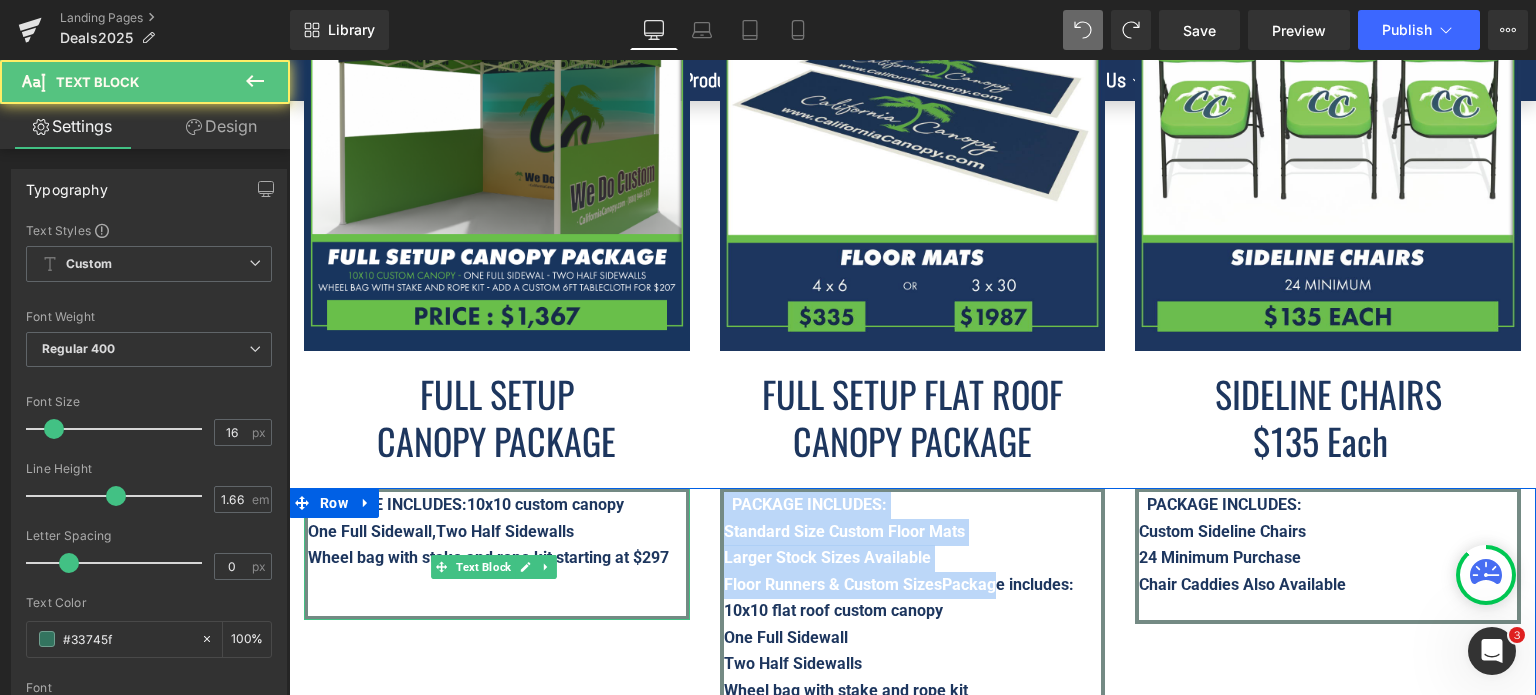 click on "PACKAGE INCLUDES:   10x10 custom canopy One Full Sidewall,  Two Half Sidewalls Wheel bag with stake and rope kit starting at $297 Text Block            PACKAGE INCLUDES:       Standard Size Custom Floor Mats       Larger Stock Sizes Available       Floor Runners & Custom SizesPackage includes: 10x10  flat roof custom canopy One Full Sidewall Two Half Sidewalls Wheel bag with stake and rope kit  Text Block            PACKAGE INCLUDES:       Custom Sideline Chairs       24 Minimum Purchase       Chair Caddies Also Available Text Block         Row" at bounding box center [912, 625] 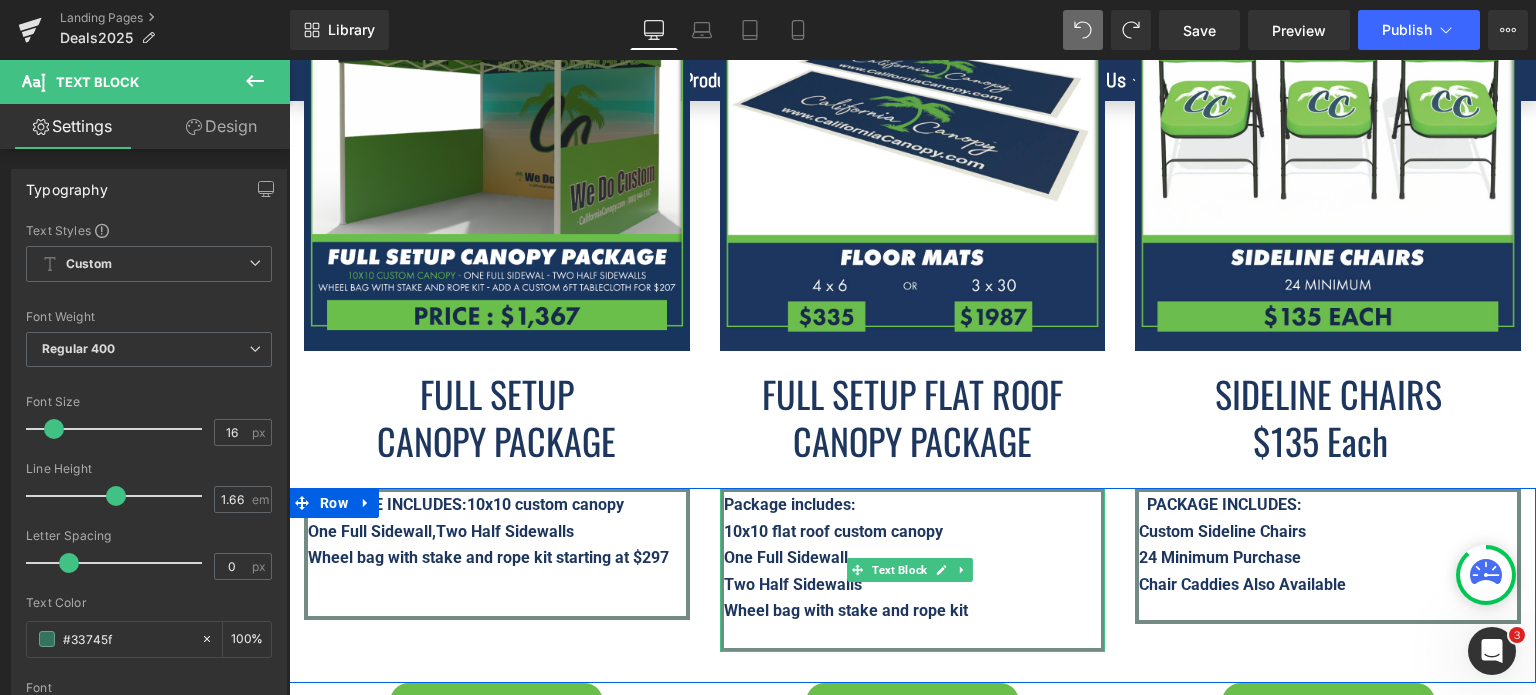 click on "Two Half Sidewalls" at bounding box center (793, 584) 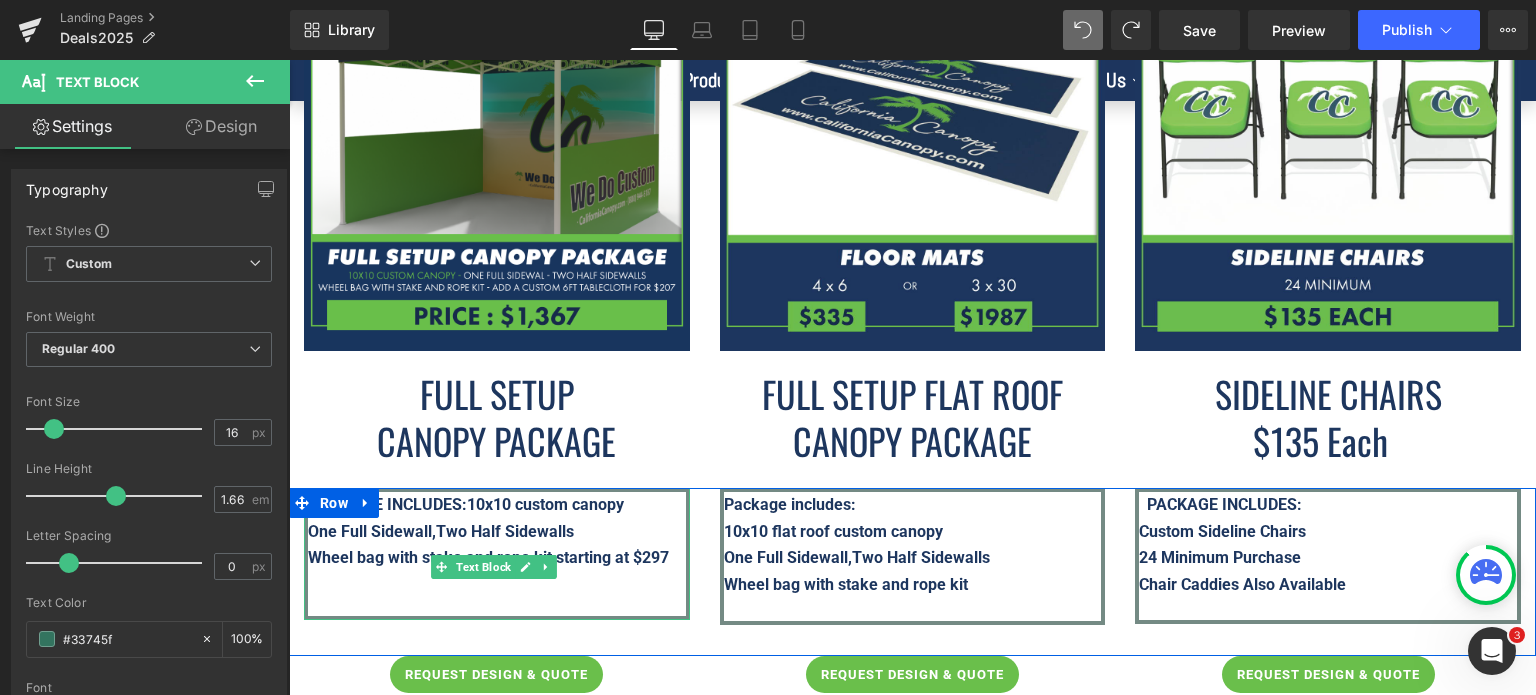 click on "One Full Sidewall," at bounding box center [372, 531] 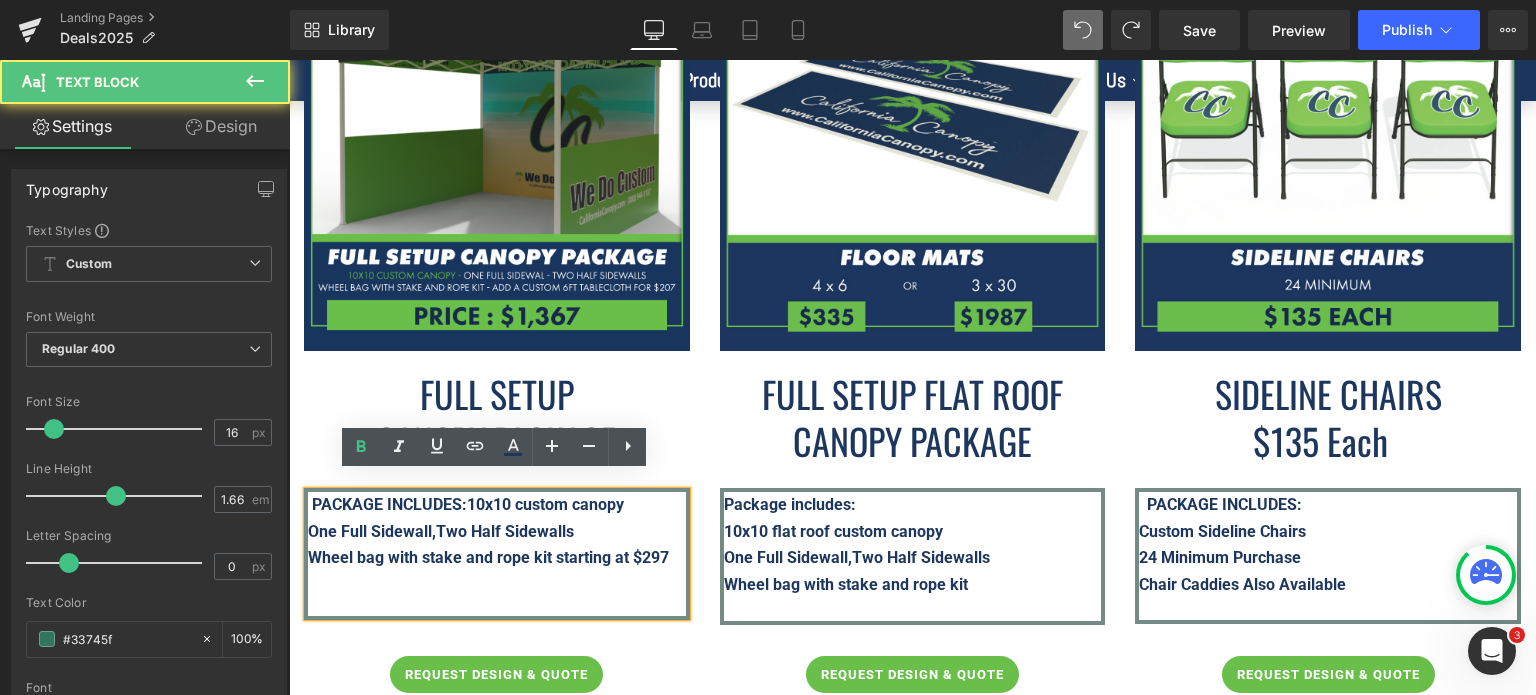 click on "PACKAGE INCLUDES:" at bounding box center [389, 504] 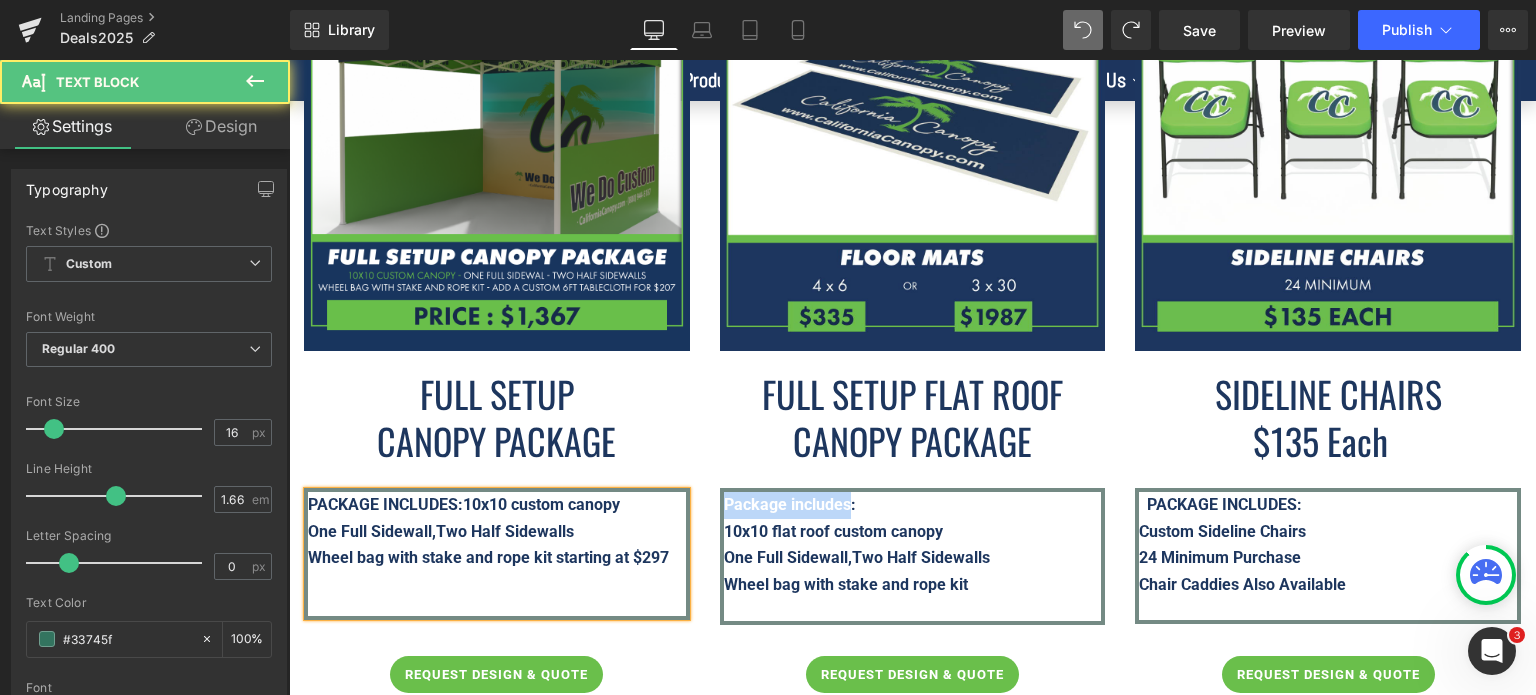 drag, startPoint x: 844, startPoint y: 485, endPoint x: 662, endPoint y: 485, distance: 182 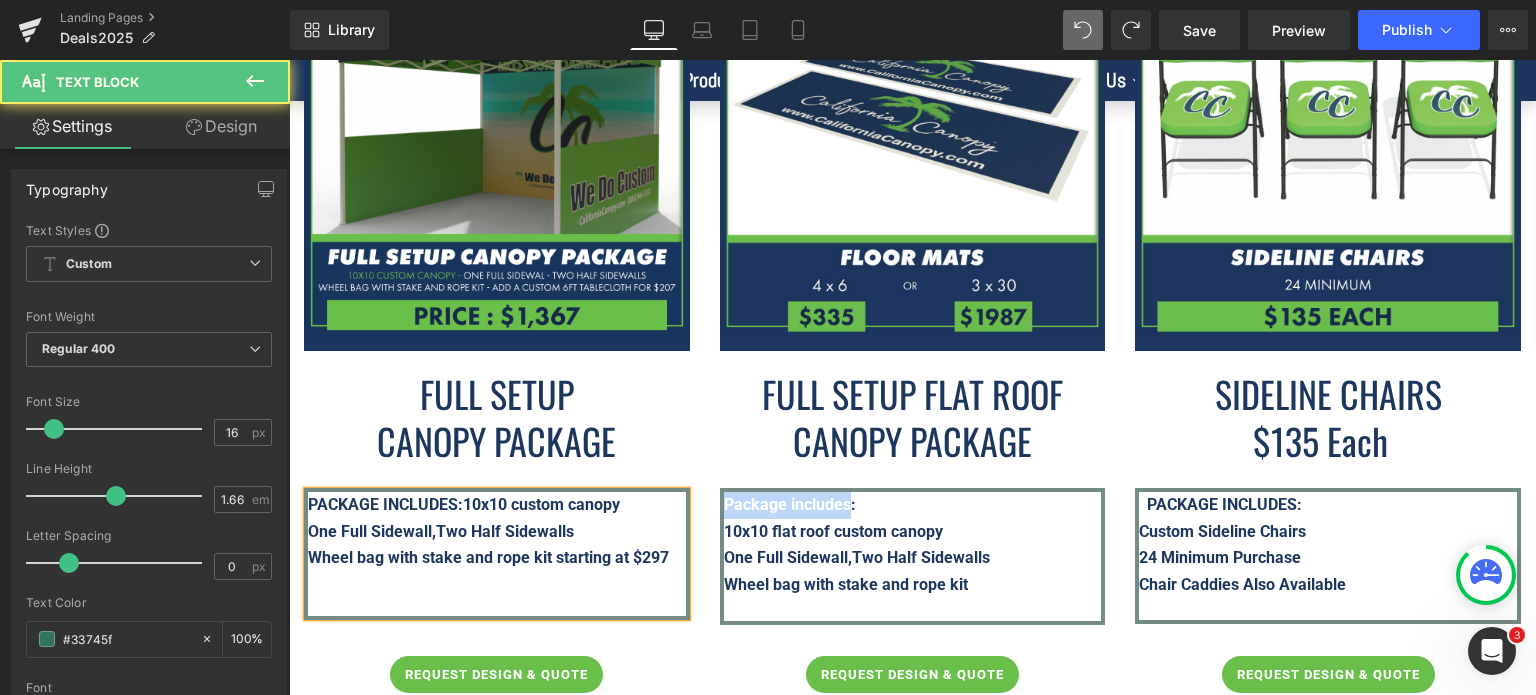 click on "PACKAGE INCLUDES:   10x10 custom canopy One Full Sidewall,  Two Half Sidewalls Wheel bag with stake and rope kit starting at $297 Text Block         Package includes: 10x10  flat roof custom canopy One Full Sidewall,  Two Half Sidewalls Wheel bag with stake and rope kit  Text Block            PACKAGE INCLUDES:       Custom Sideline Chairs       24 Minimum Purchase       Chair Caddies Also Available Text Block         Row" at bounding box center [912, 572] 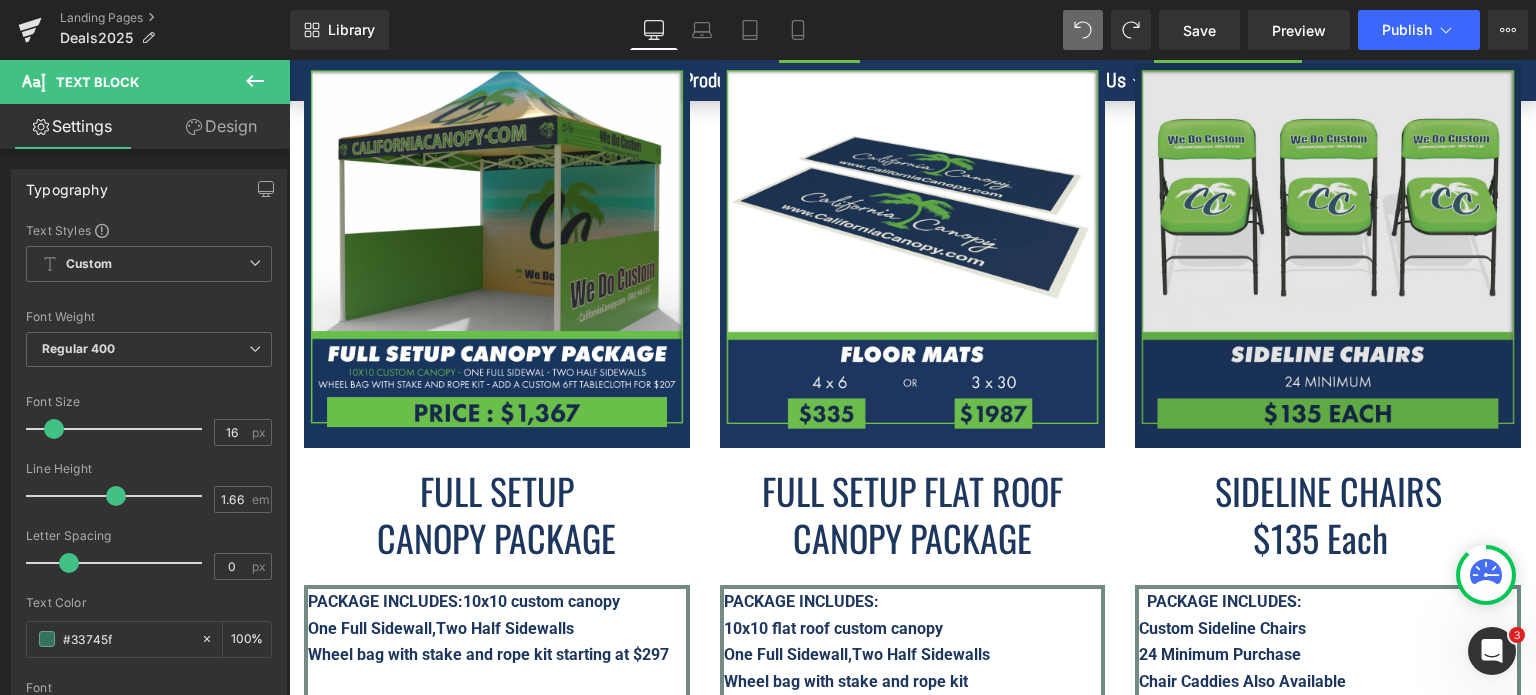 scroll, scrollTop: 6425, scrollLeft: 0, axis: vertical 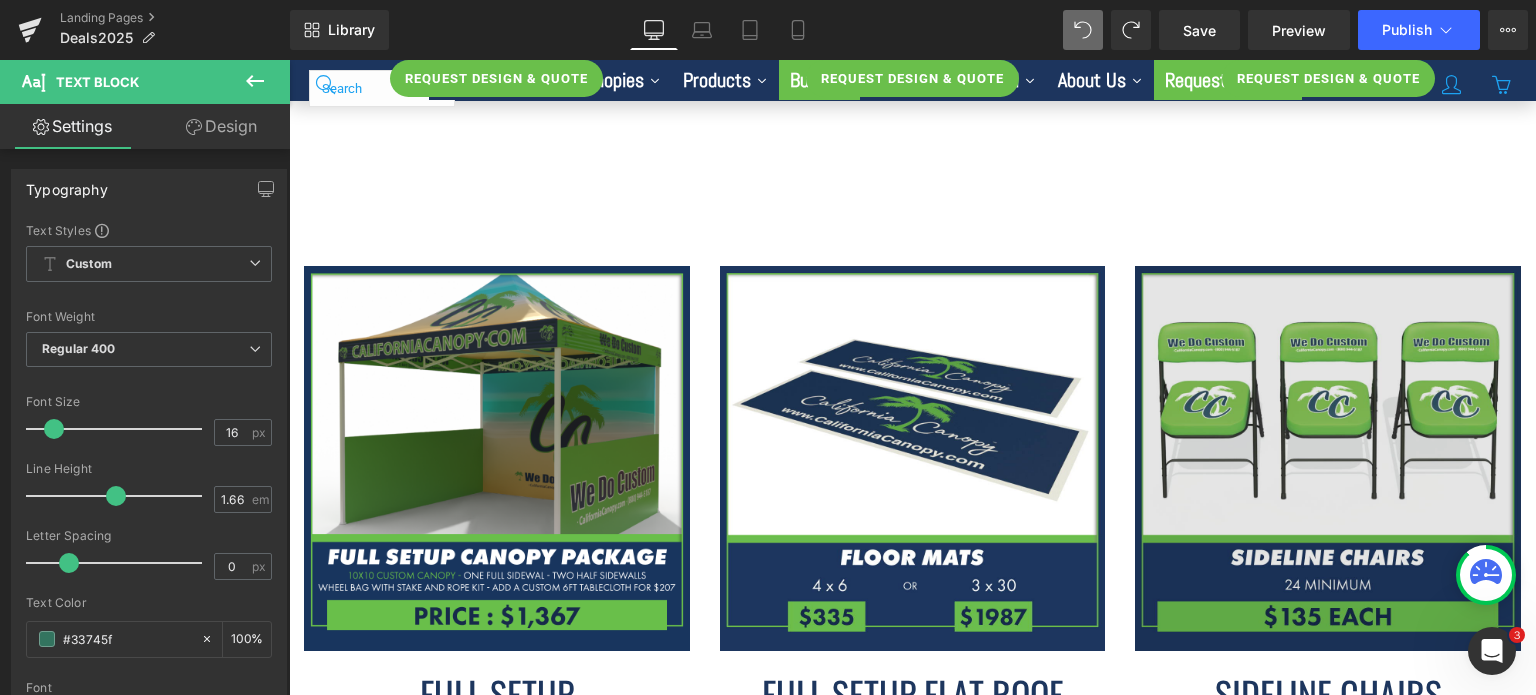click at bounding box center (1328, 459) 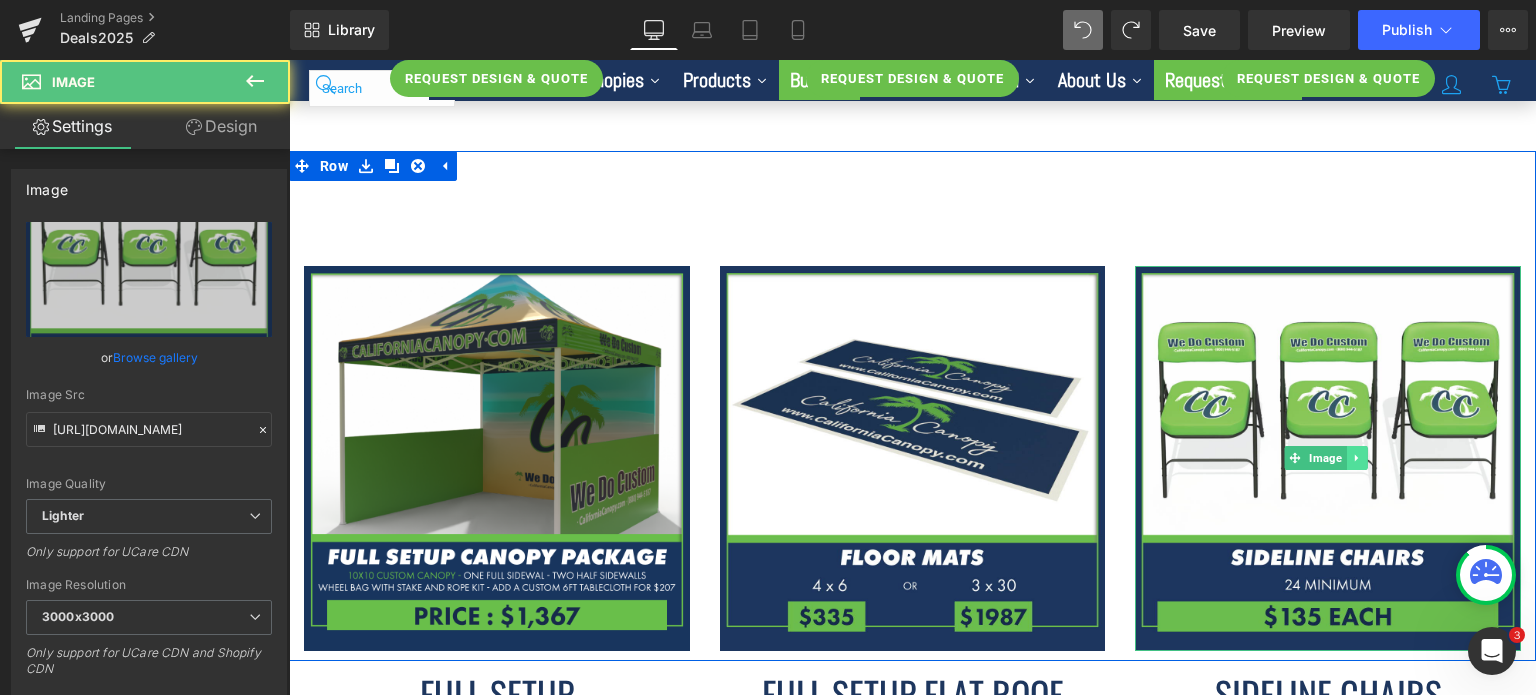 click at bounding box center (1356, 458) 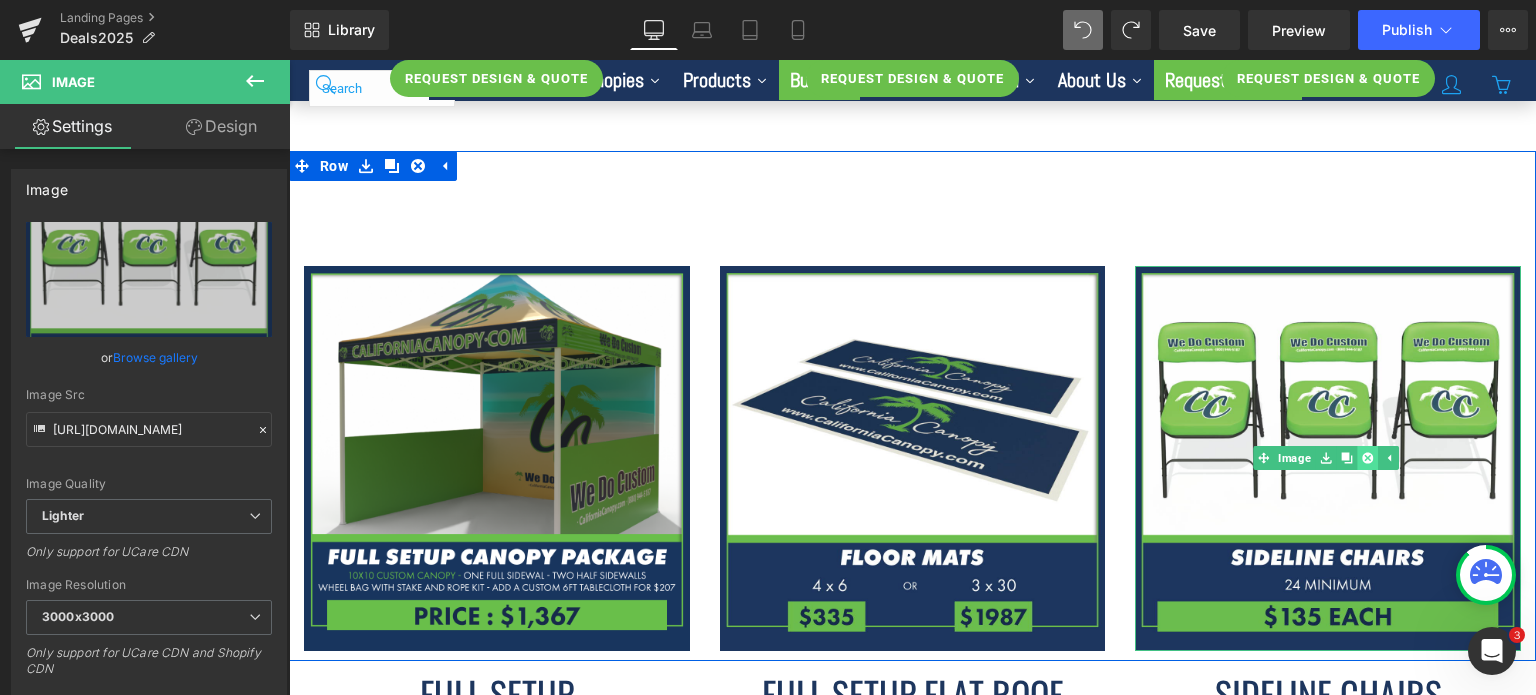 click at bounding box center (1367, 458) 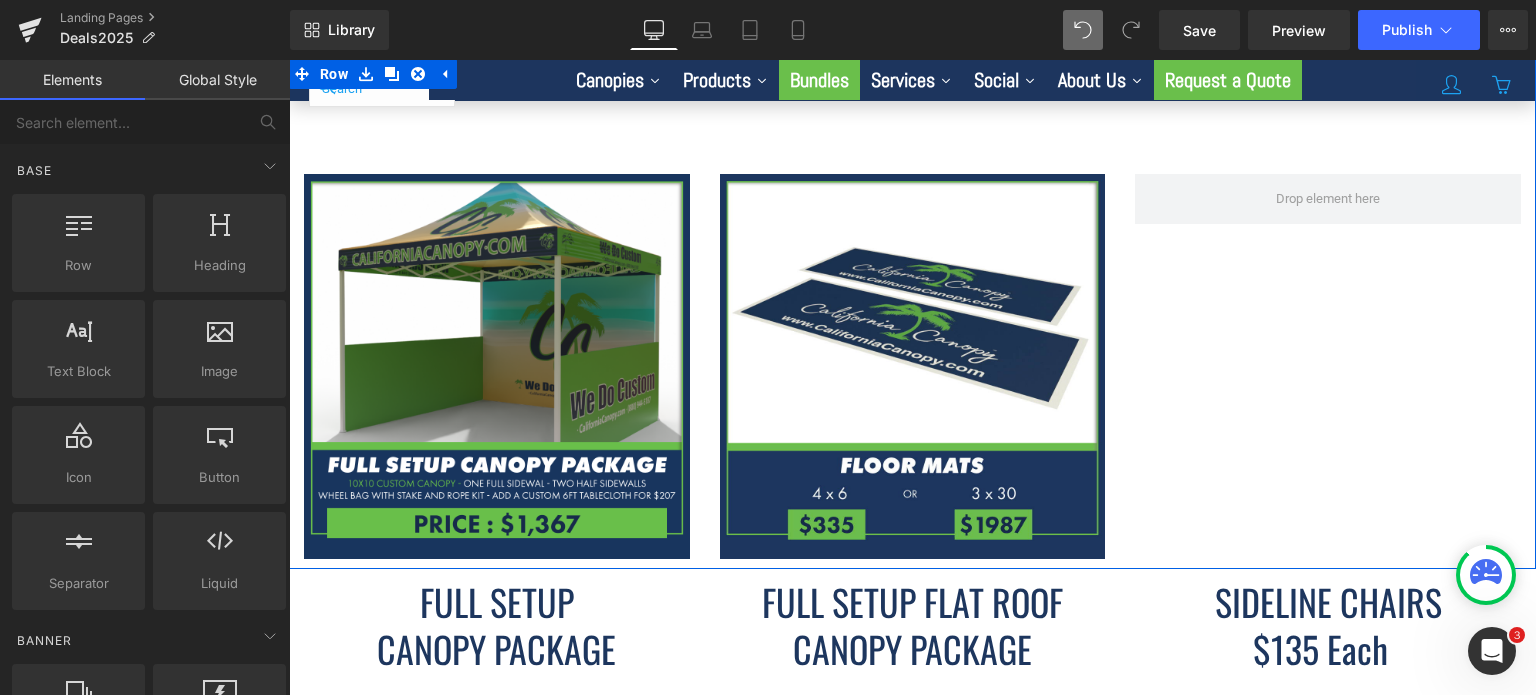 scroll, scrollTop: 6725, scrollLeft: 0, axis: vertical 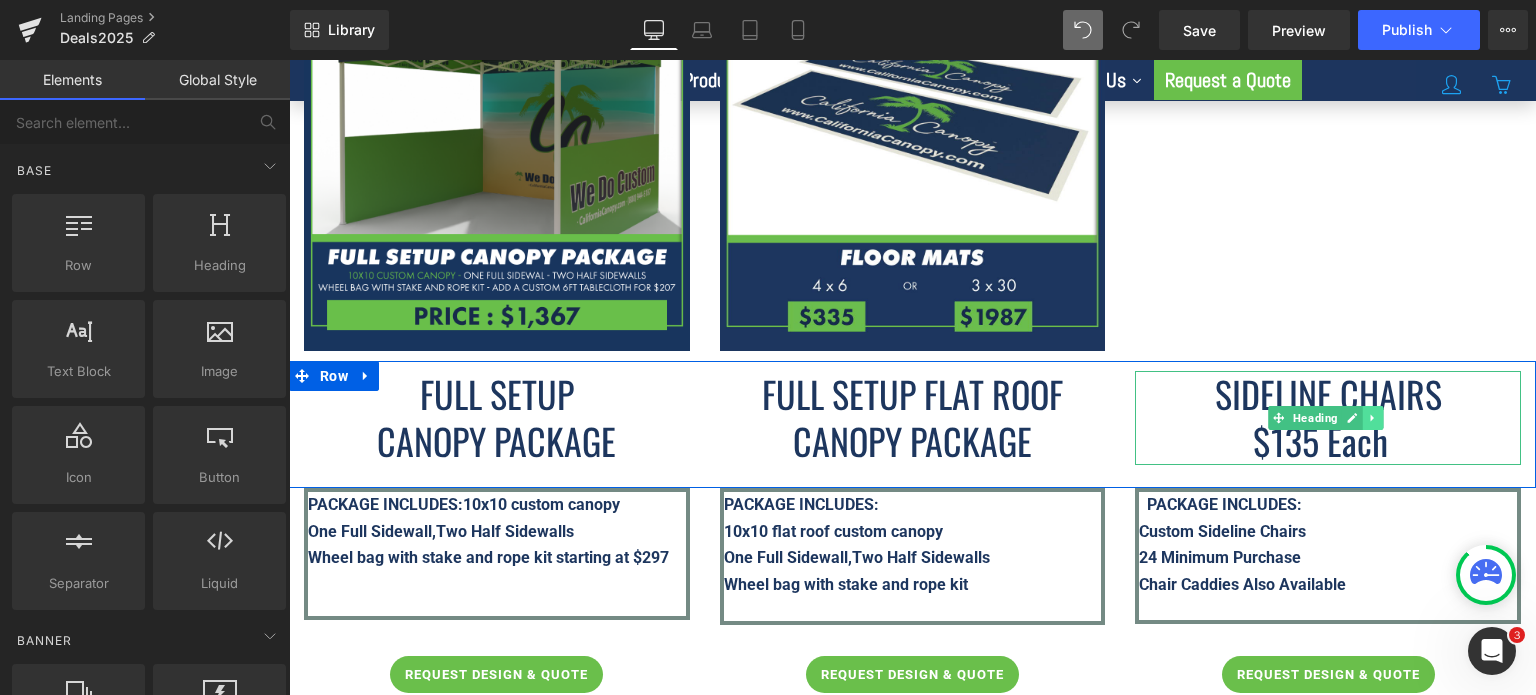 click 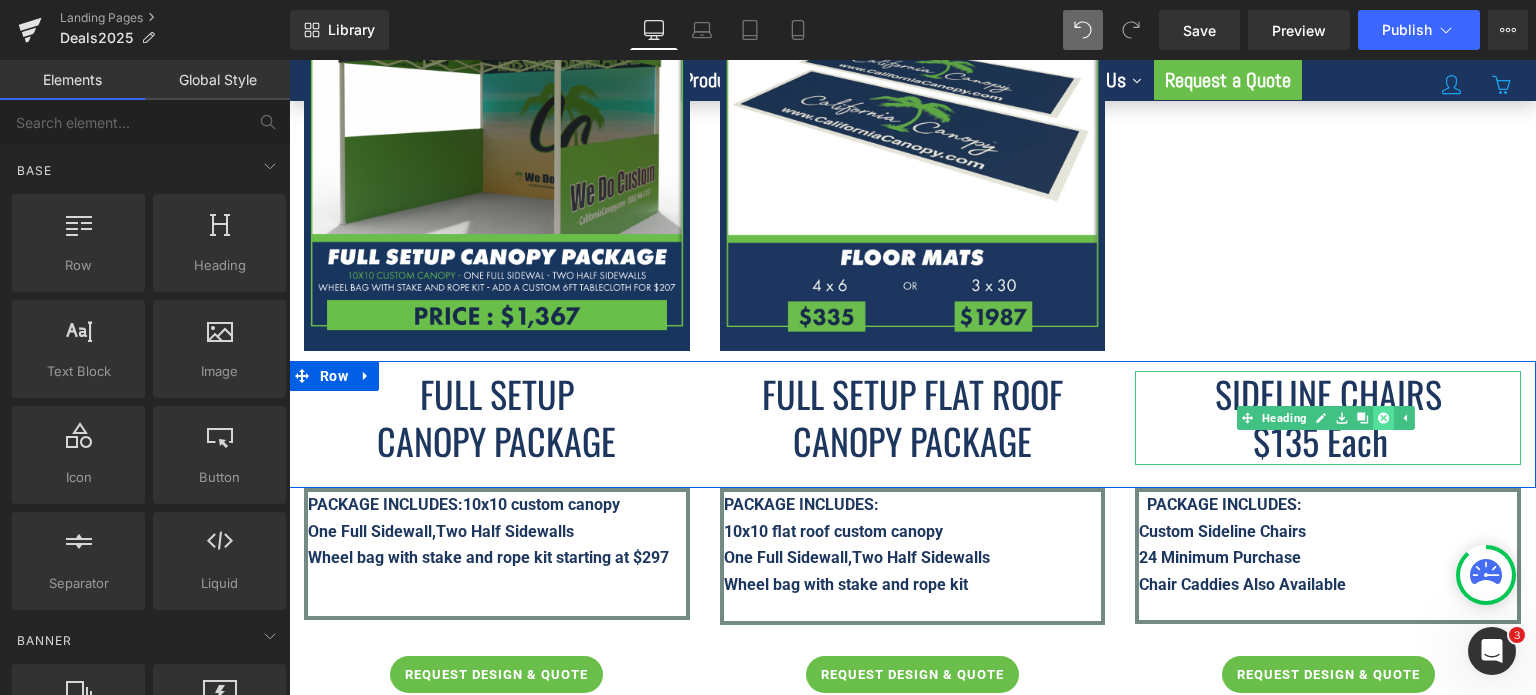 click 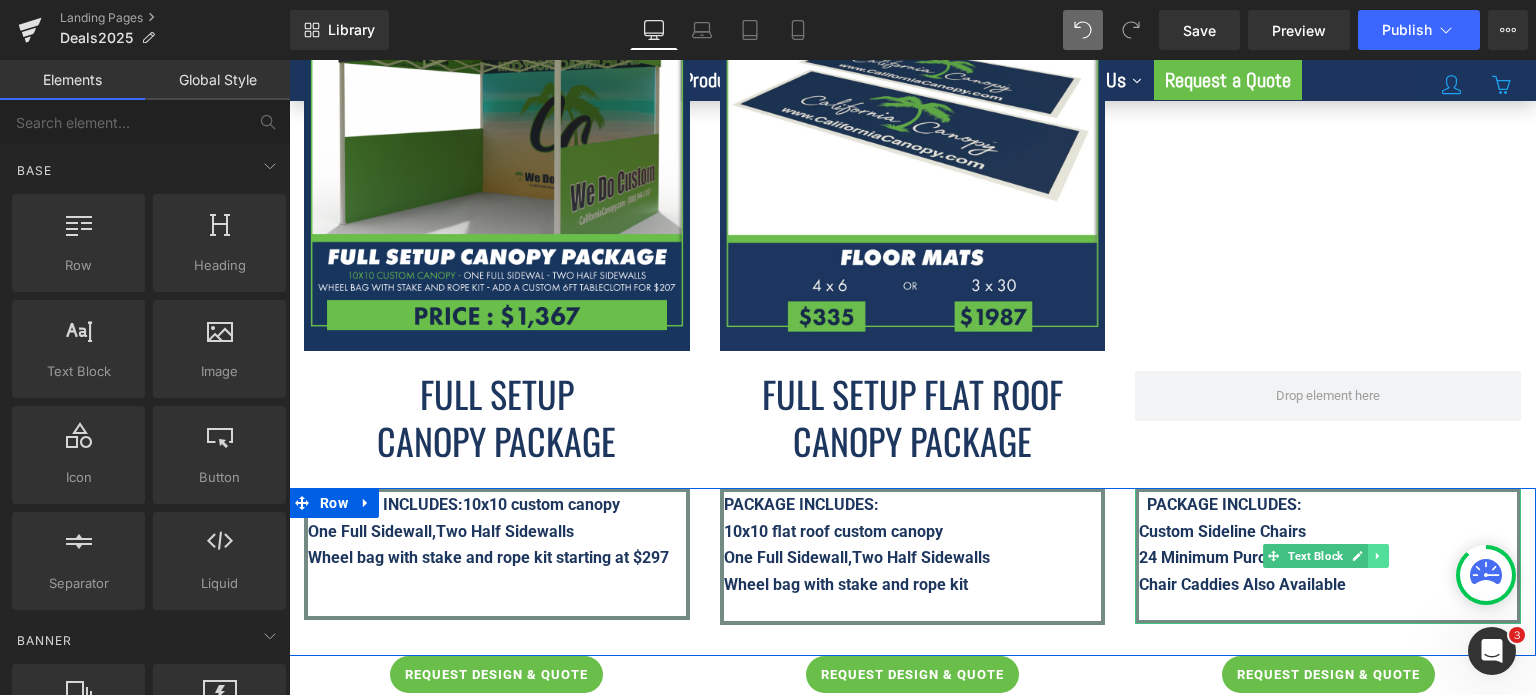 click at bounding box center (1378, 556) 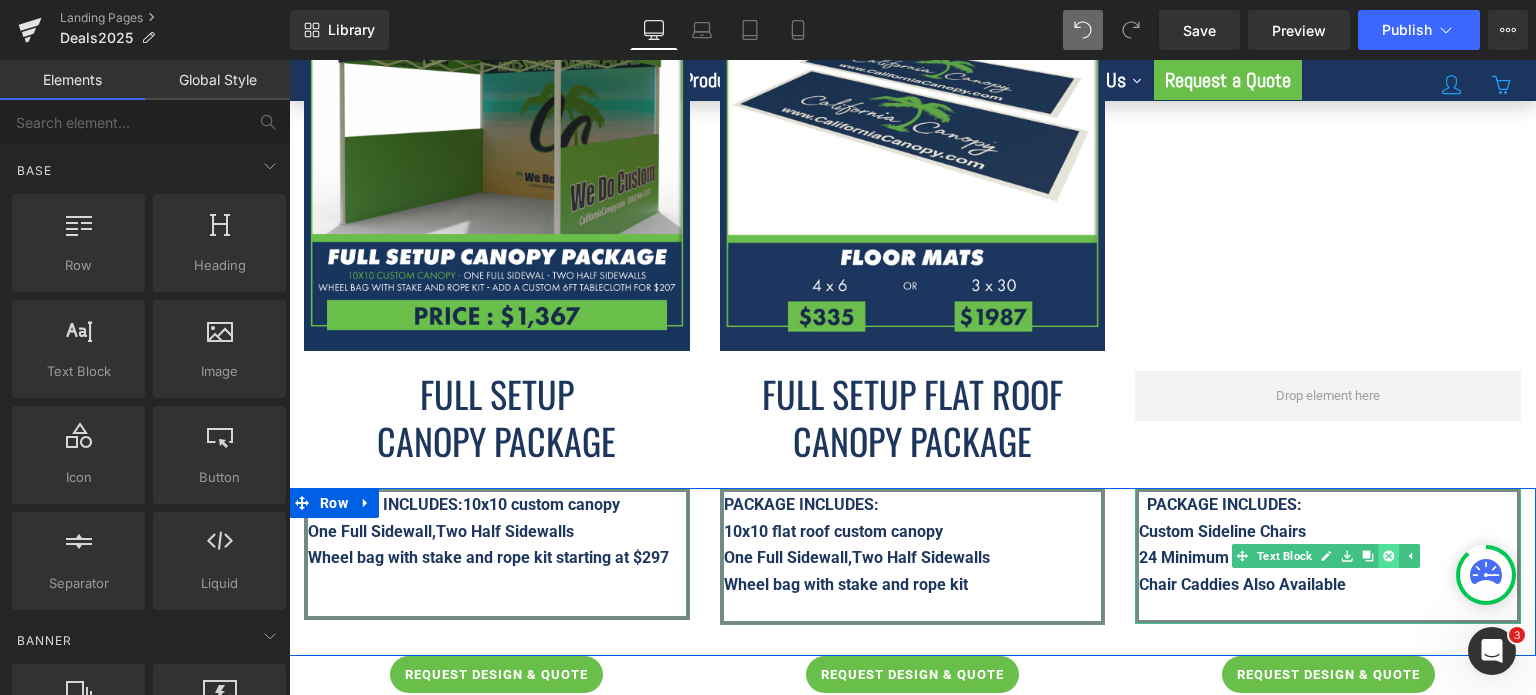 click 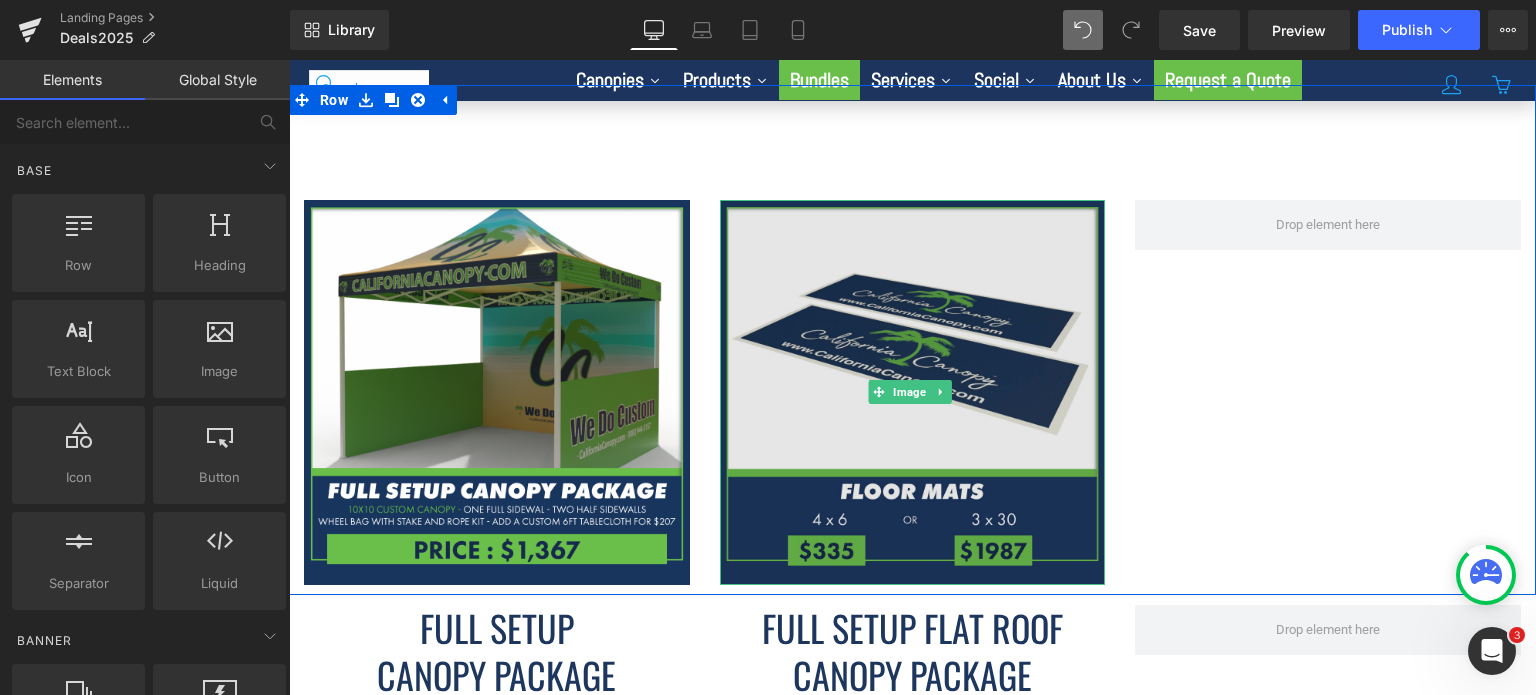 scroll, scrollTop: 6525, scrollLeft: 0, axis: vertical 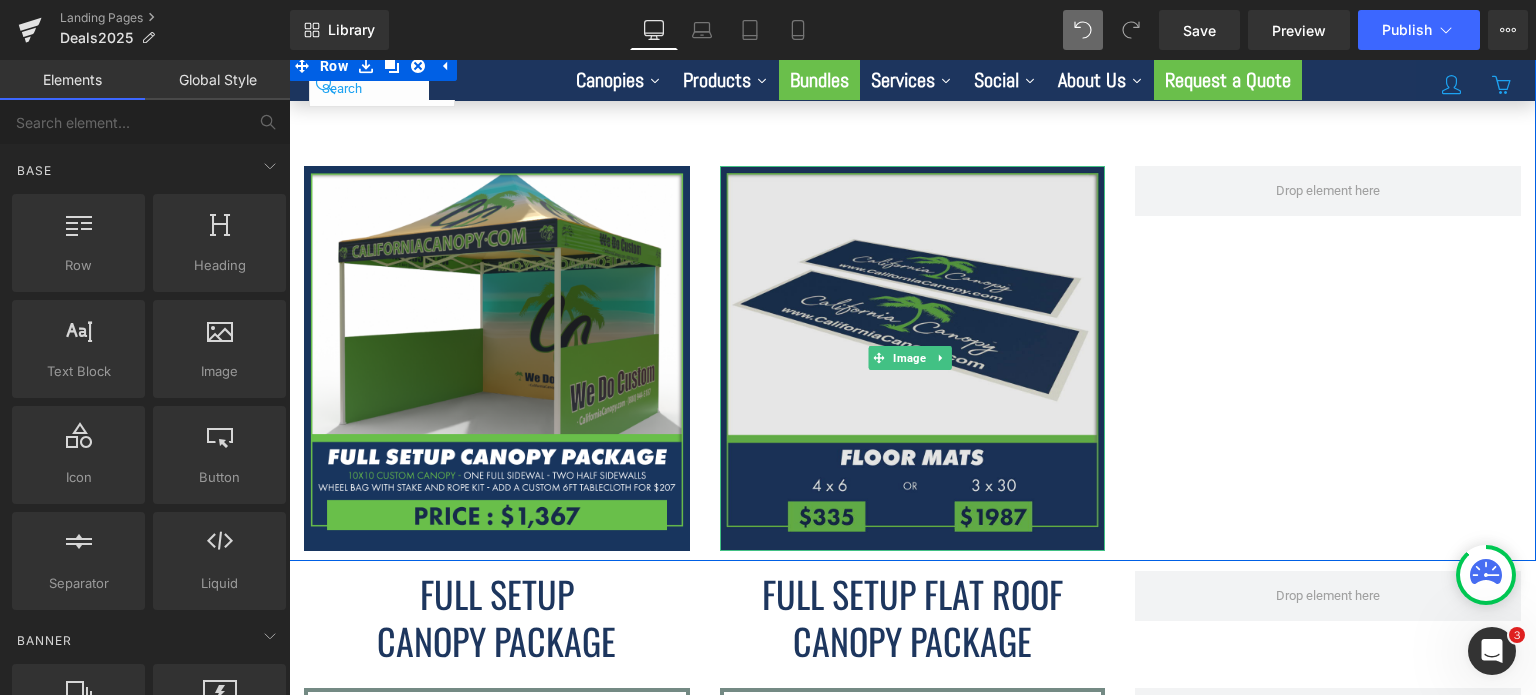 click at bounding box center (913, 359) 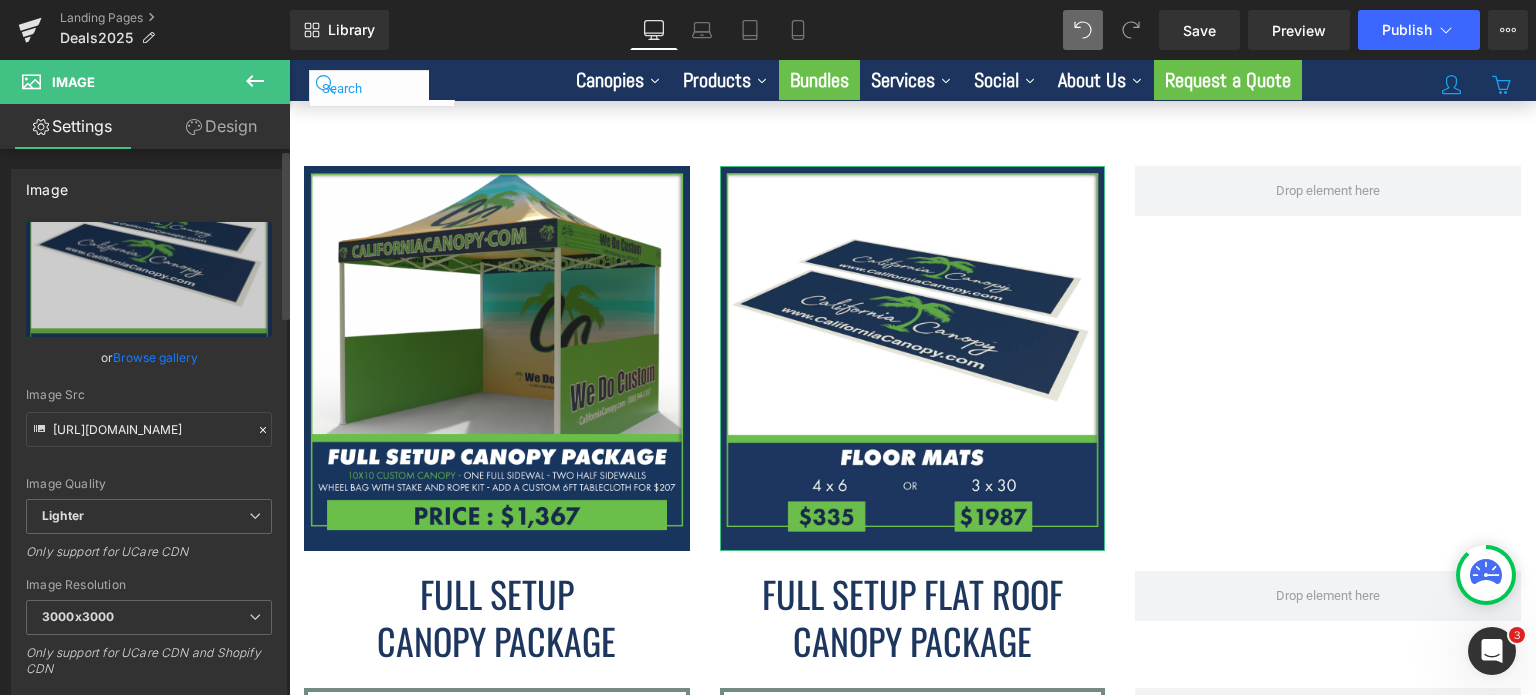 click on "Browse gallery" at bounding box center (155, 357) 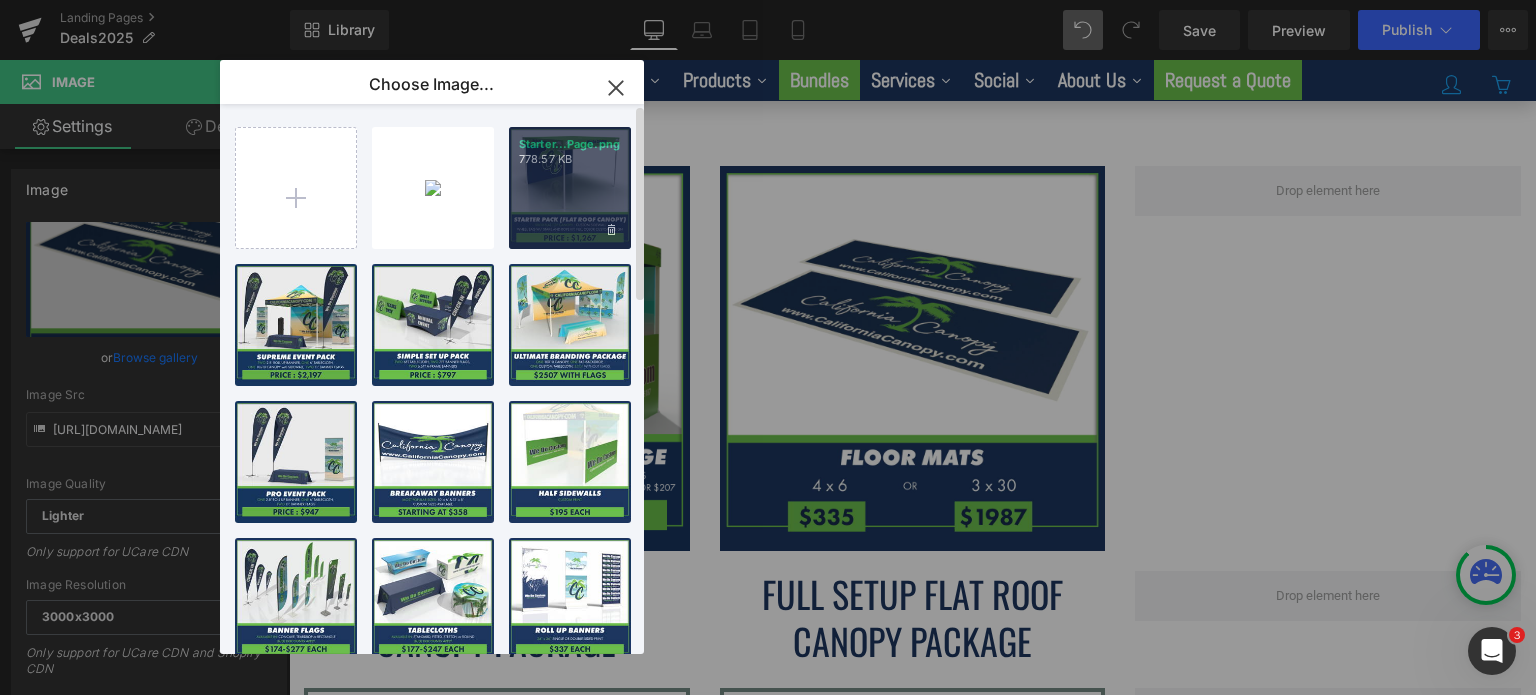 click on "778.57 KB" at bounding box center [570, 159] 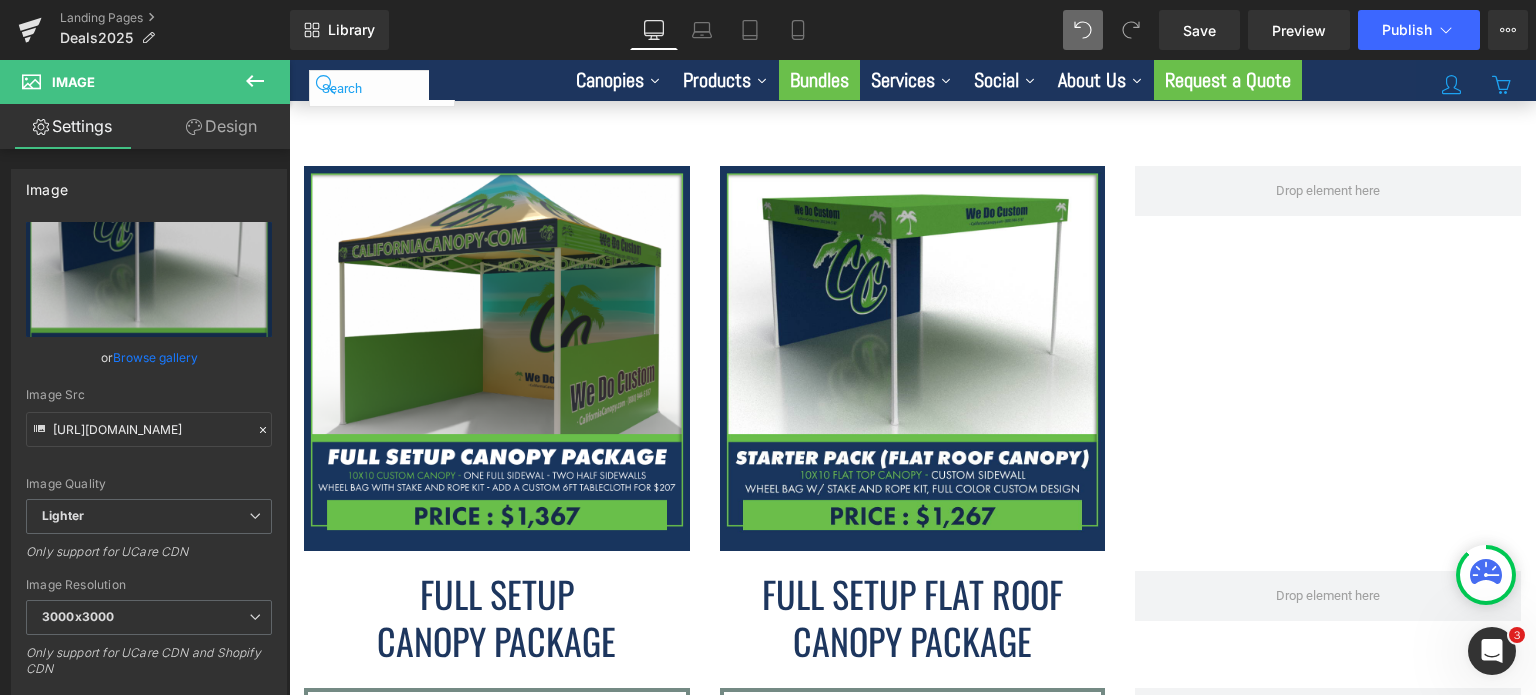 click on "Image         Image         Row   115px" at bounding box center (912, 306) 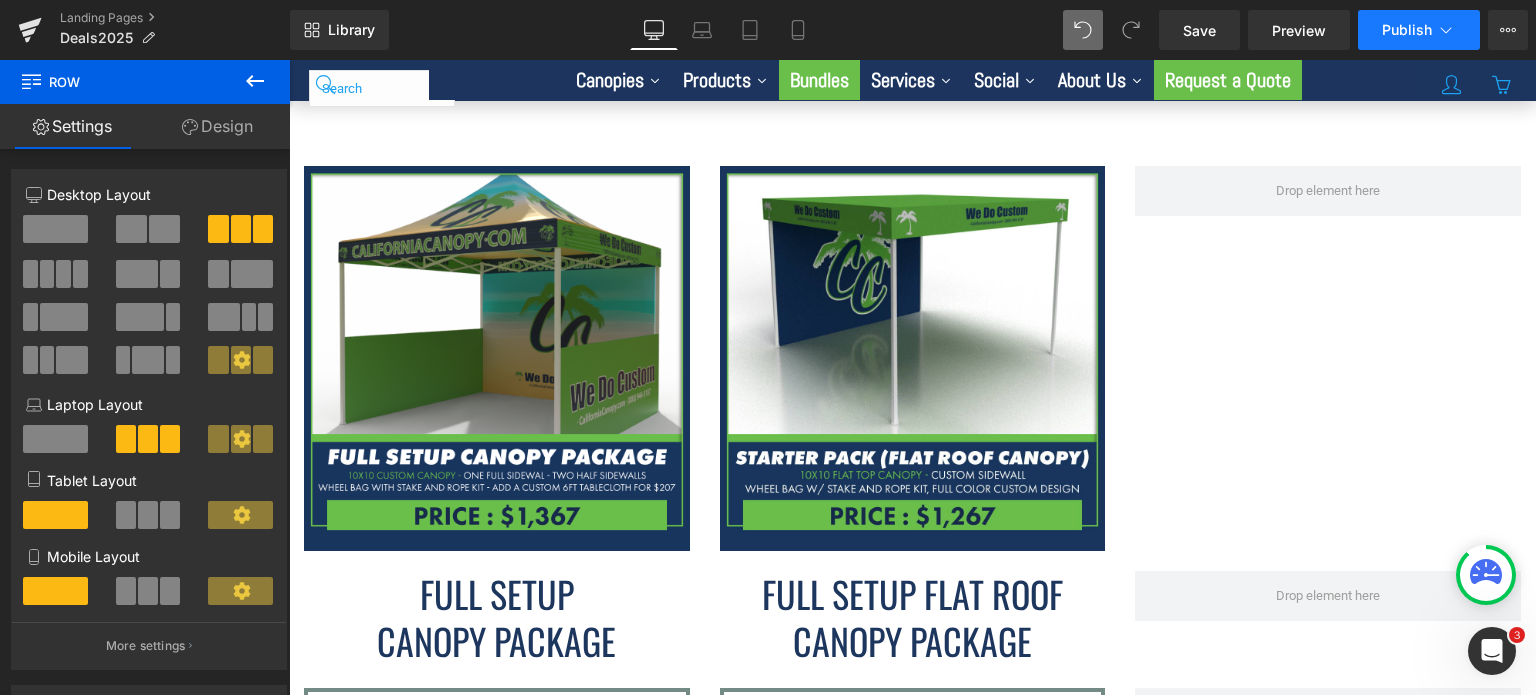 click on "Publish" at bounding box center [1407, 30] 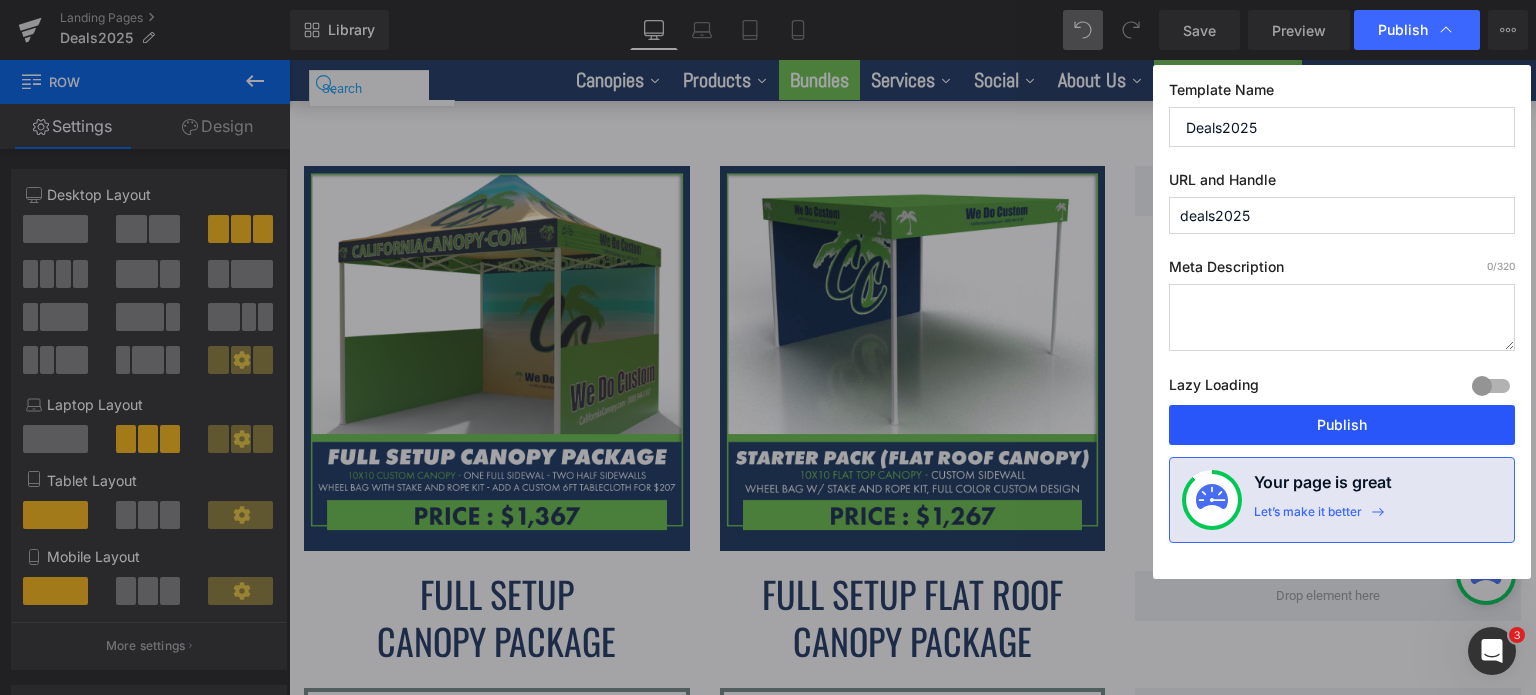 click on "Publish" at bounding box center [1342, 425] 